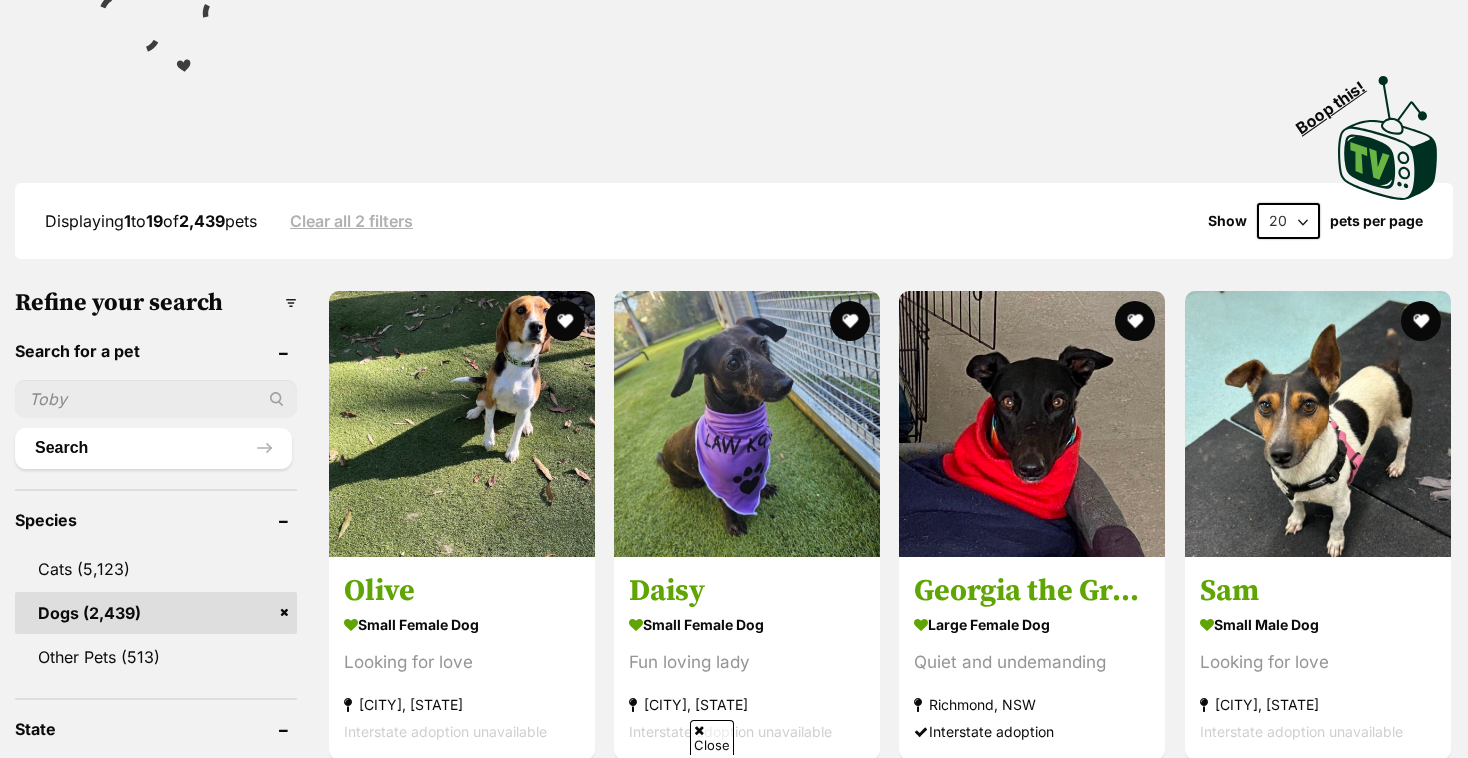 scroll, scrollTop: 388, scrollLeft: 0, axis: vertical 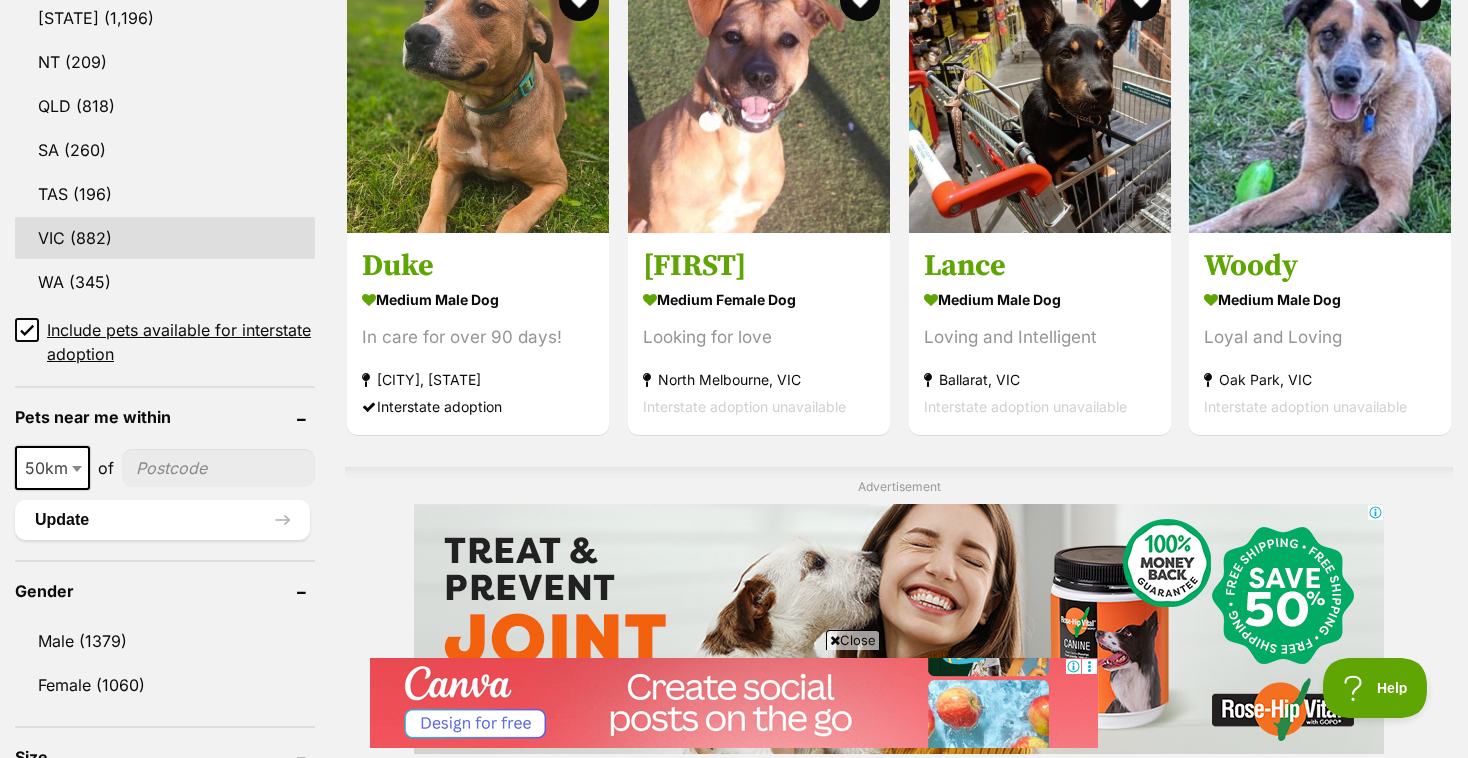 click on "VIC (882)" at bounding box center (165, 238) 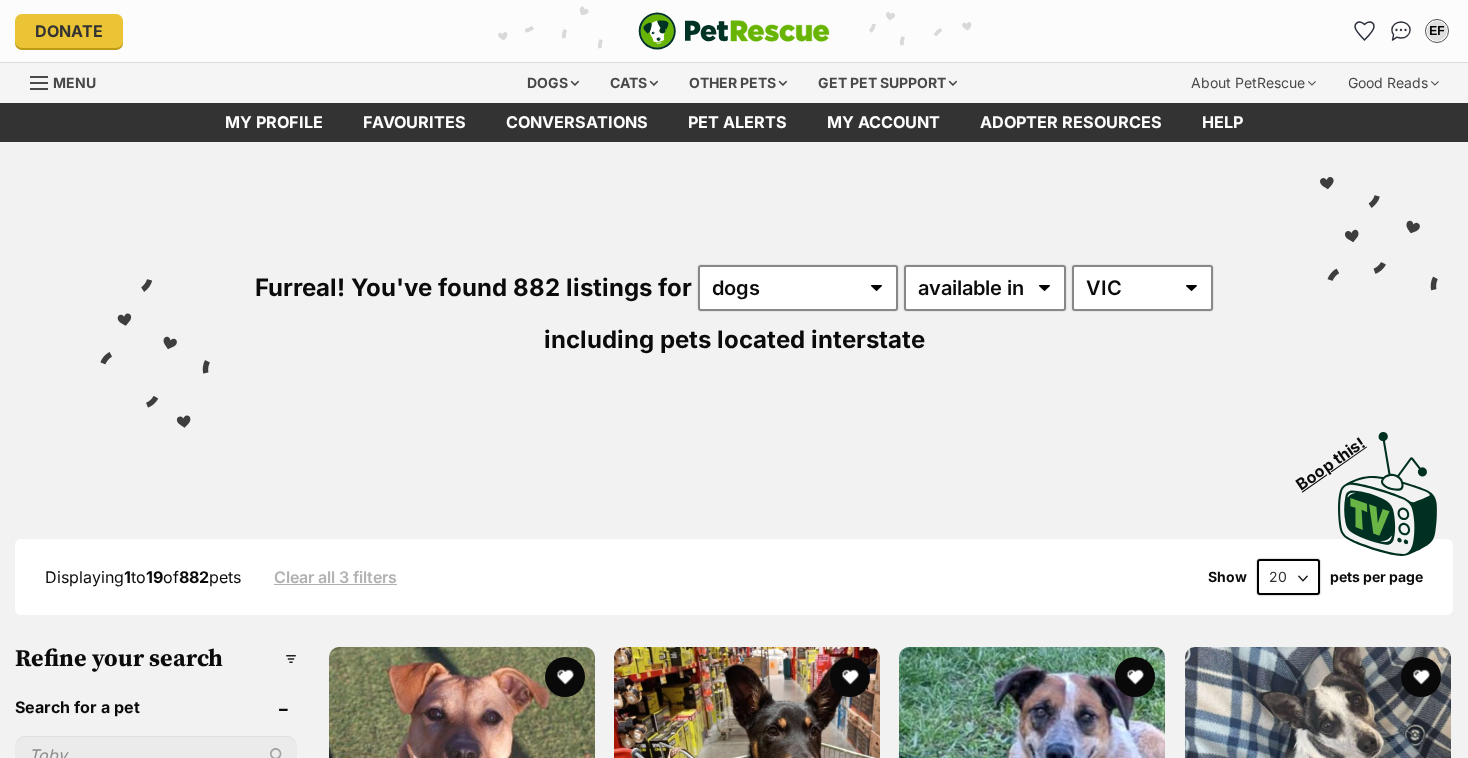 scroll, scrollTop: 0, scrollLeft: 0, axis: both 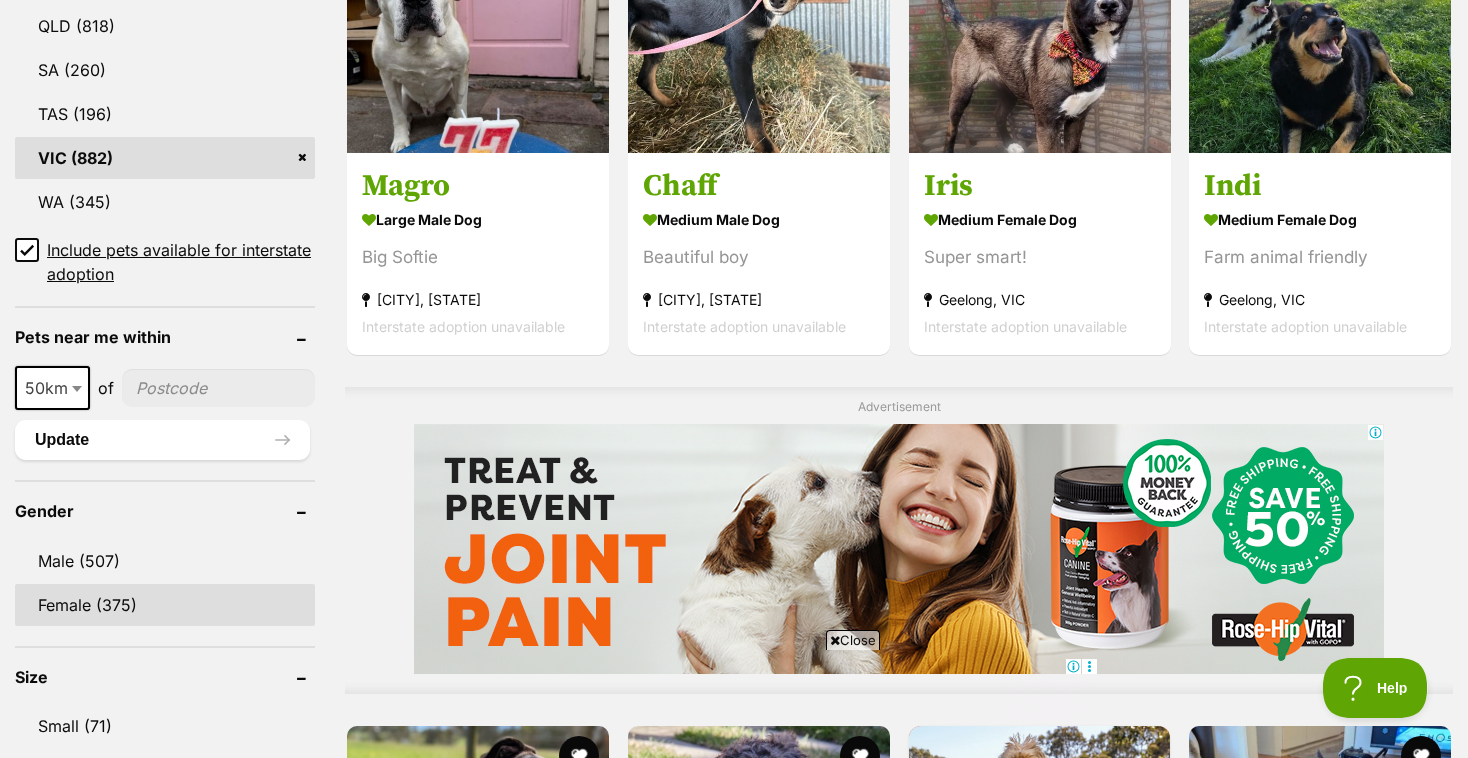 click on "Female (375)" at bounding box center [165, 605] 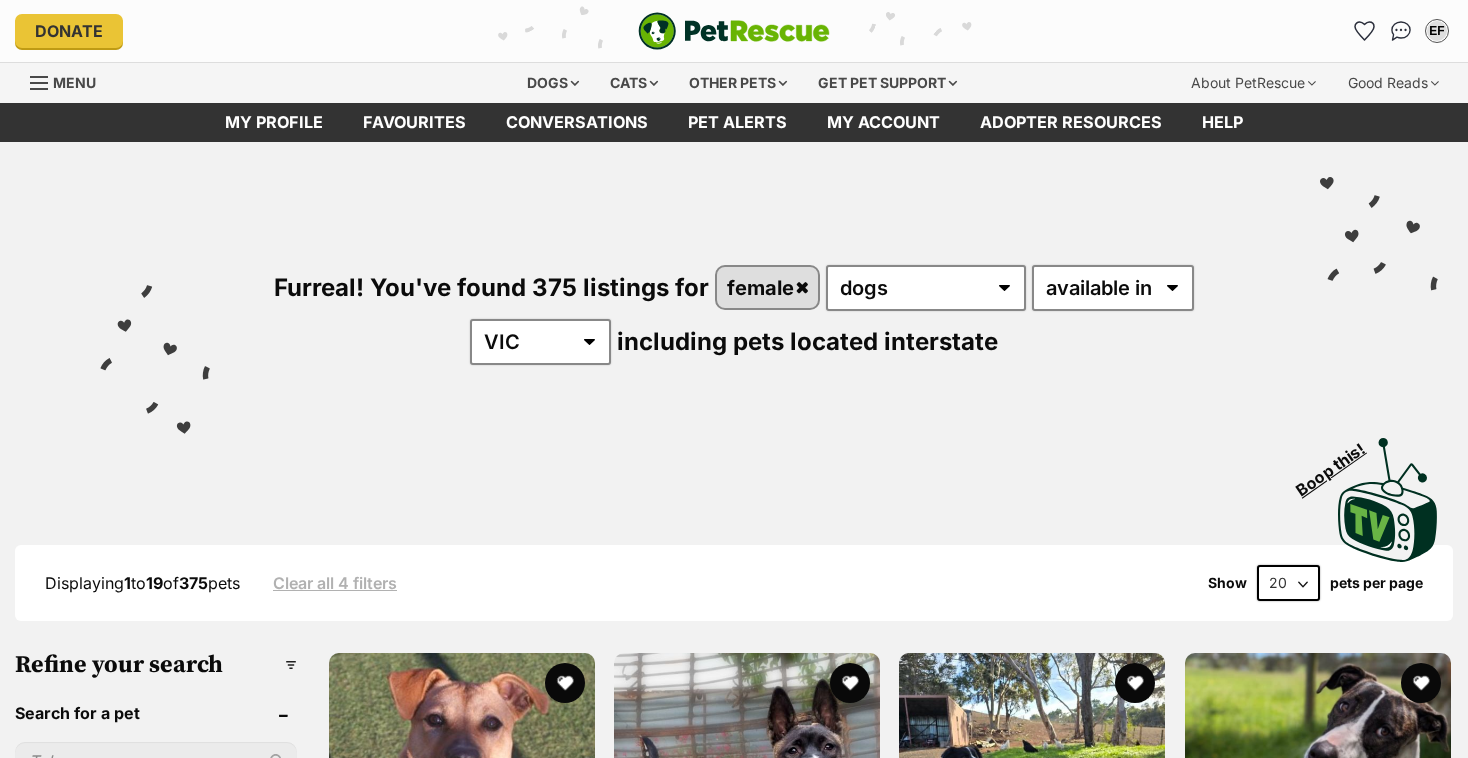 scroll, scrollTop: 184, scrollLeft: 0, axis: vertical 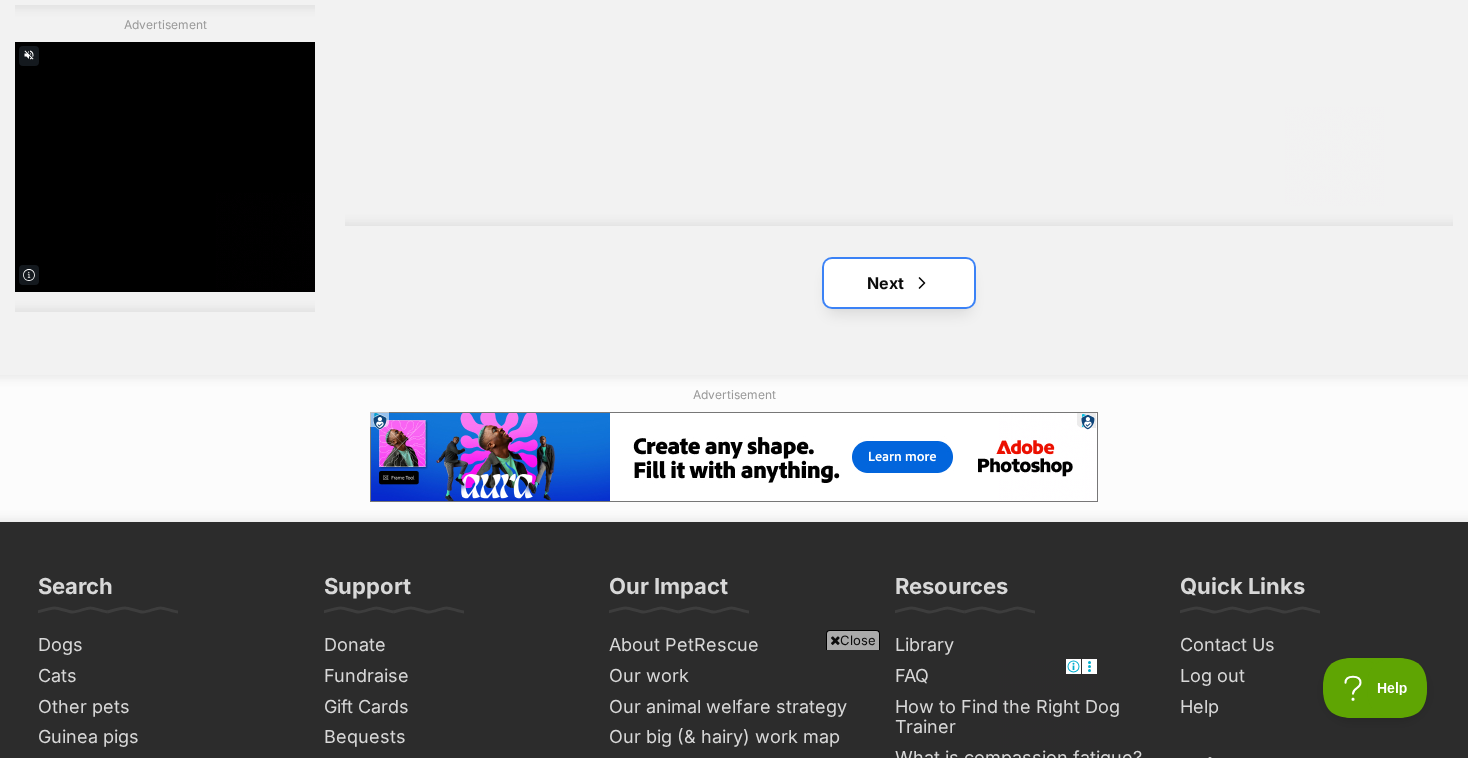click at bounding box center [922, 283] 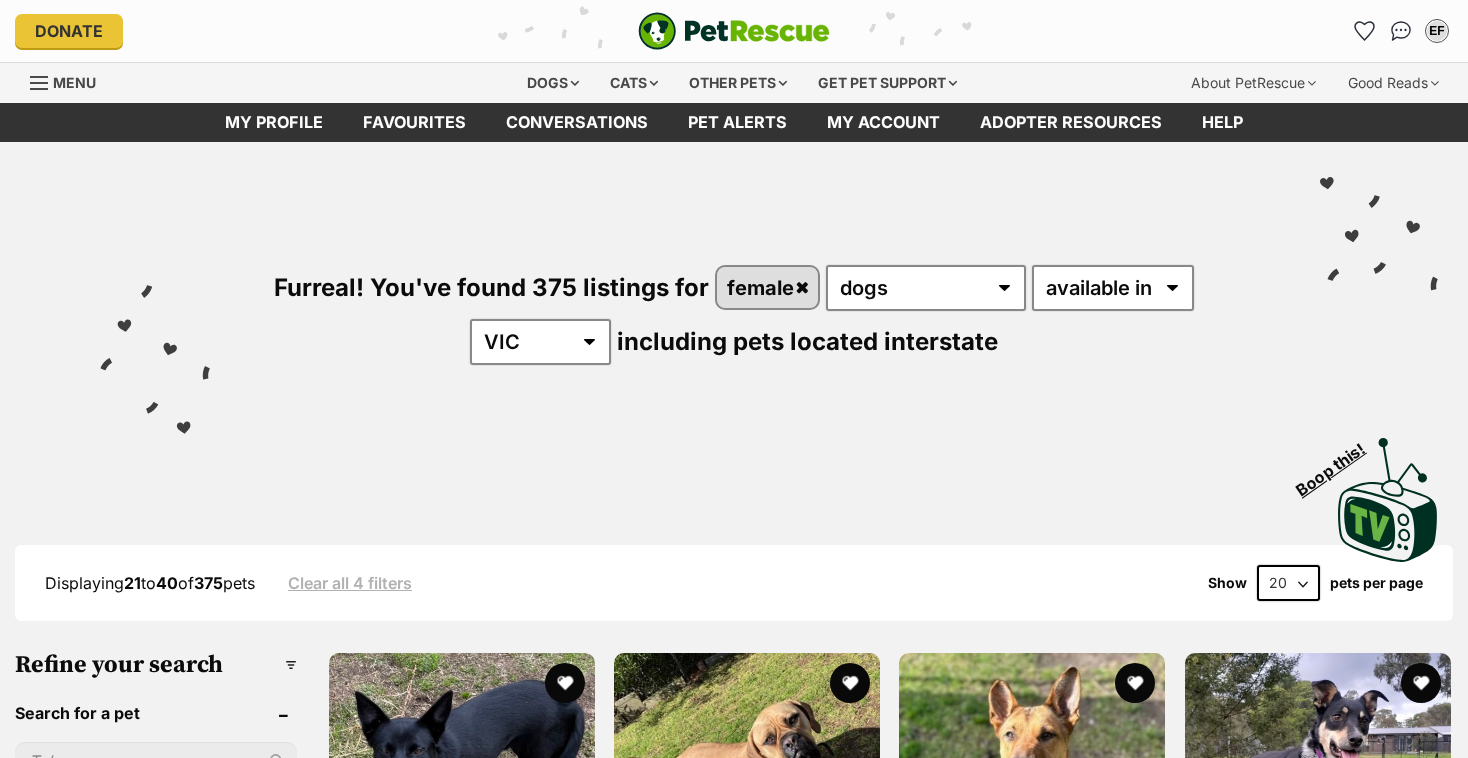 scroll, scrollTop: 0, scrollLeft: 0, axis: both 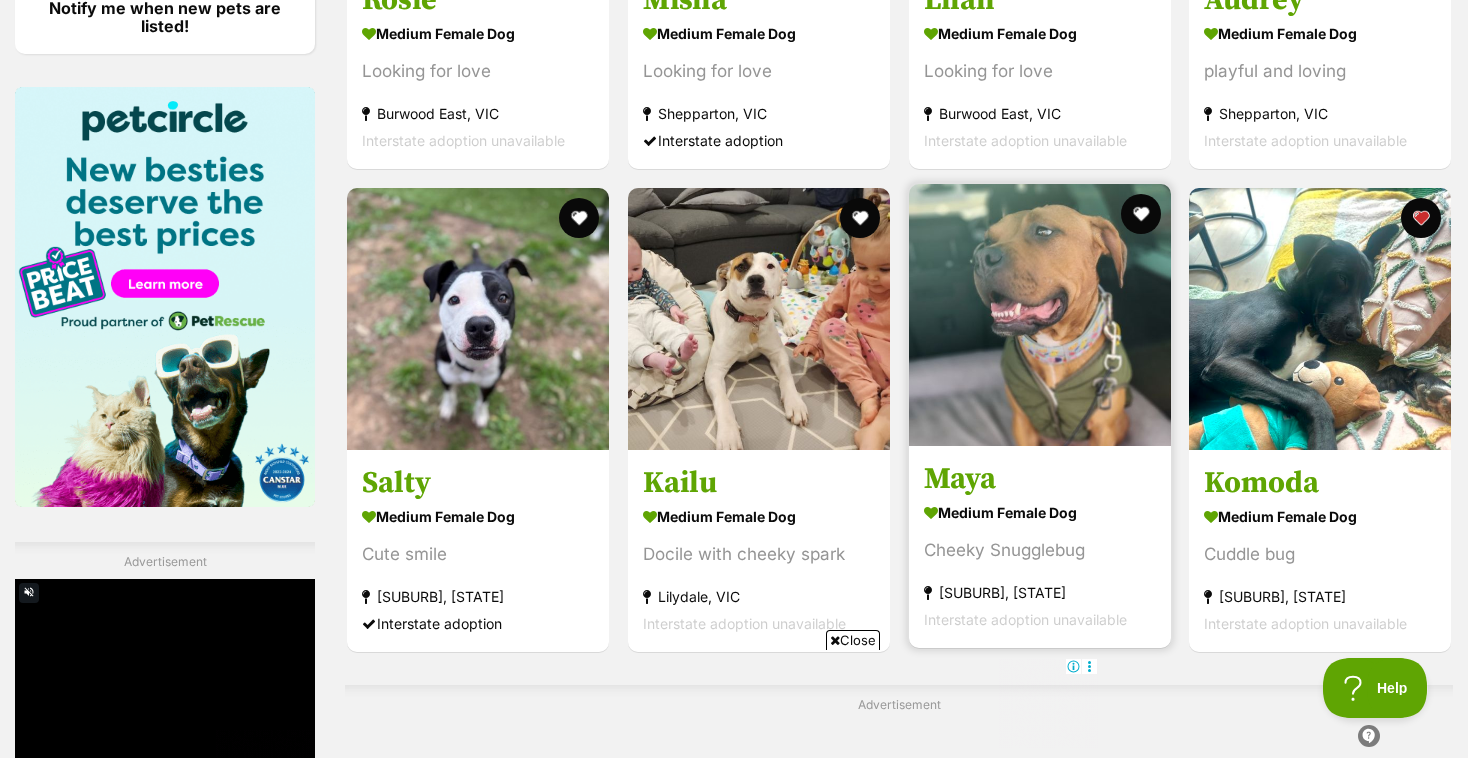 click at bounding box center [1040, 315] 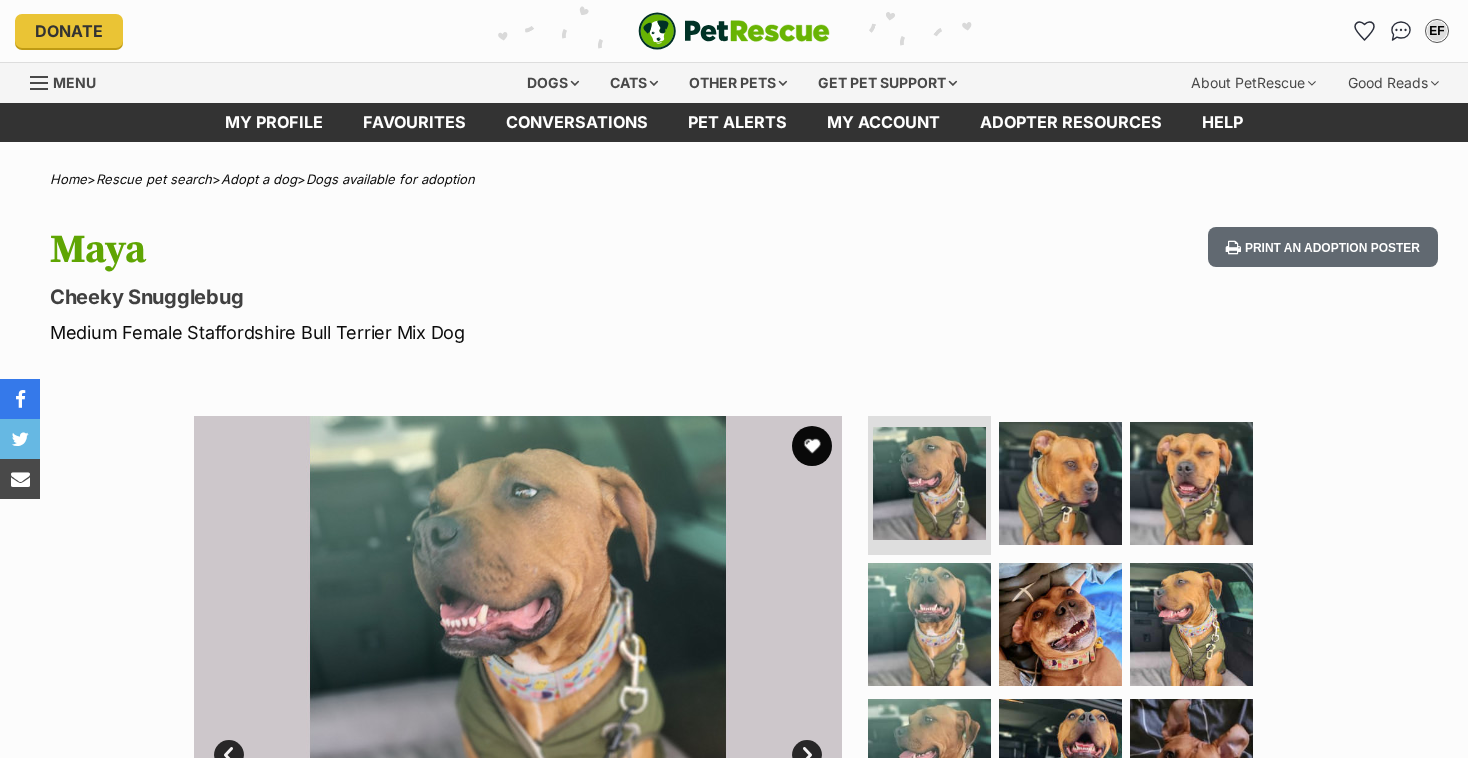 scroll, scrollTop: 0, scrollLeft: 0, axis: both 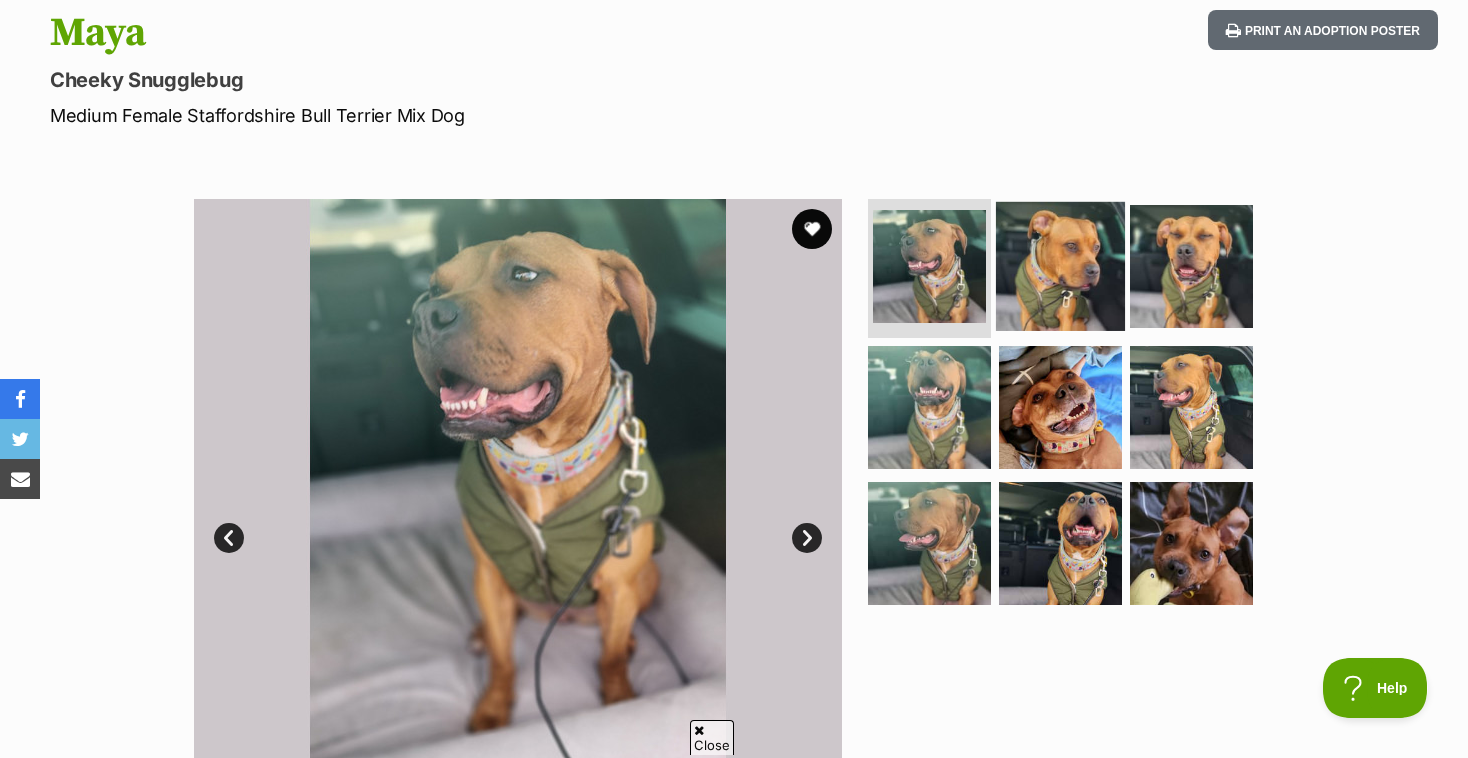 click at bounding box center [1060, 265] 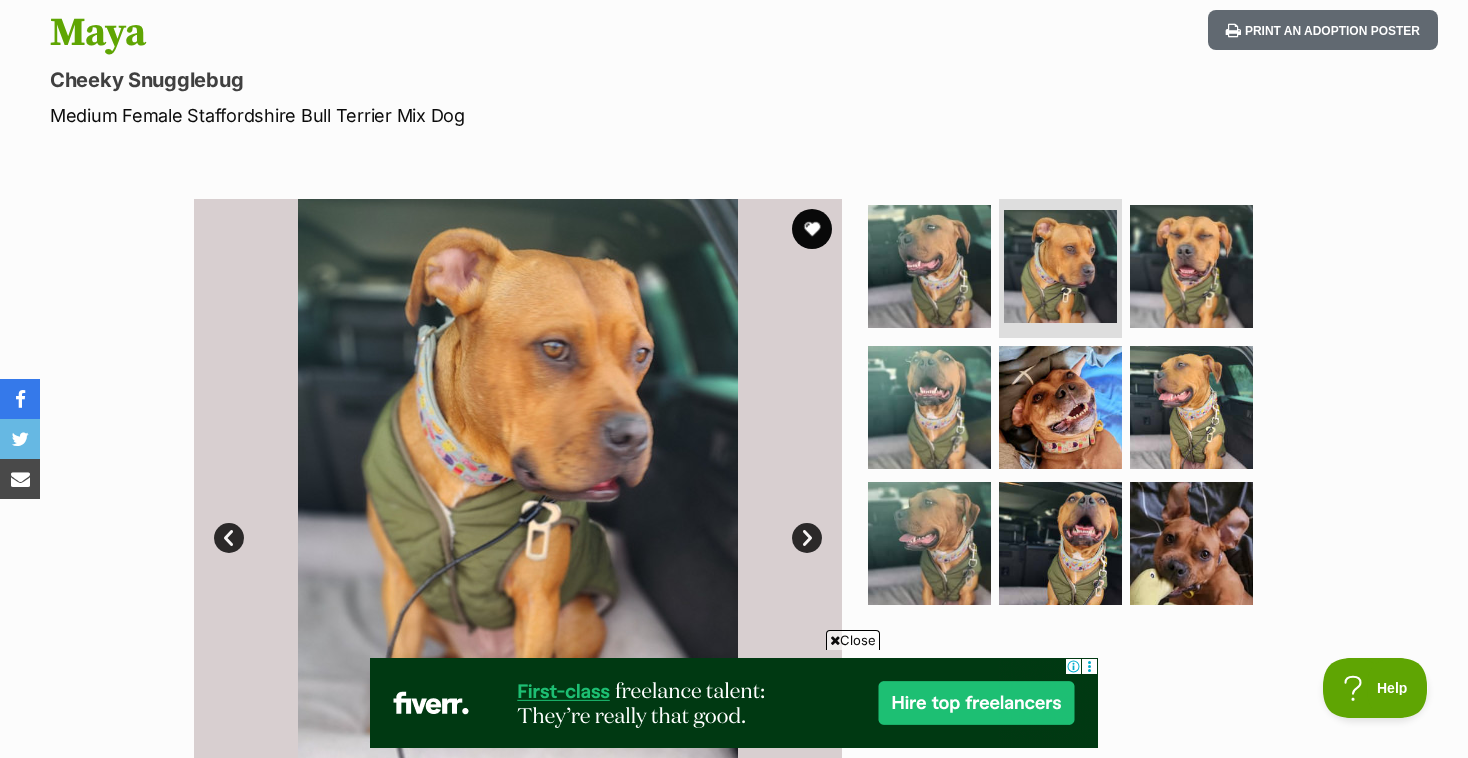scroll, scrollTop: 0, scrollLeft: 0, axis: both 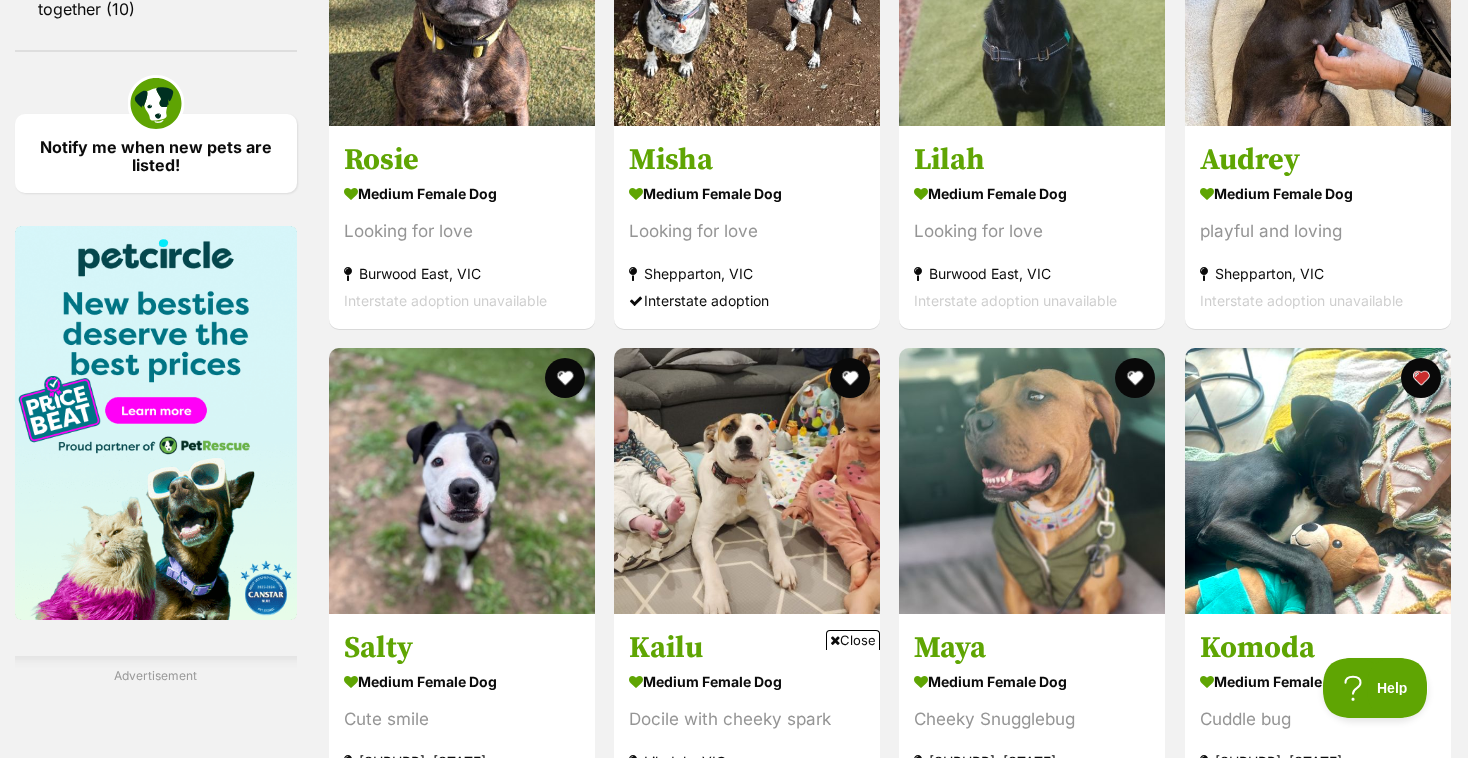 click on "Advertisement" at bounding box center [890, 922] 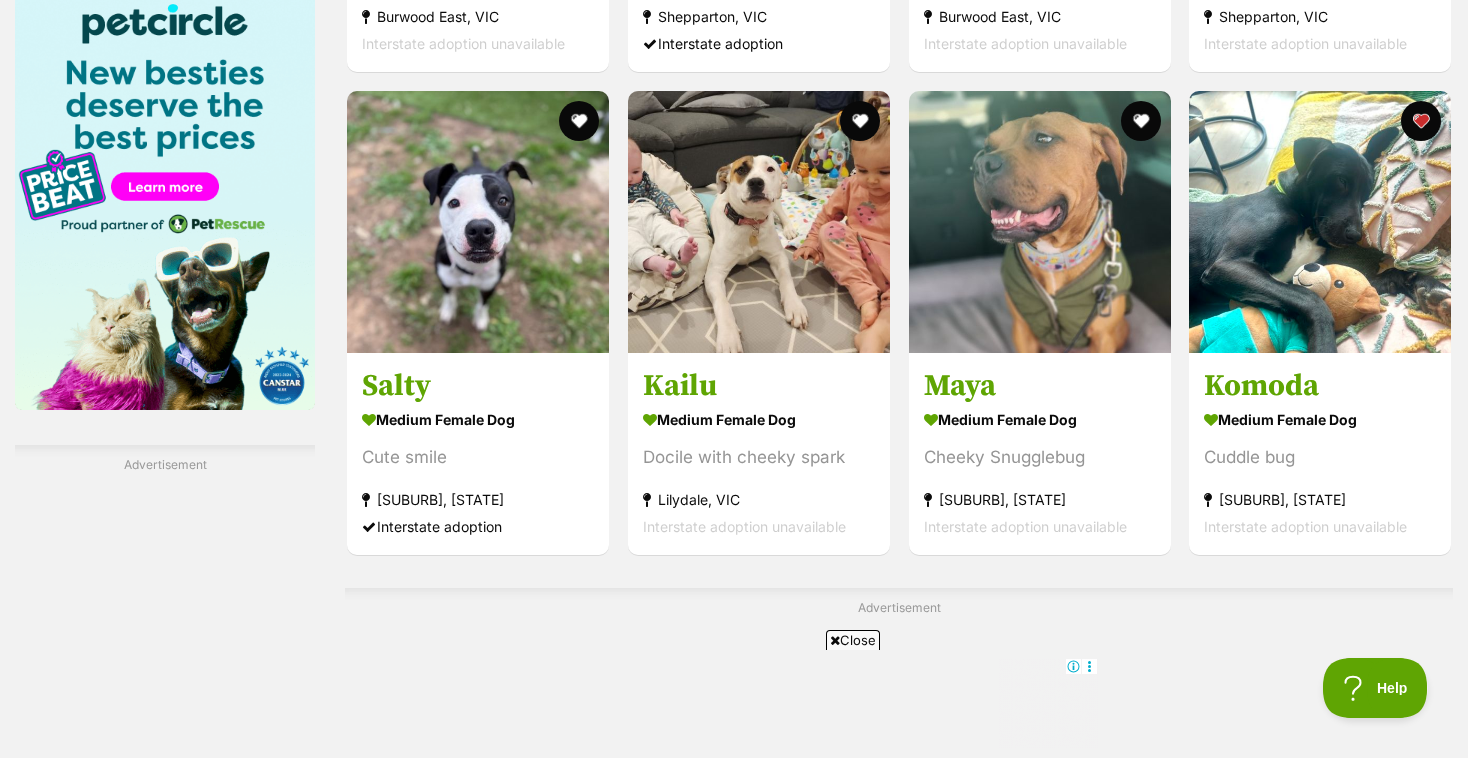 scroll, scrollTop: 3056, scrollLeft: 0, axis: vertical 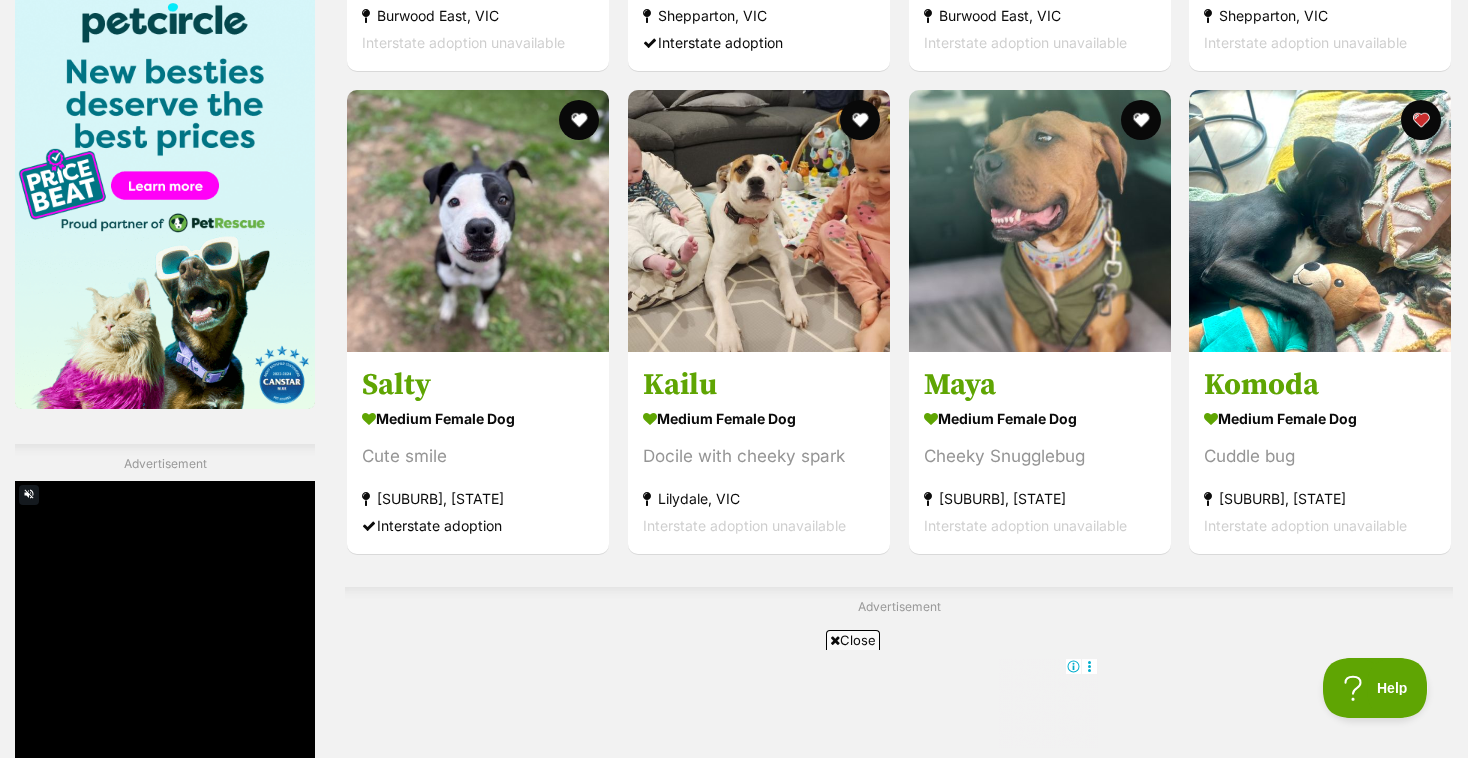 click on "Next" at bounding box center (980, 950) 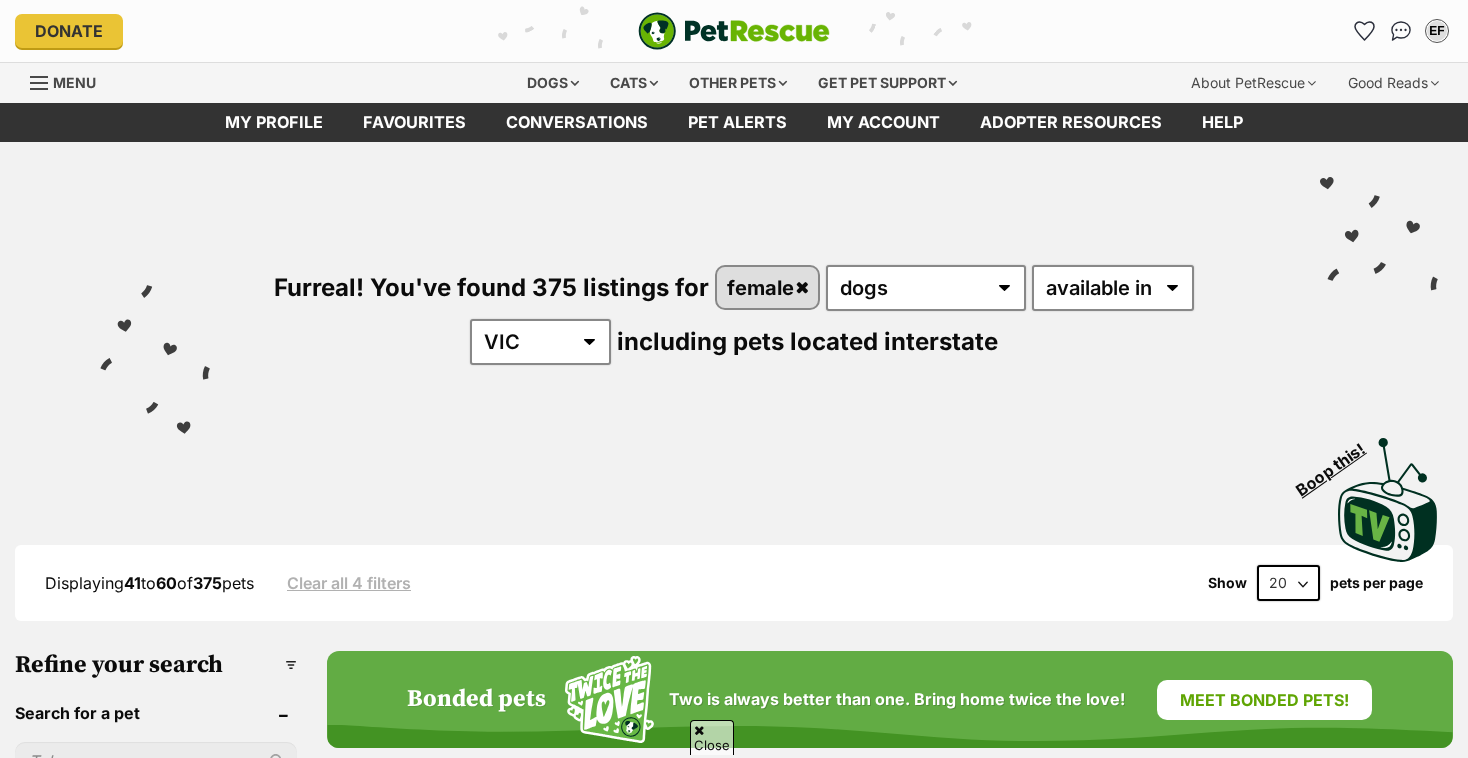 scroll, scrollTop: 75, scrollLeft: 0, axis: vertical 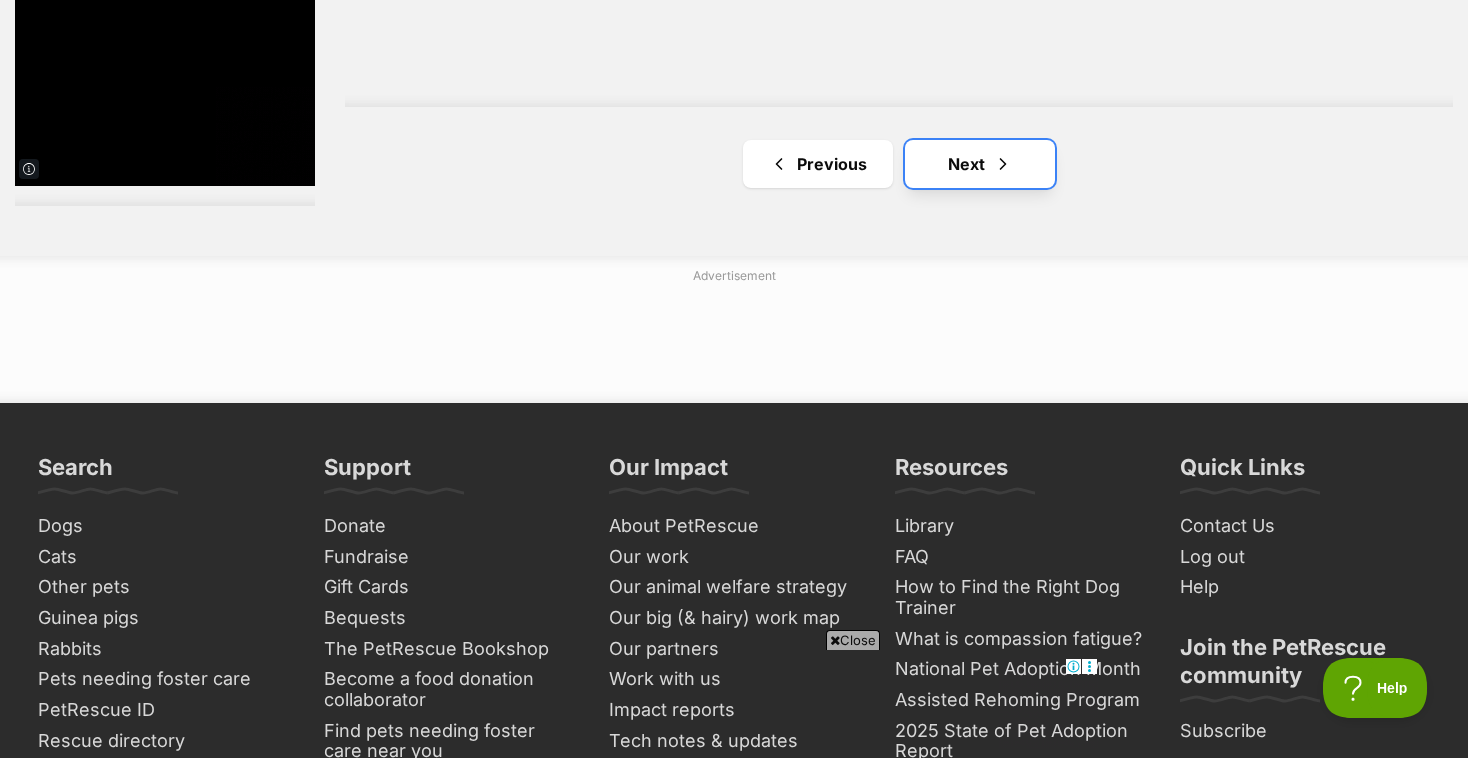 click on "Next" at bounding box center (980, 164) 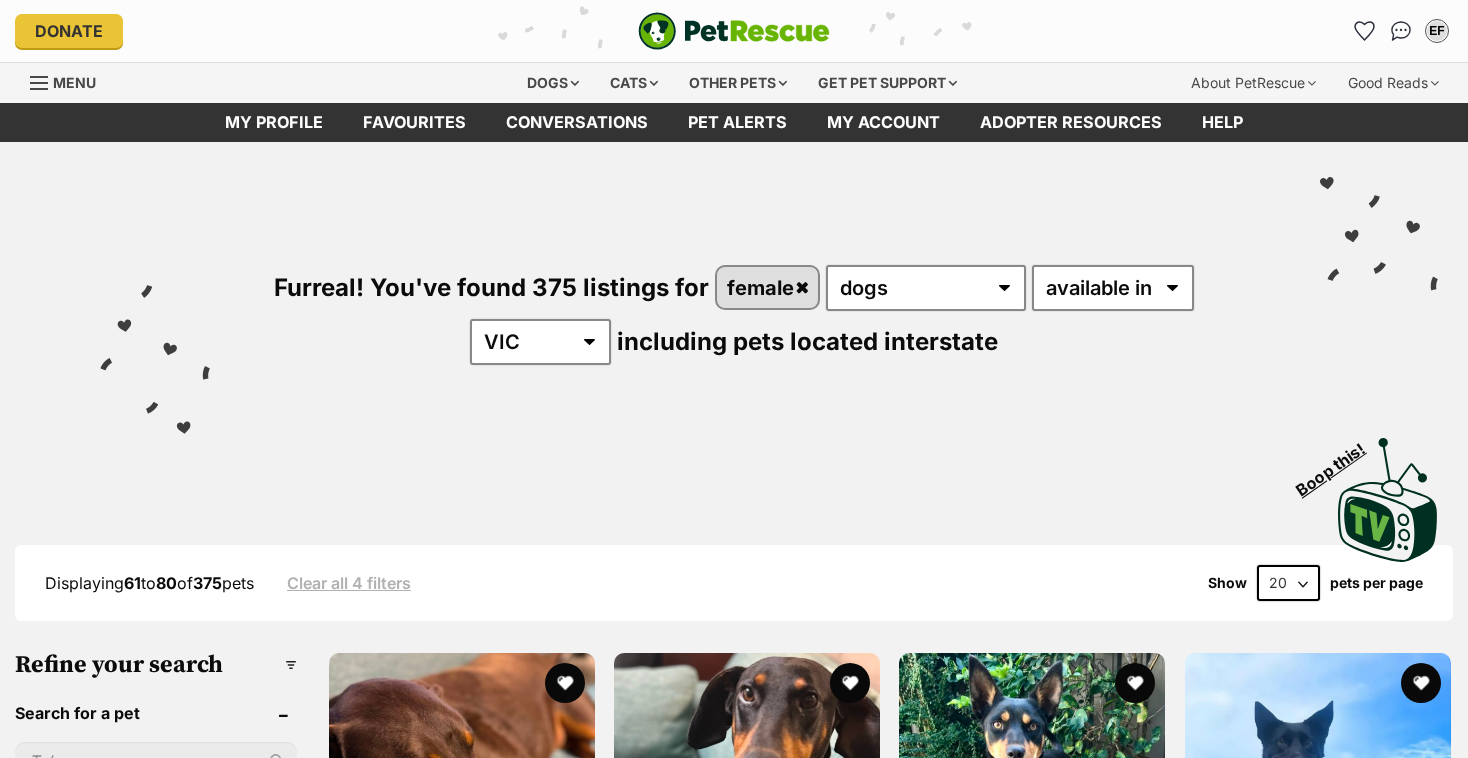 scroll, scrollTop: 0, scrollLeft: 0, axis: both 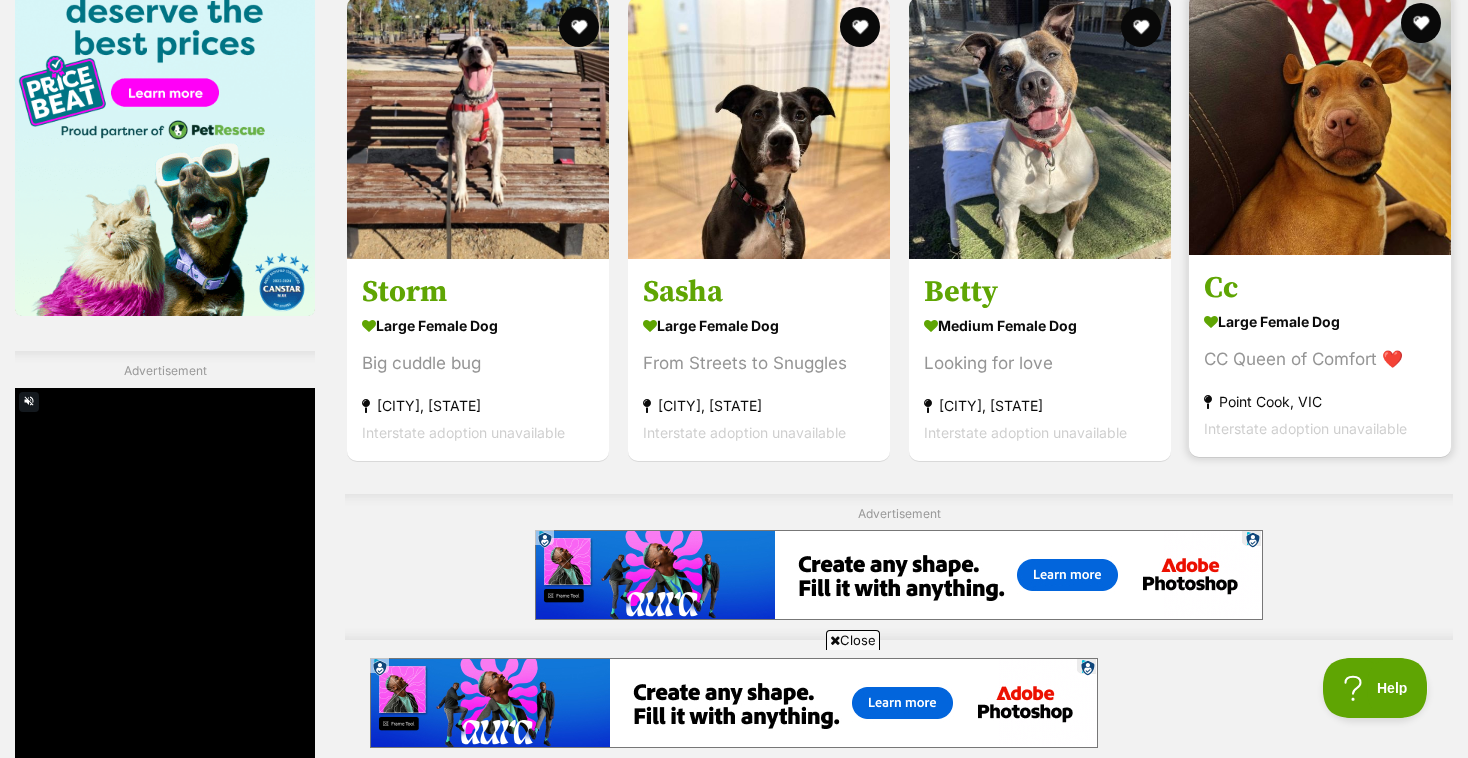click at bounding box center (1320, 124) 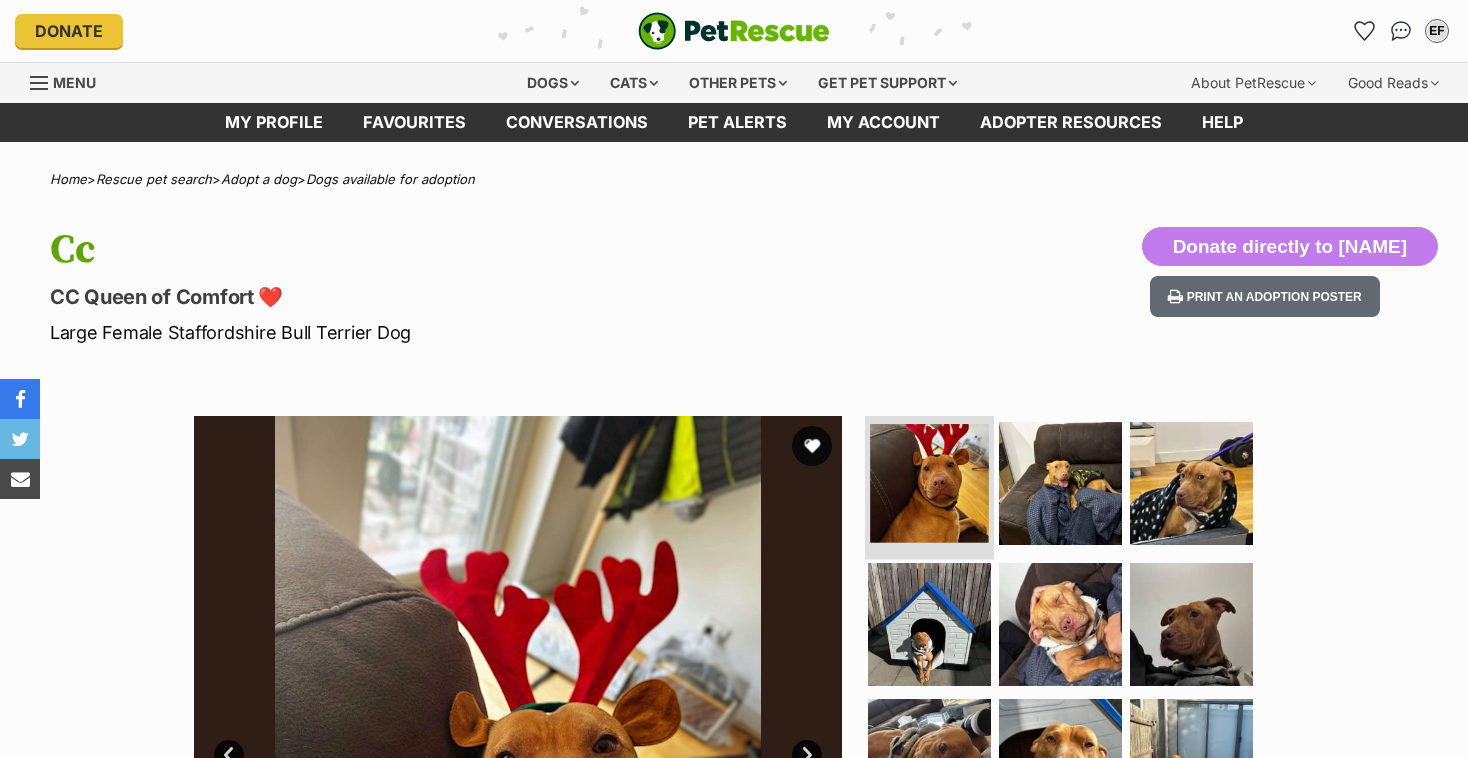 scroll, scrollTop: 0, scrollLeft: 0, axis: both 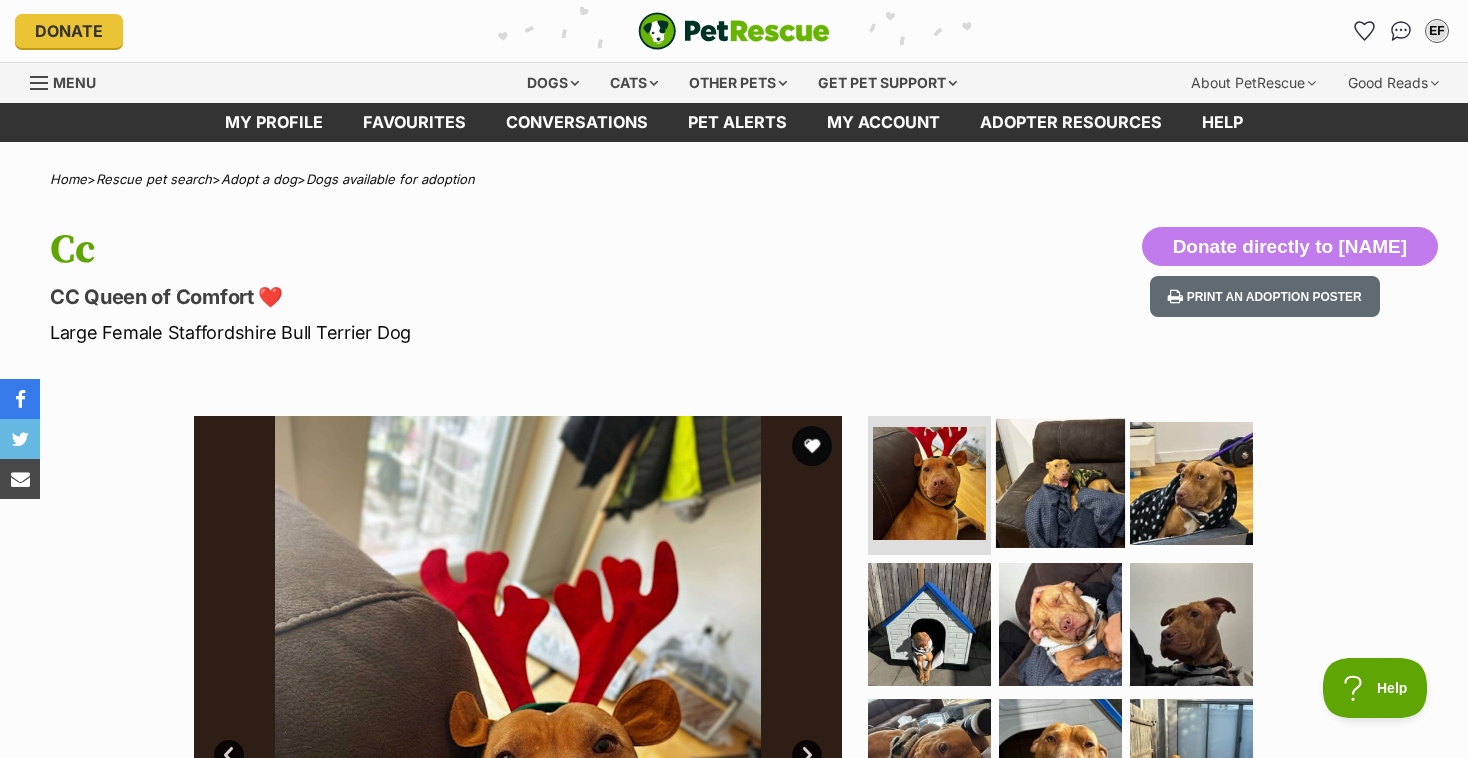 click at bounding box center [1060, 482] 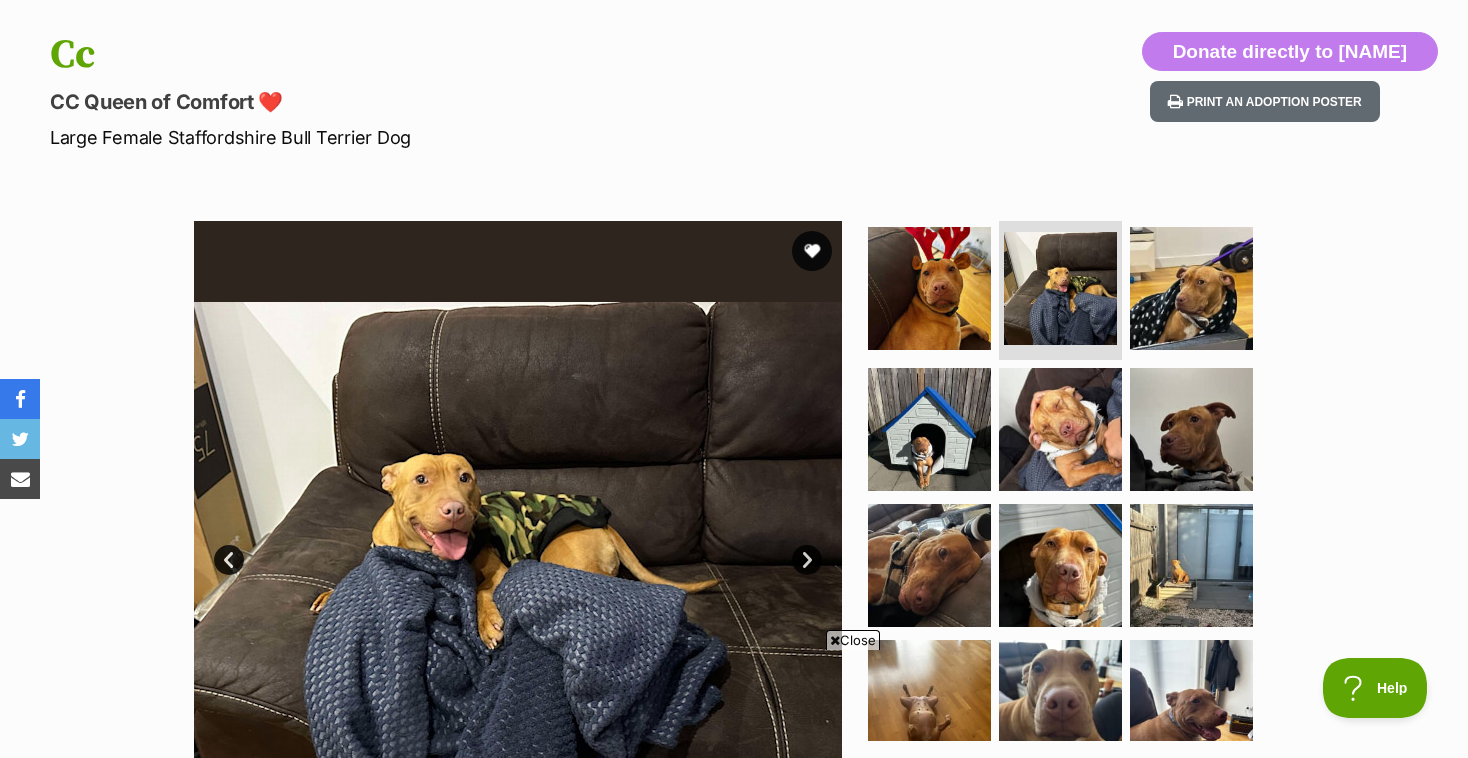 scroll, scrollTop: 199, scrollLeft: 0, axis: vertical 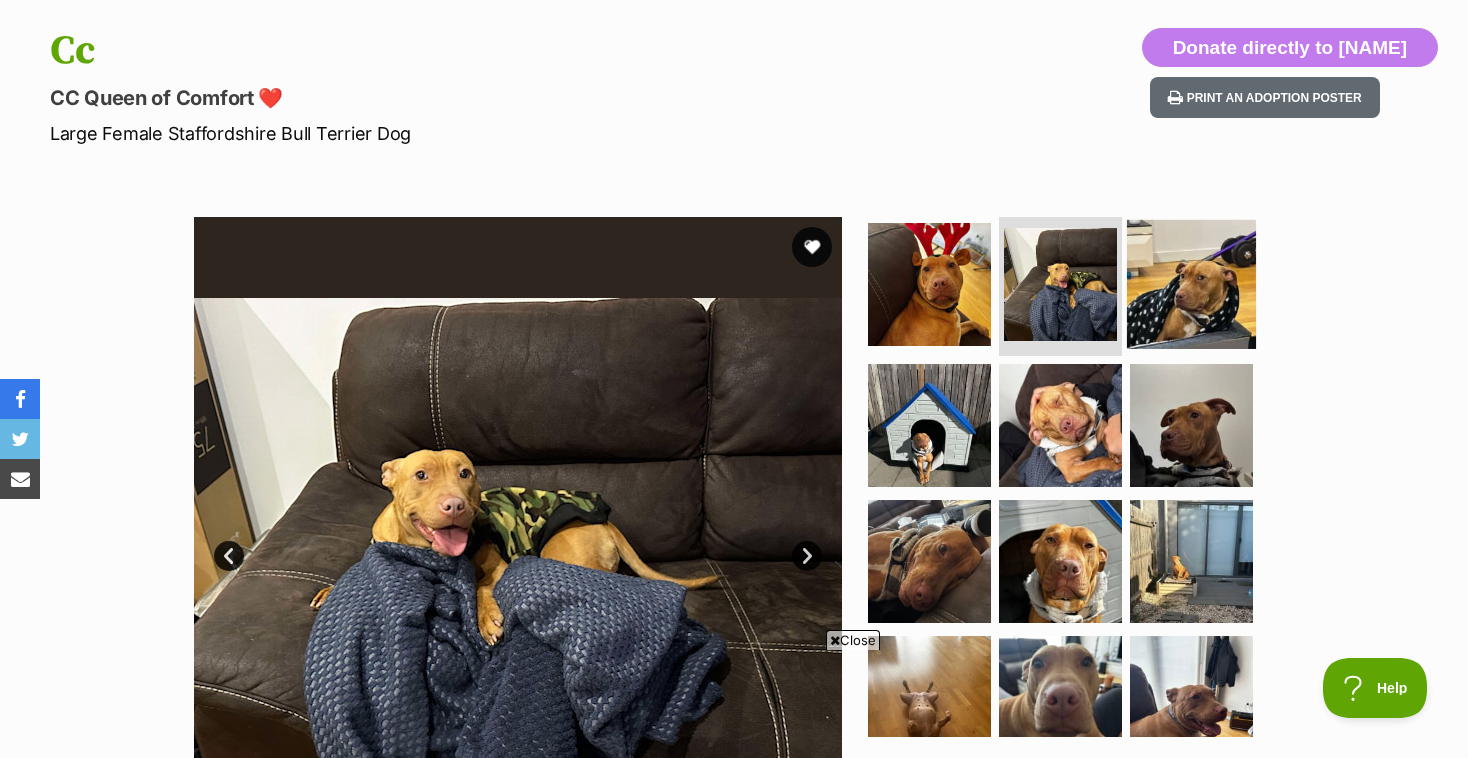 click at bounding box center [1191, 283] 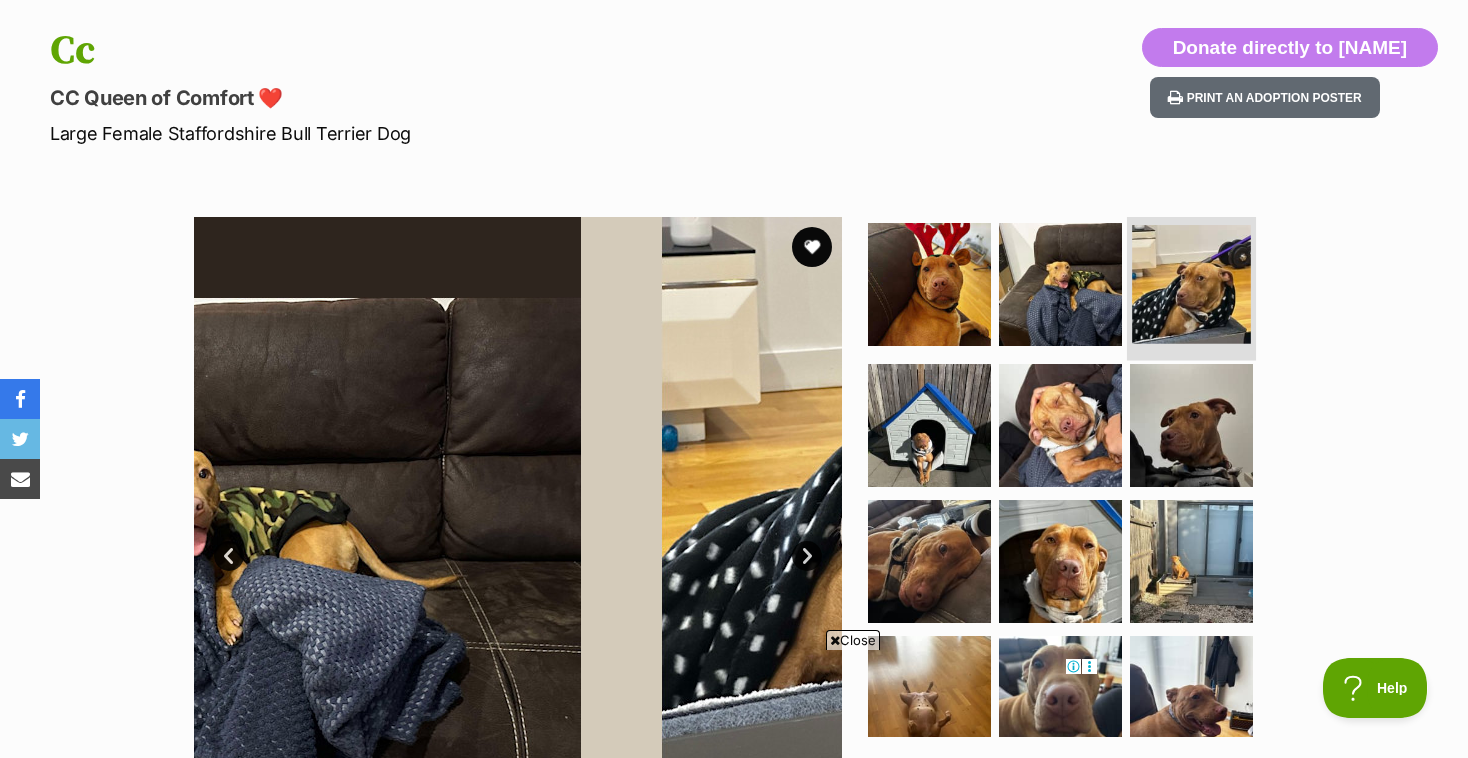 scroll, scrollTop: 0, scrollLeft: 0, axis: both 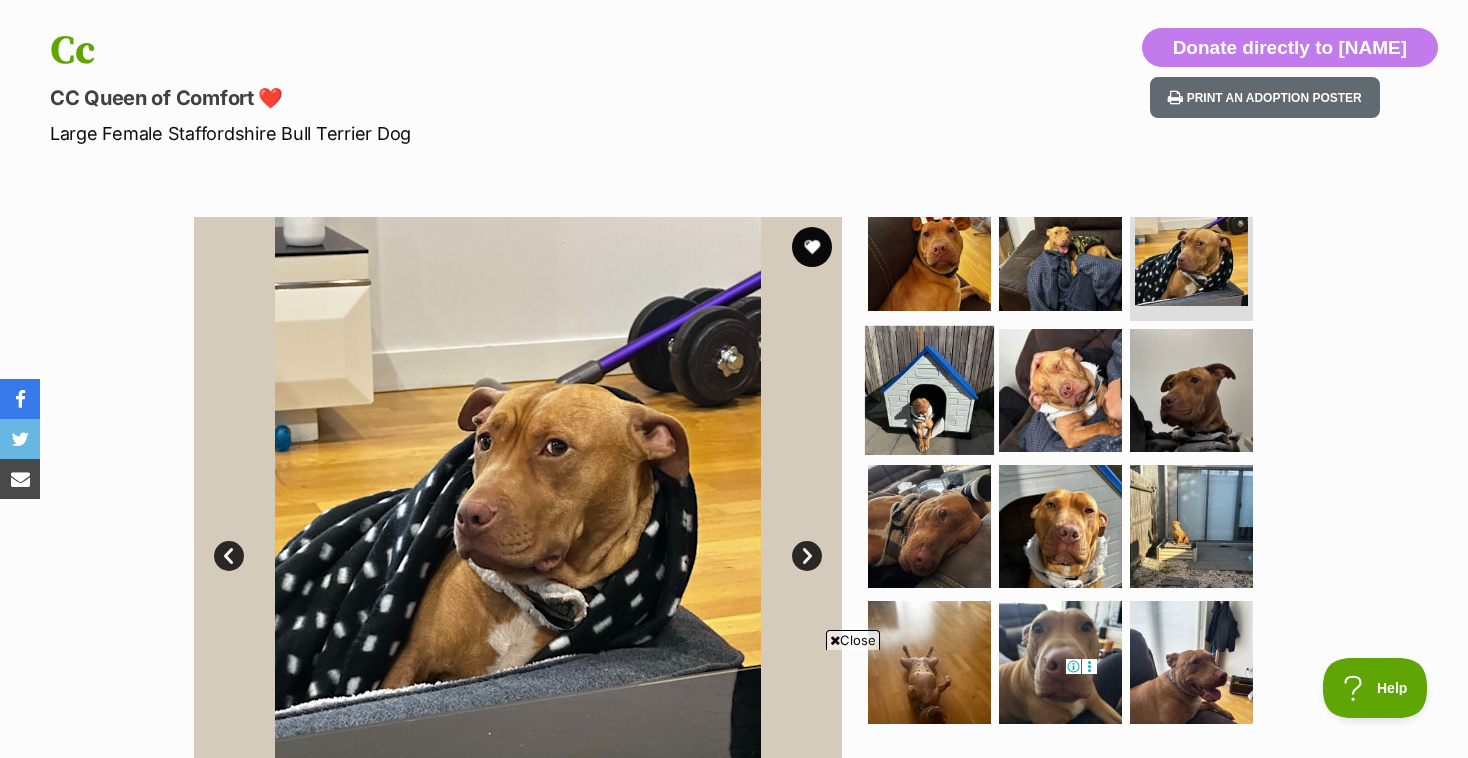 click at bounding box center [929, 390] 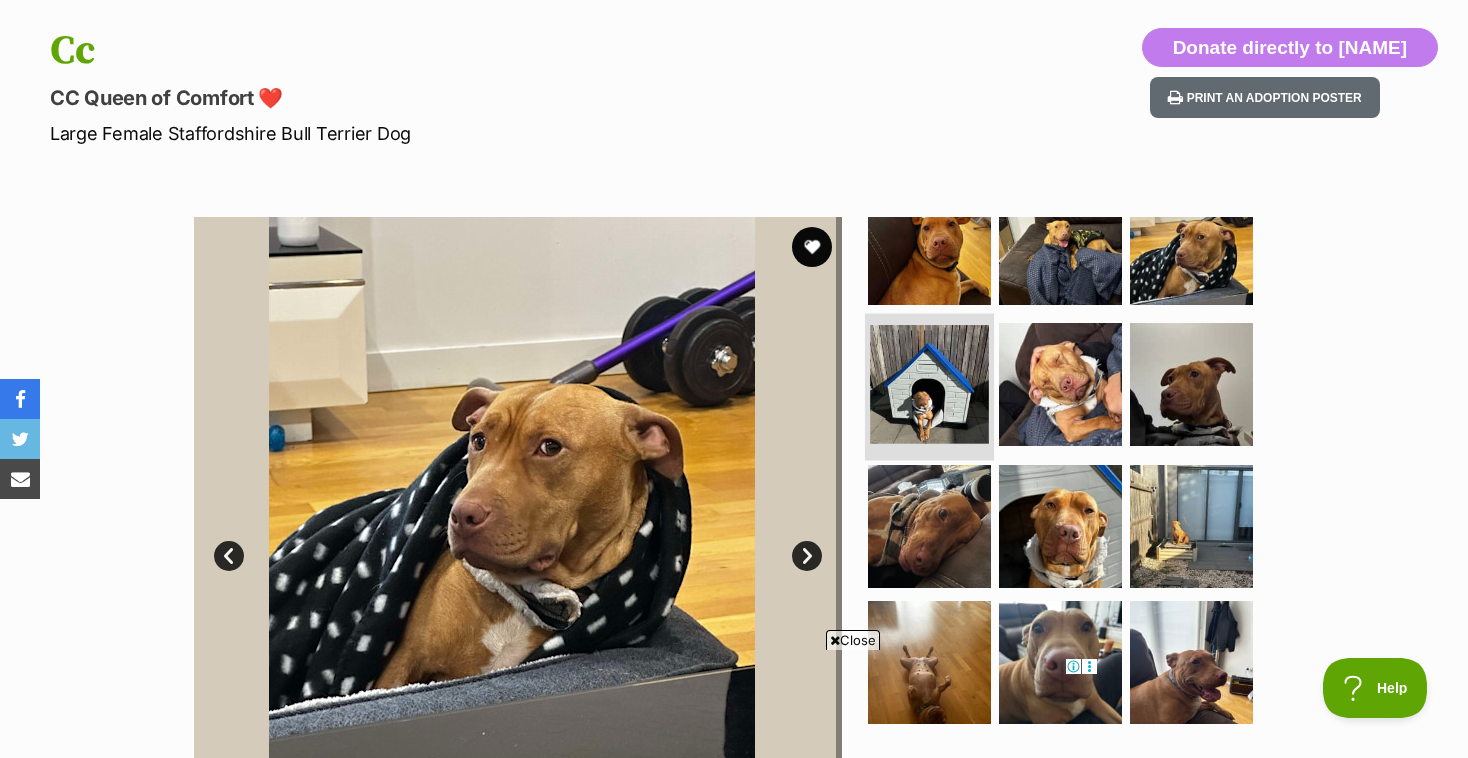 scroll, scrollTop: 35, scrollLeft: 0, axis: vertical 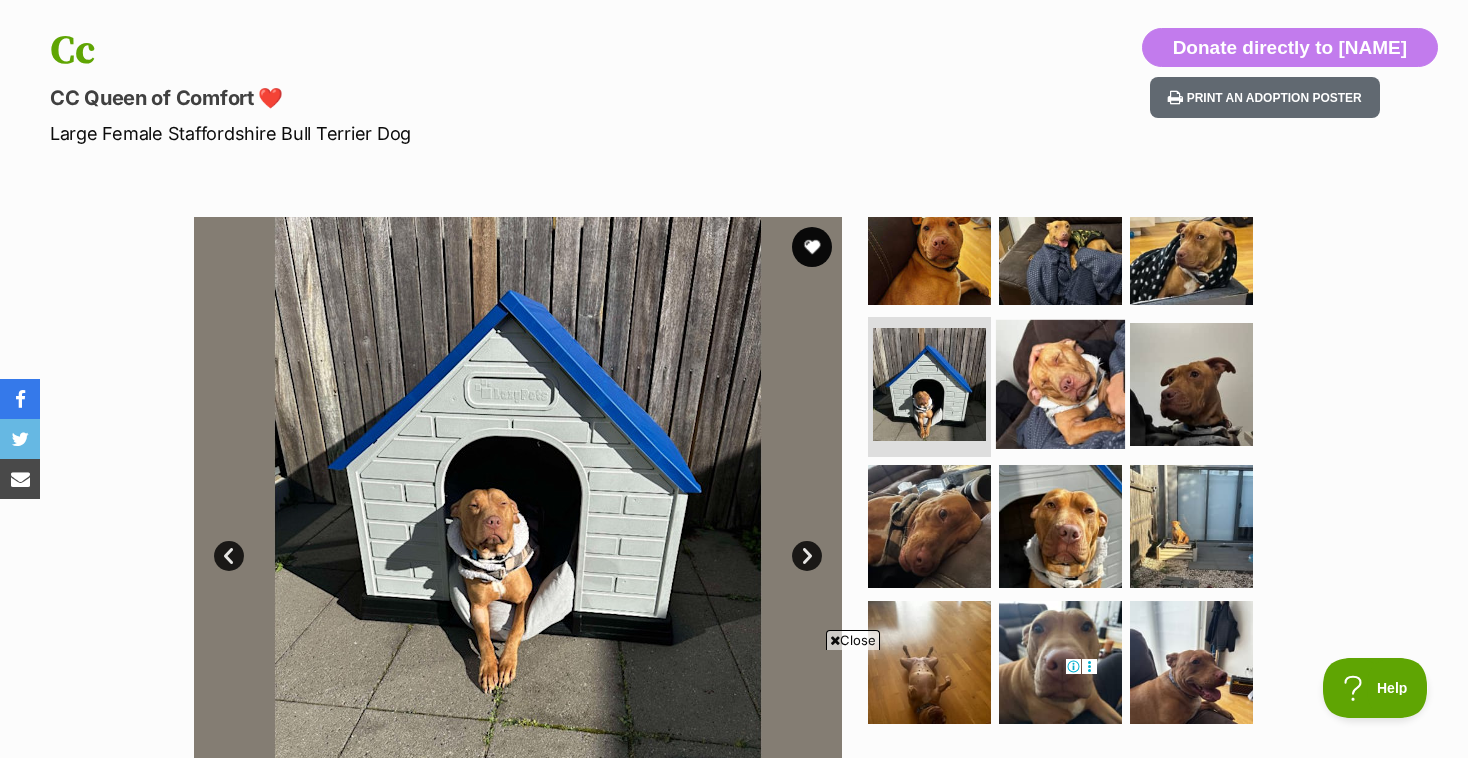 click at bounding box center (1060, 384) 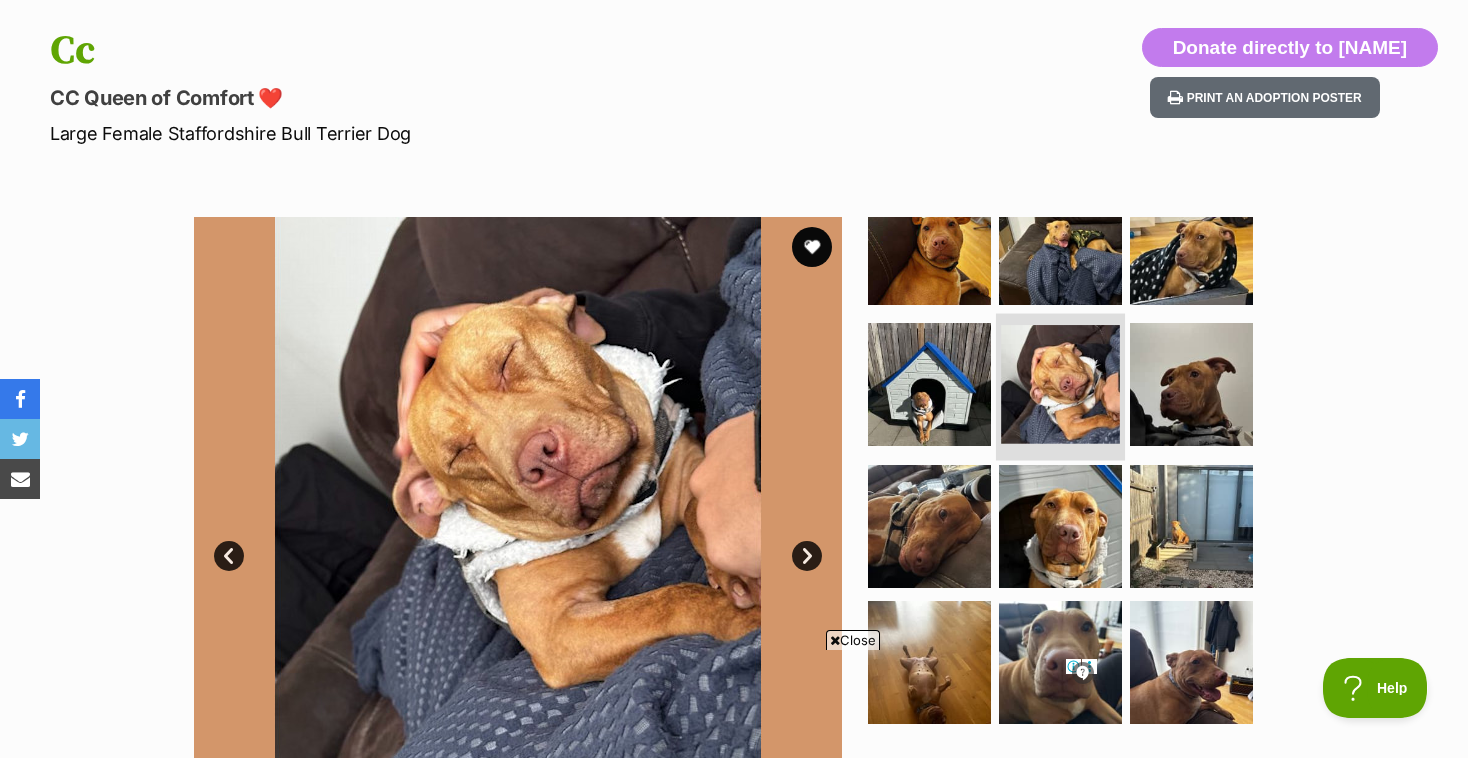 scroll, scrollTop: 41, scrollLeft: 0, axis: vertical 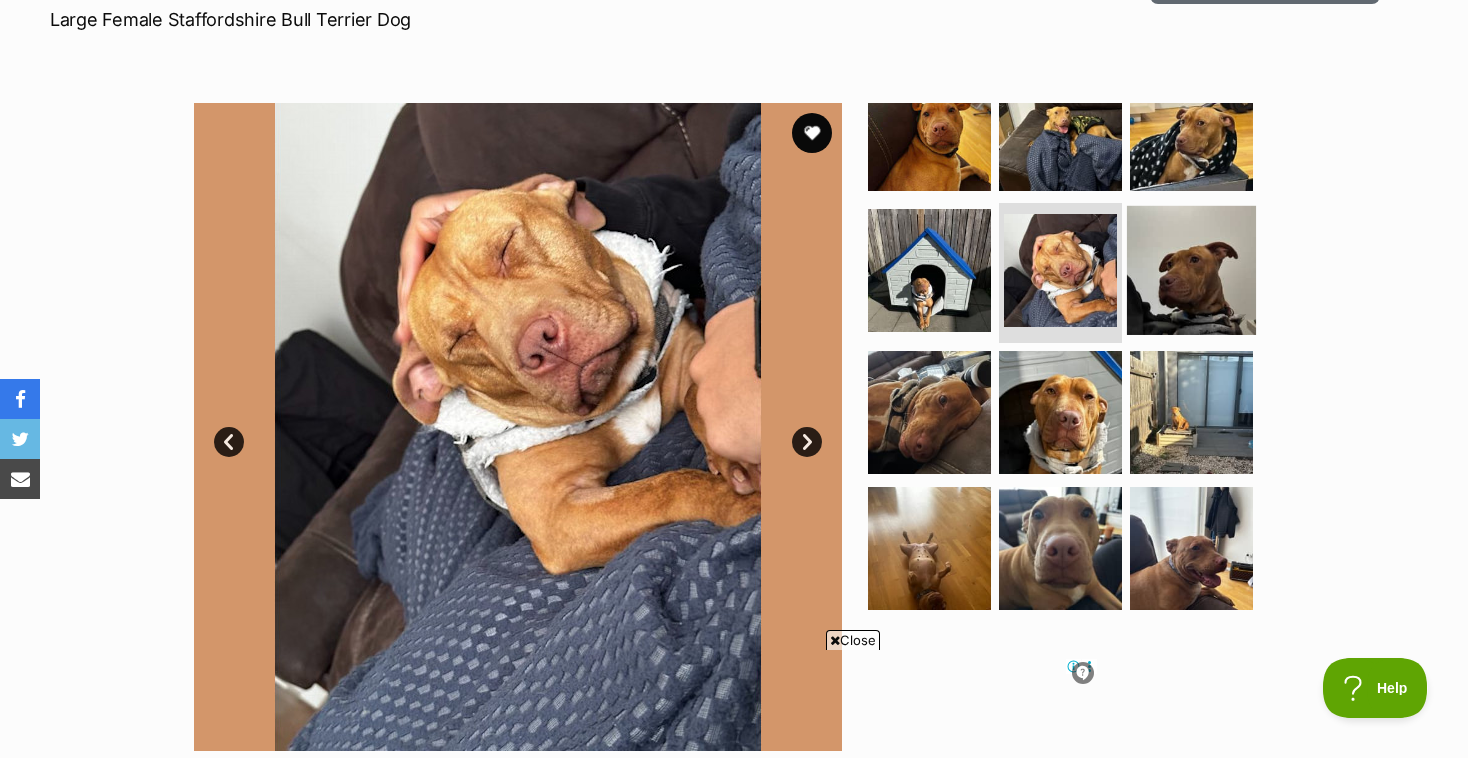 click at bounding box center (1191, 270) 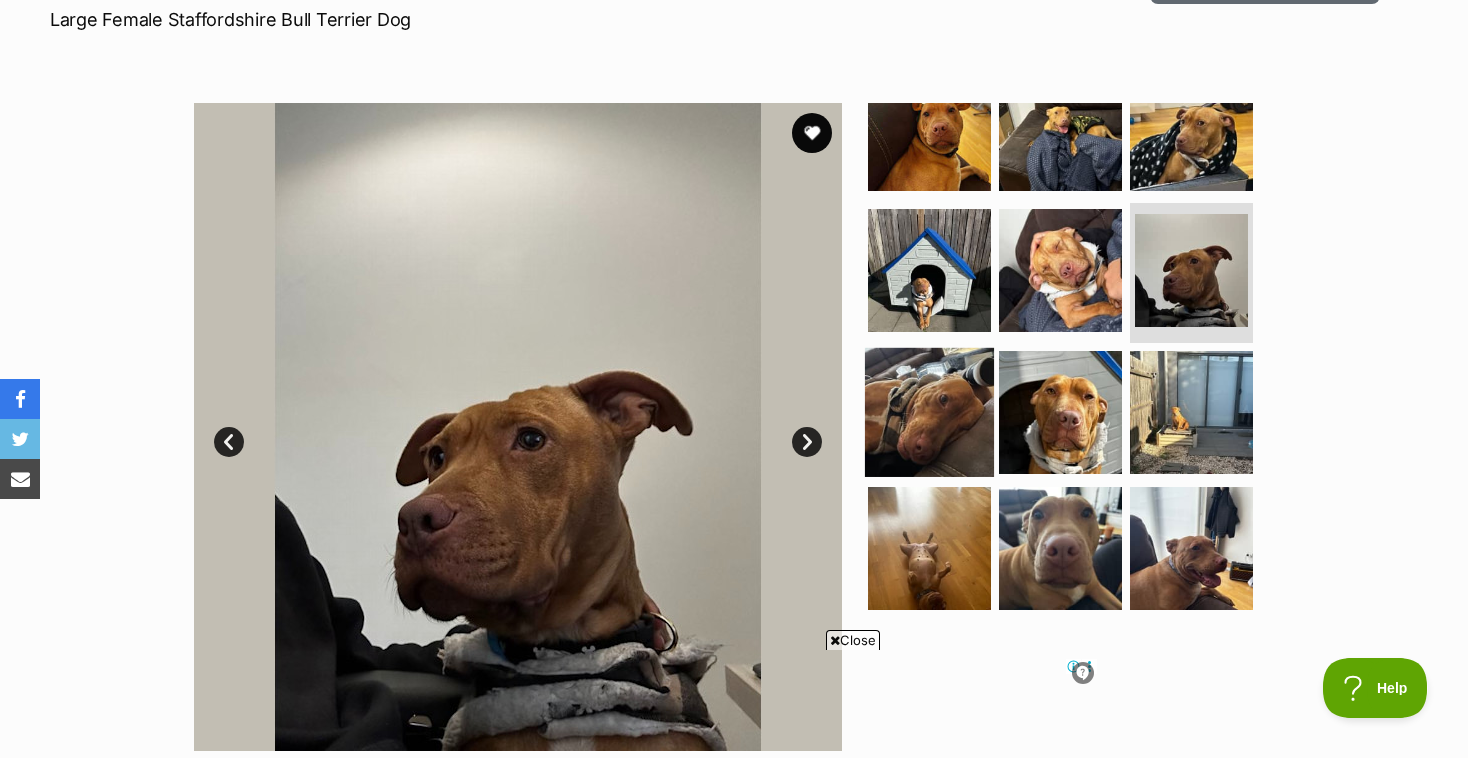 click at bounding box center (929, 412) 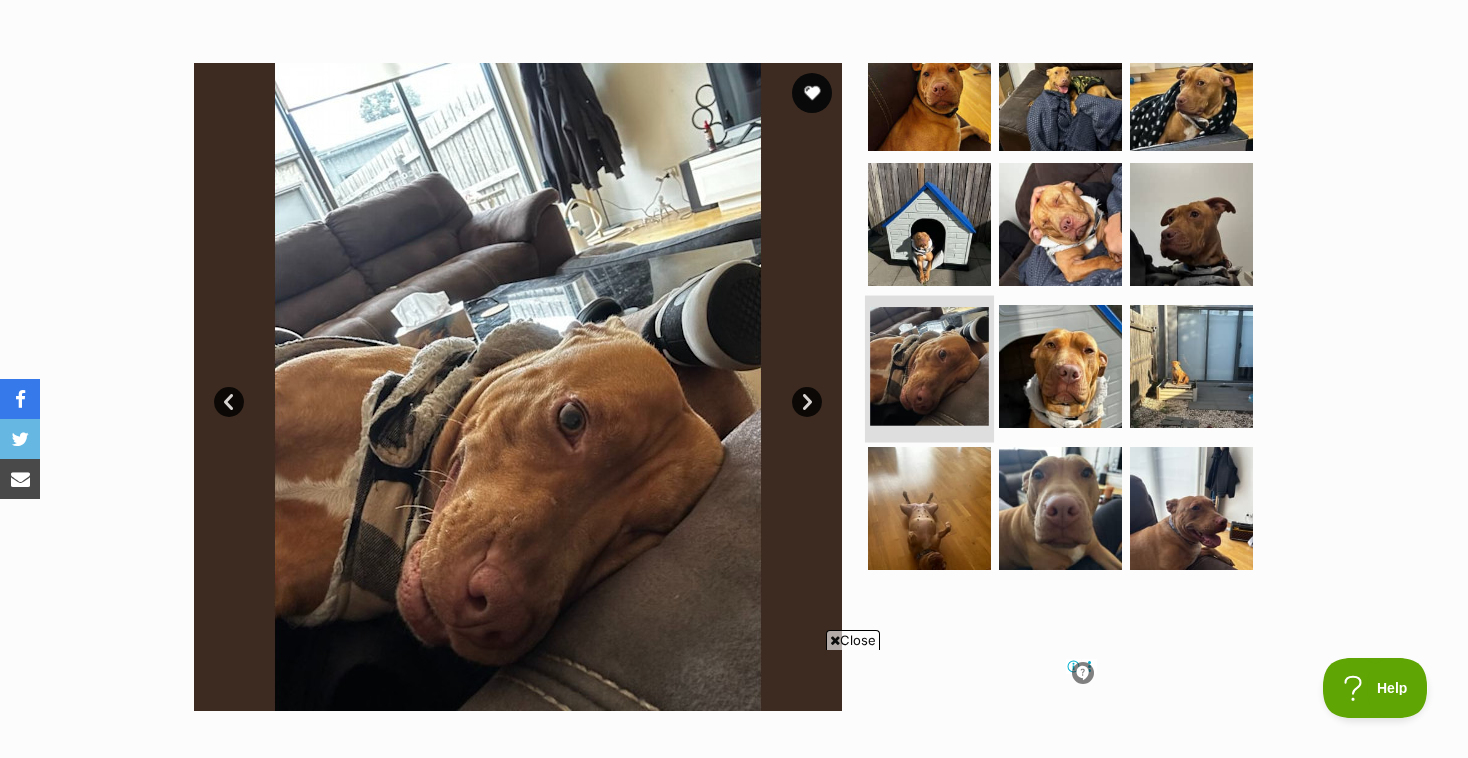 scroll, scrollTop: 357, scrollLeft: 0, axis: vertical 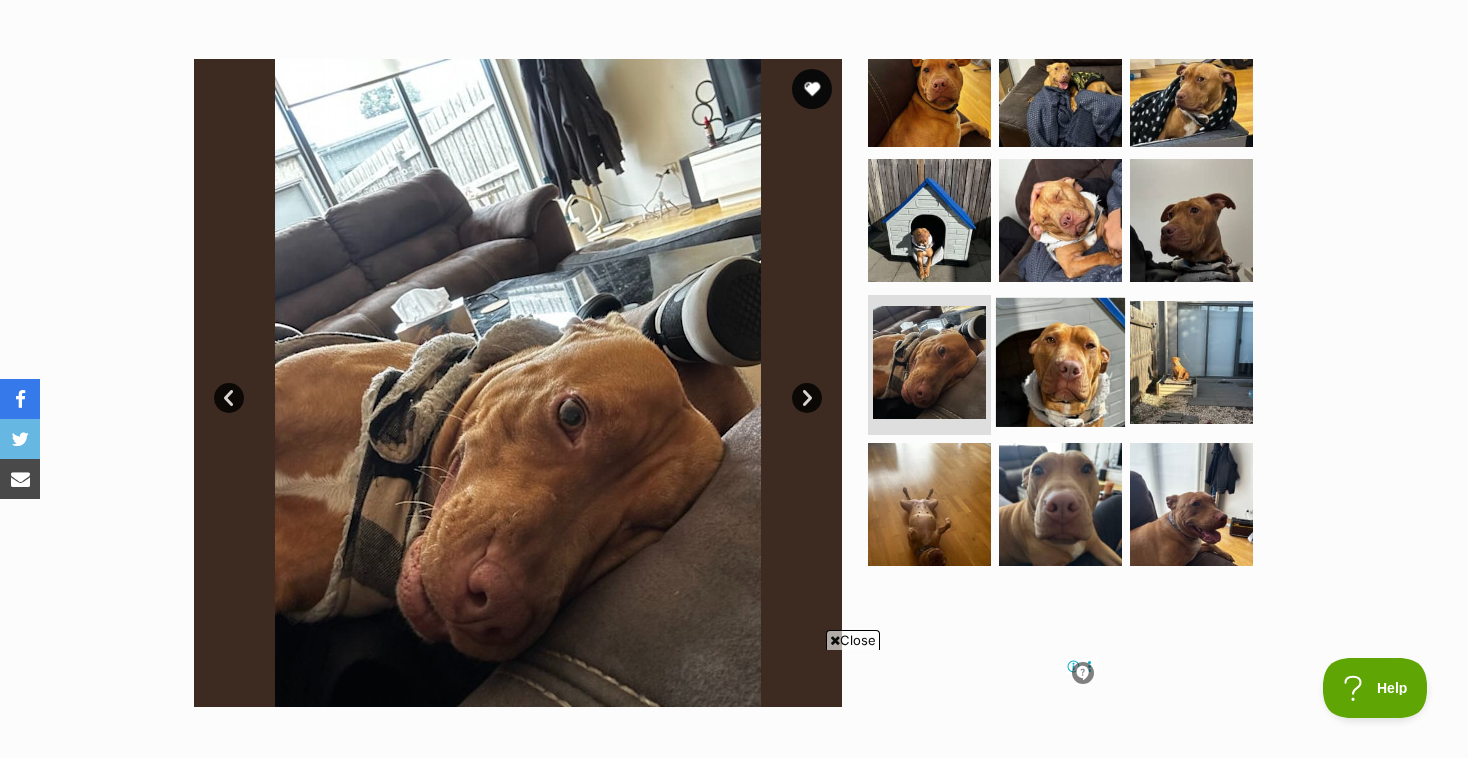click at bounding box center [1060, 362] 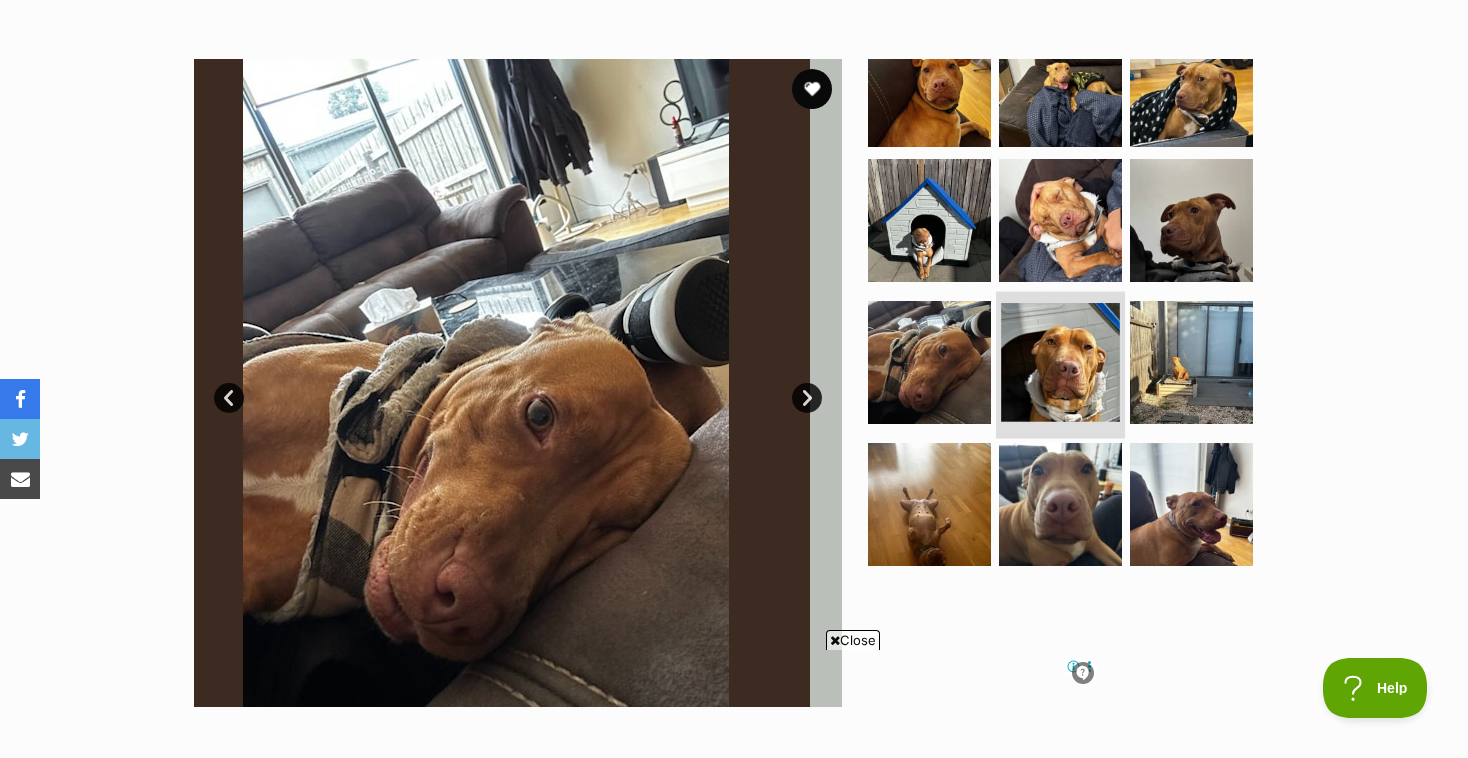 scroll, scrollTop: 41, scrollLeft: 0, axis: vertical 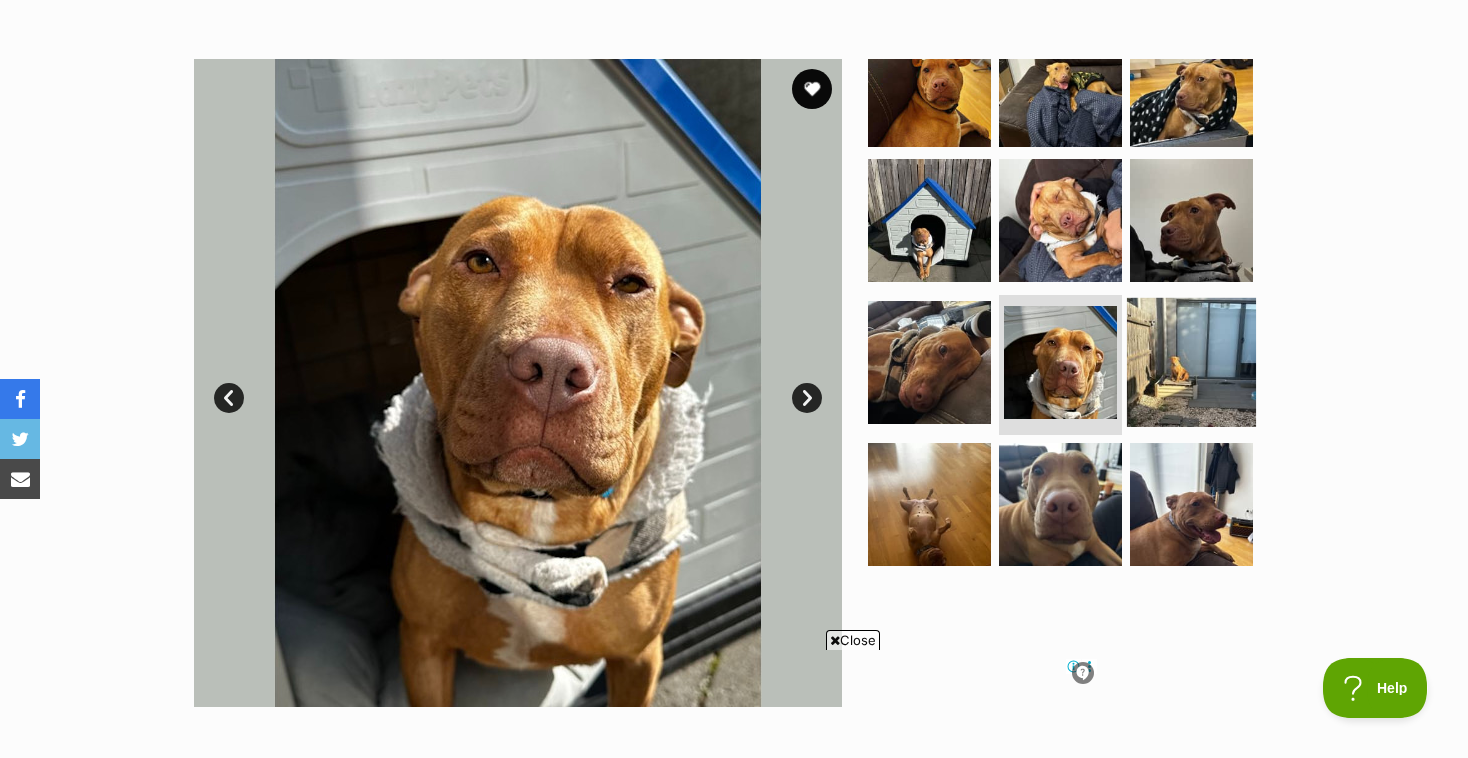 click at bounding box center (1191, 362) 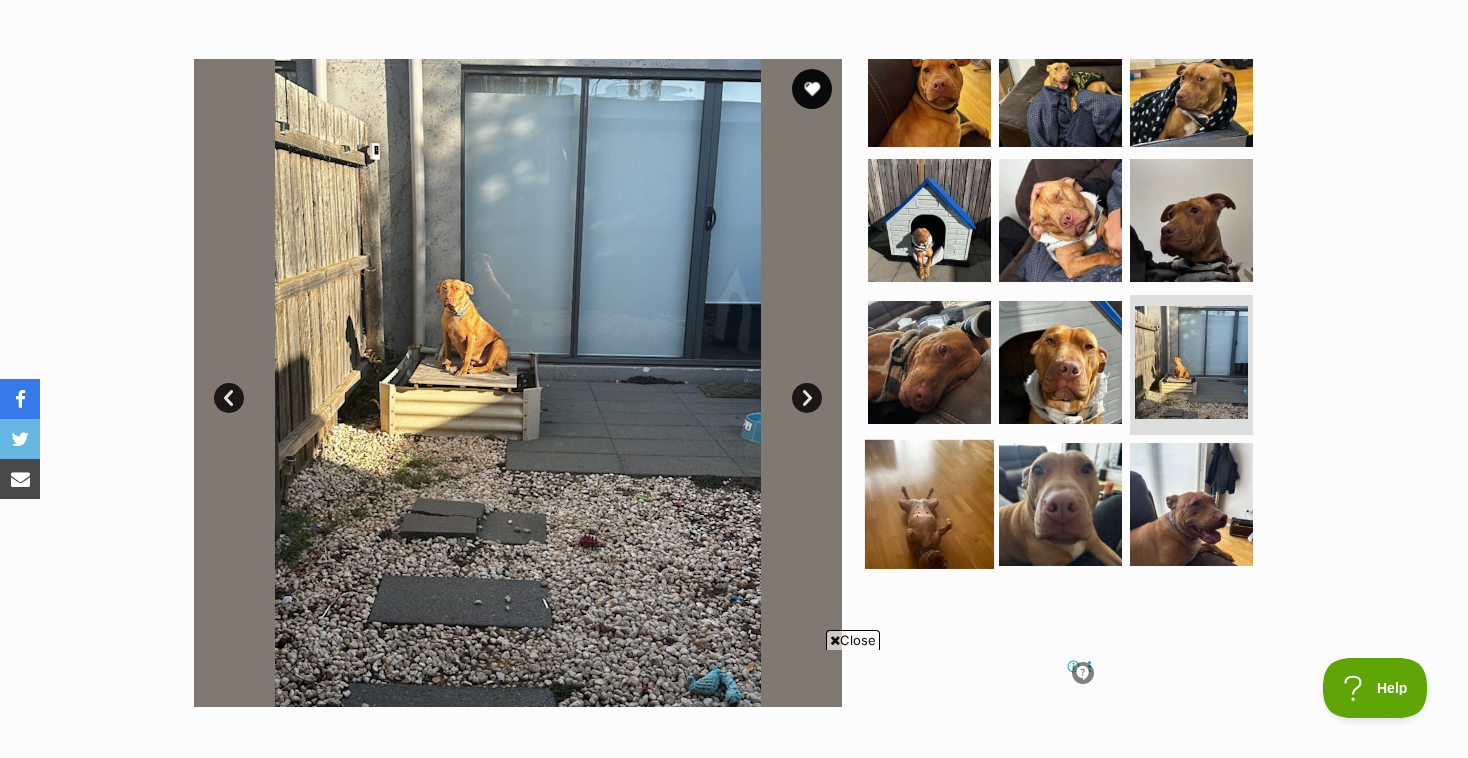 click at bounding box center [929, 504] 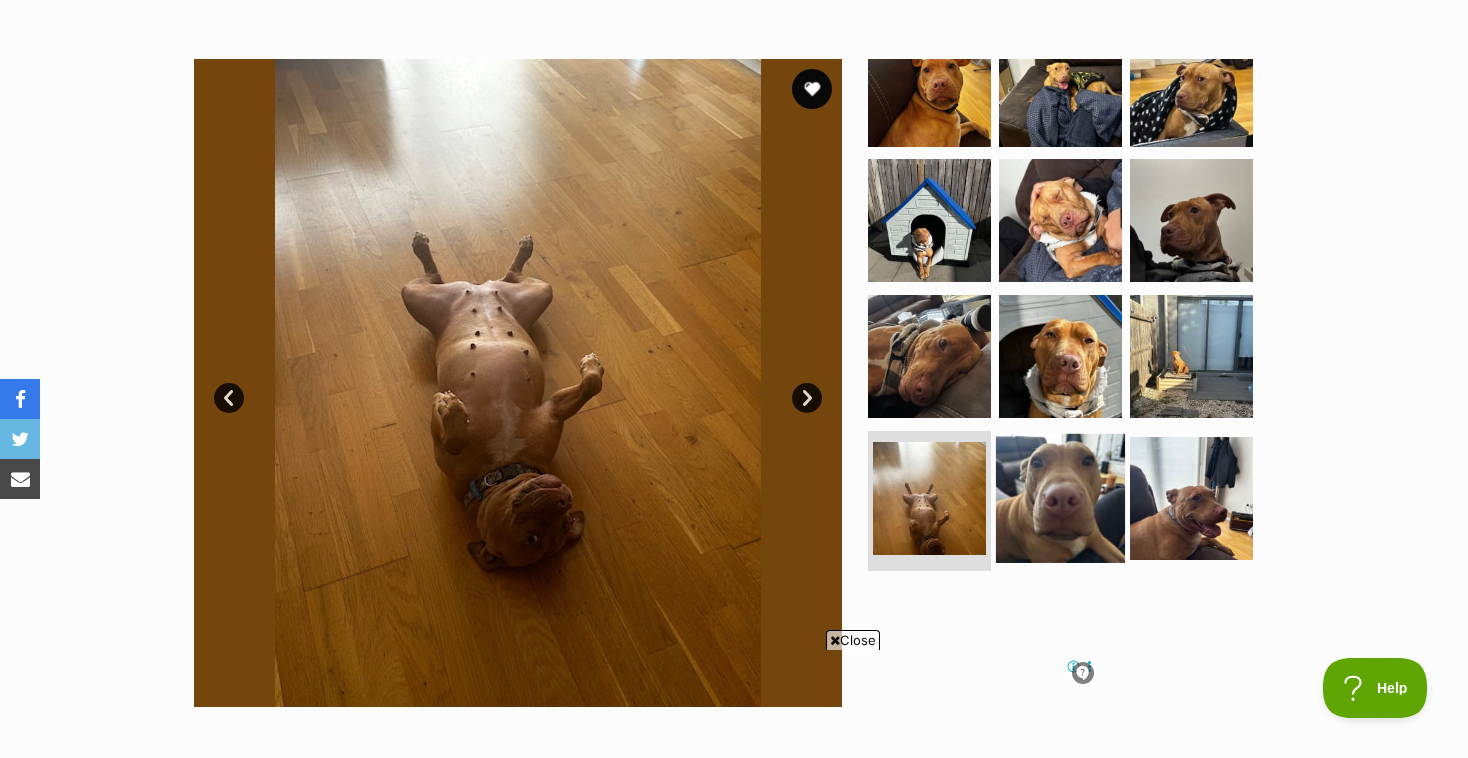 click at bounding box center (1060, 498) 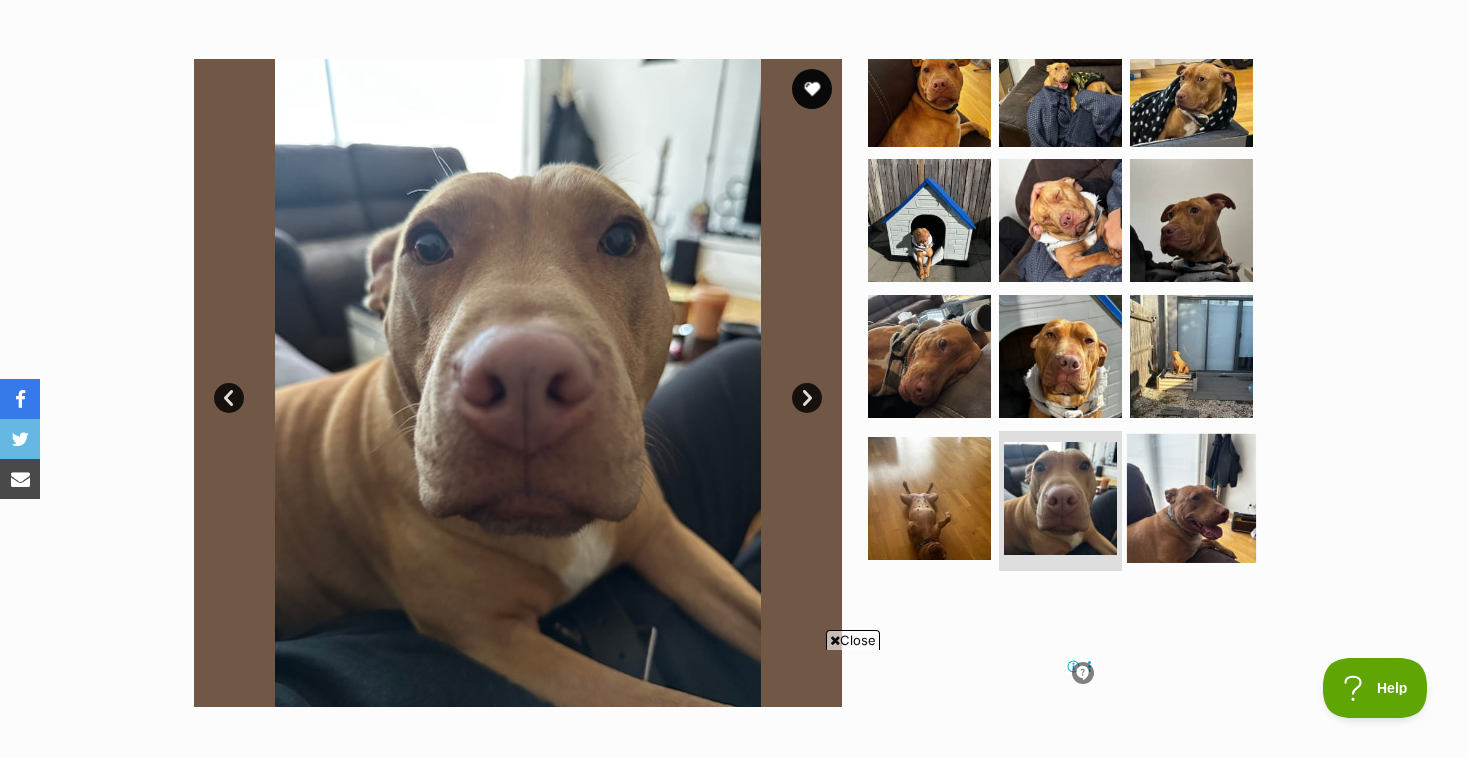 click at bounding box center [1191, 498] 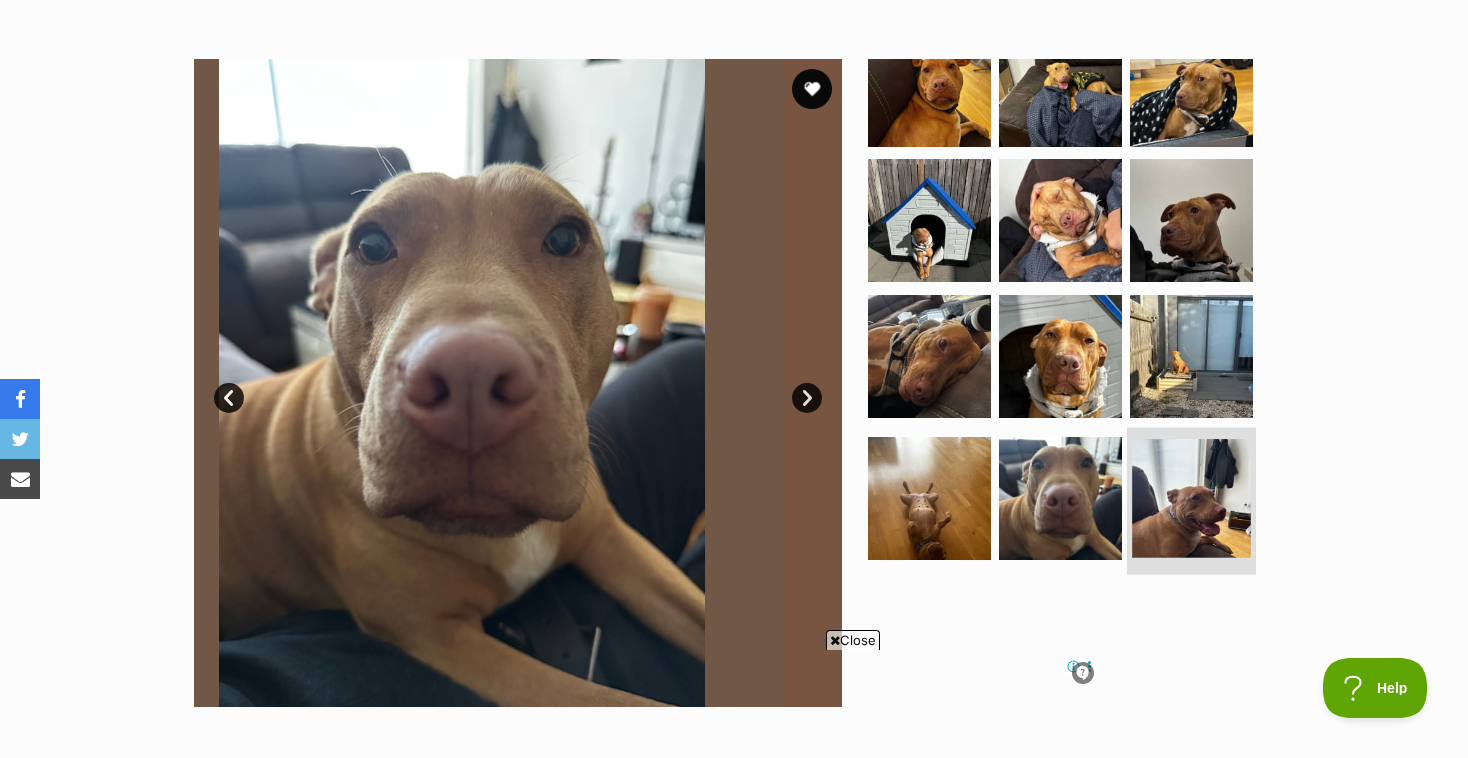 scroll, scrollTop: 41, scrollLeft: 0, axis: vertical 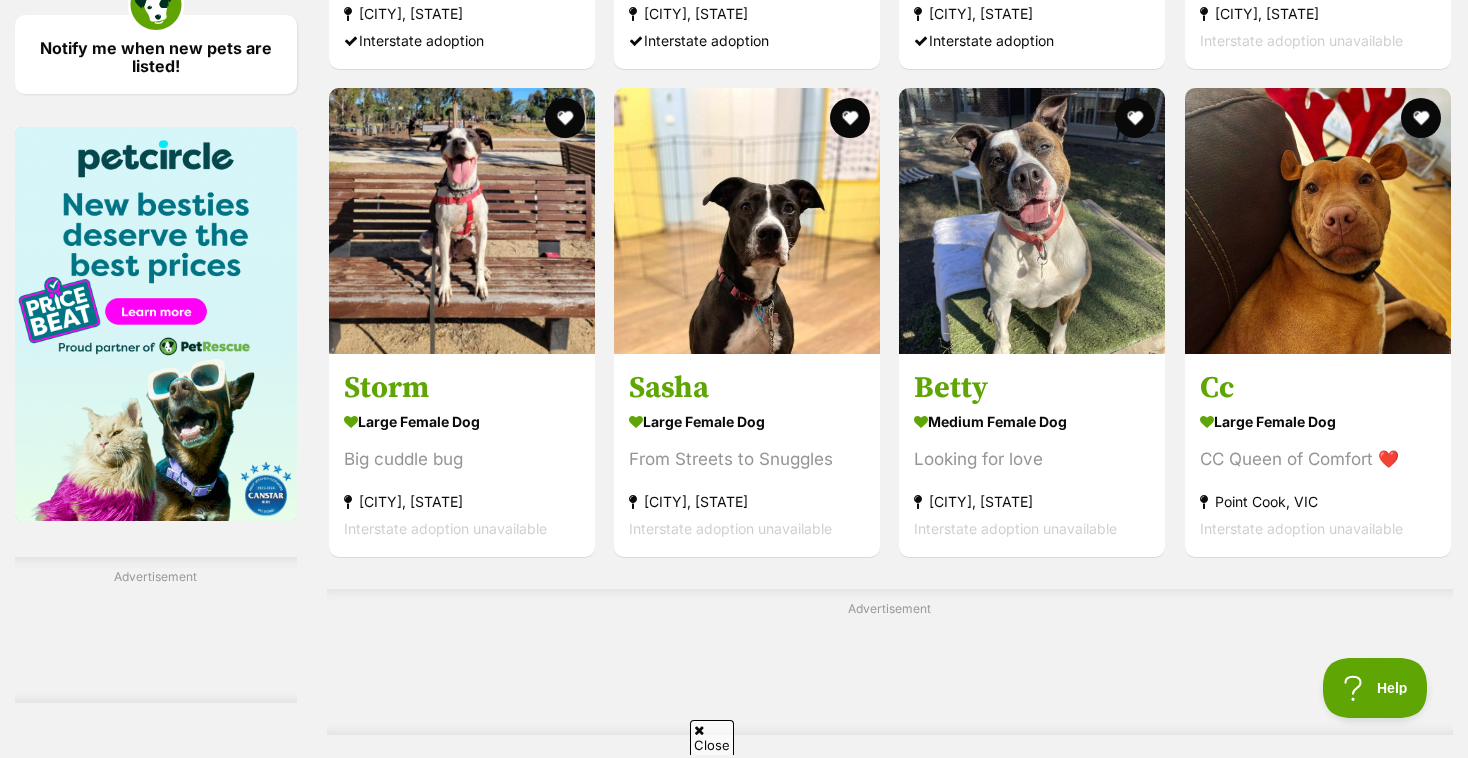 click on "Next" at bounding box center [971, 792] 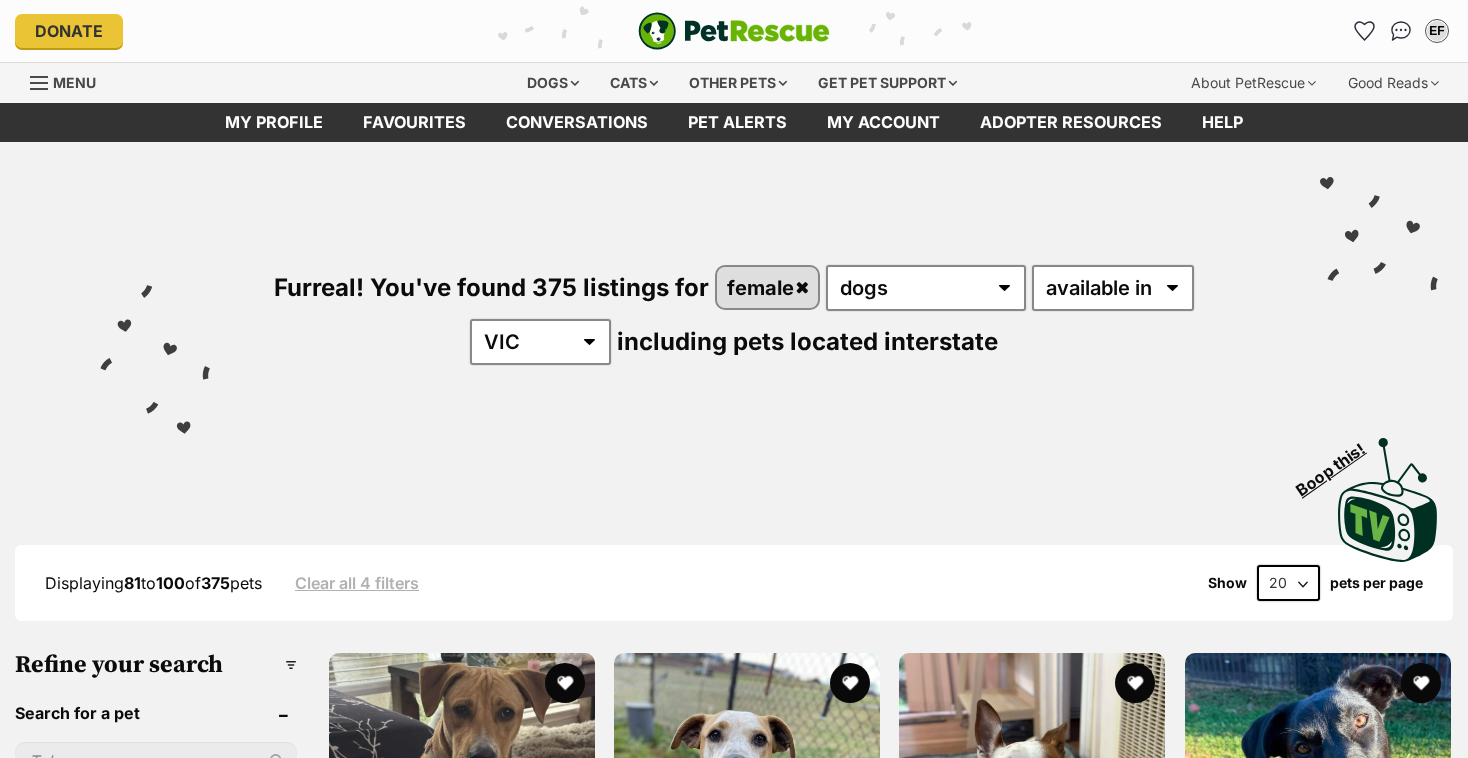 scroll, scrollTop: 0, scrollLeft: 0, axis: both 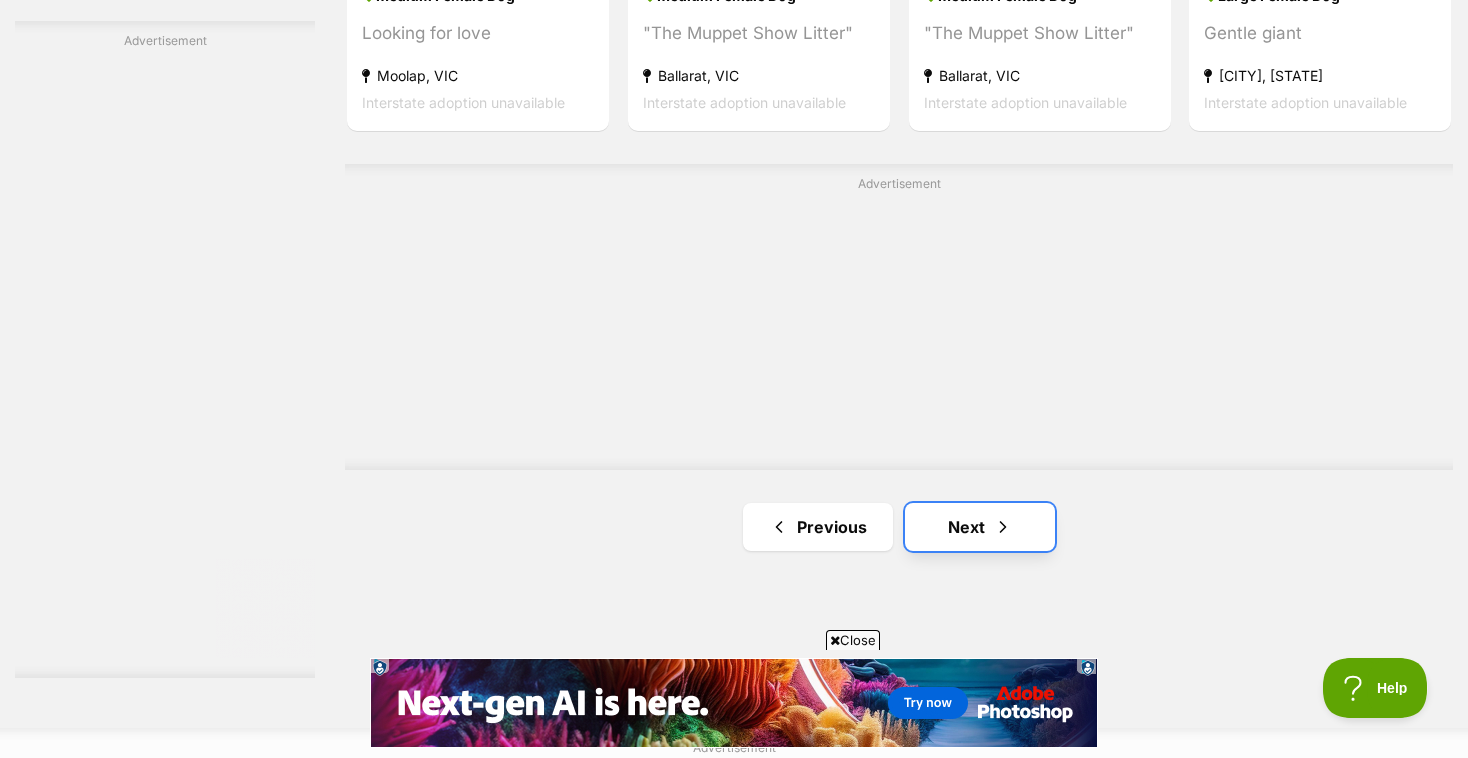click on "Next" at bounding box center (980, 527) 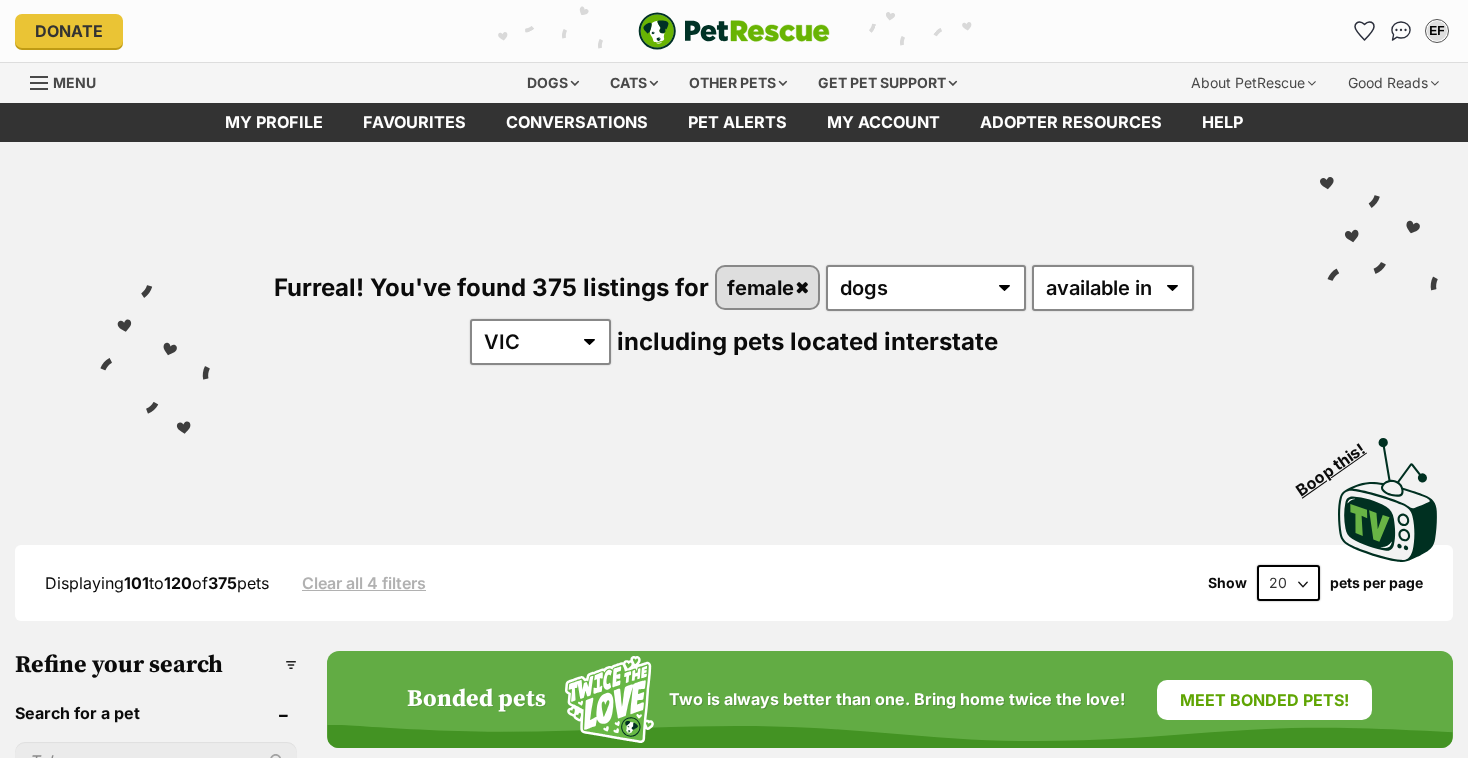 scroll, scrollTop: 38, scrollLeft: 0, axis: vertical 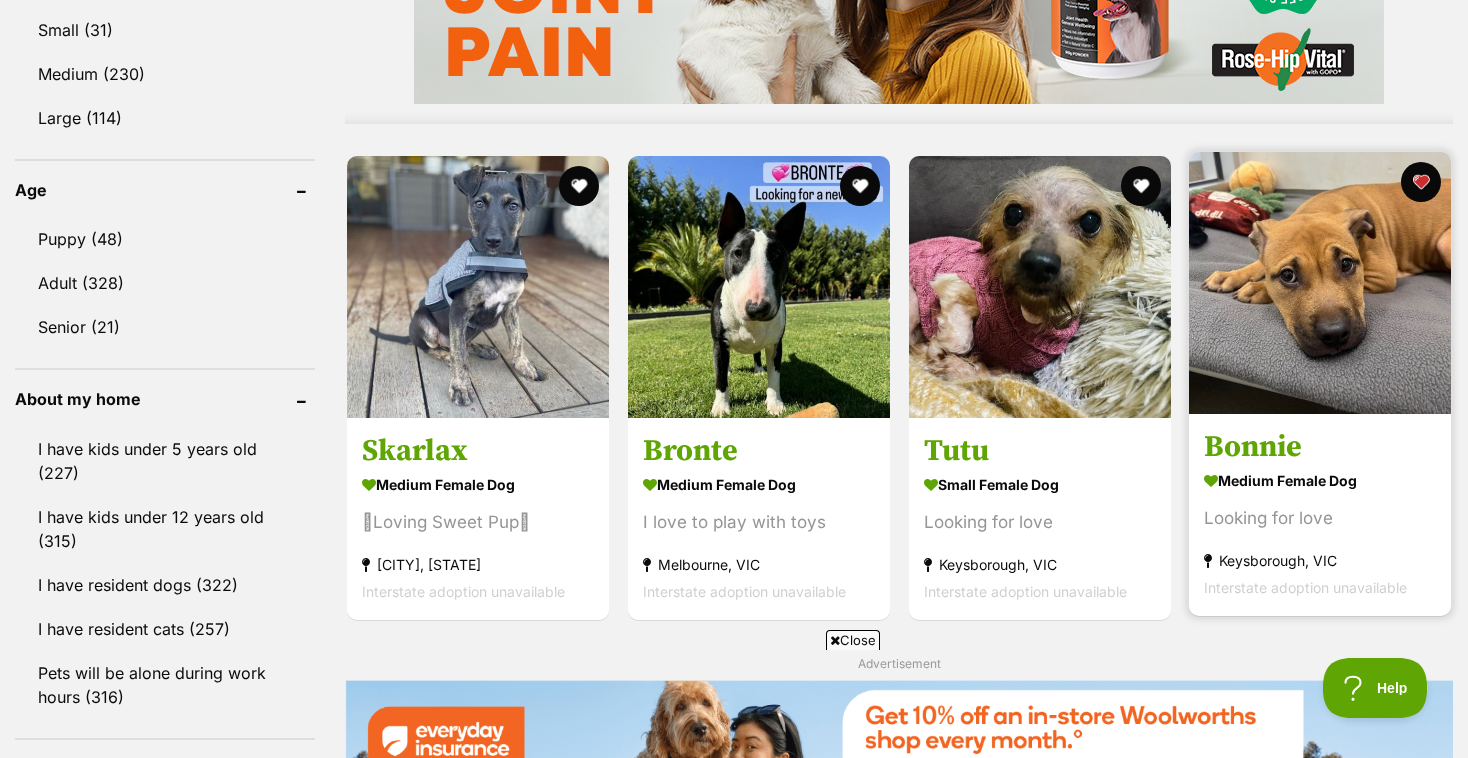 click at bounding box center [1320, 283] 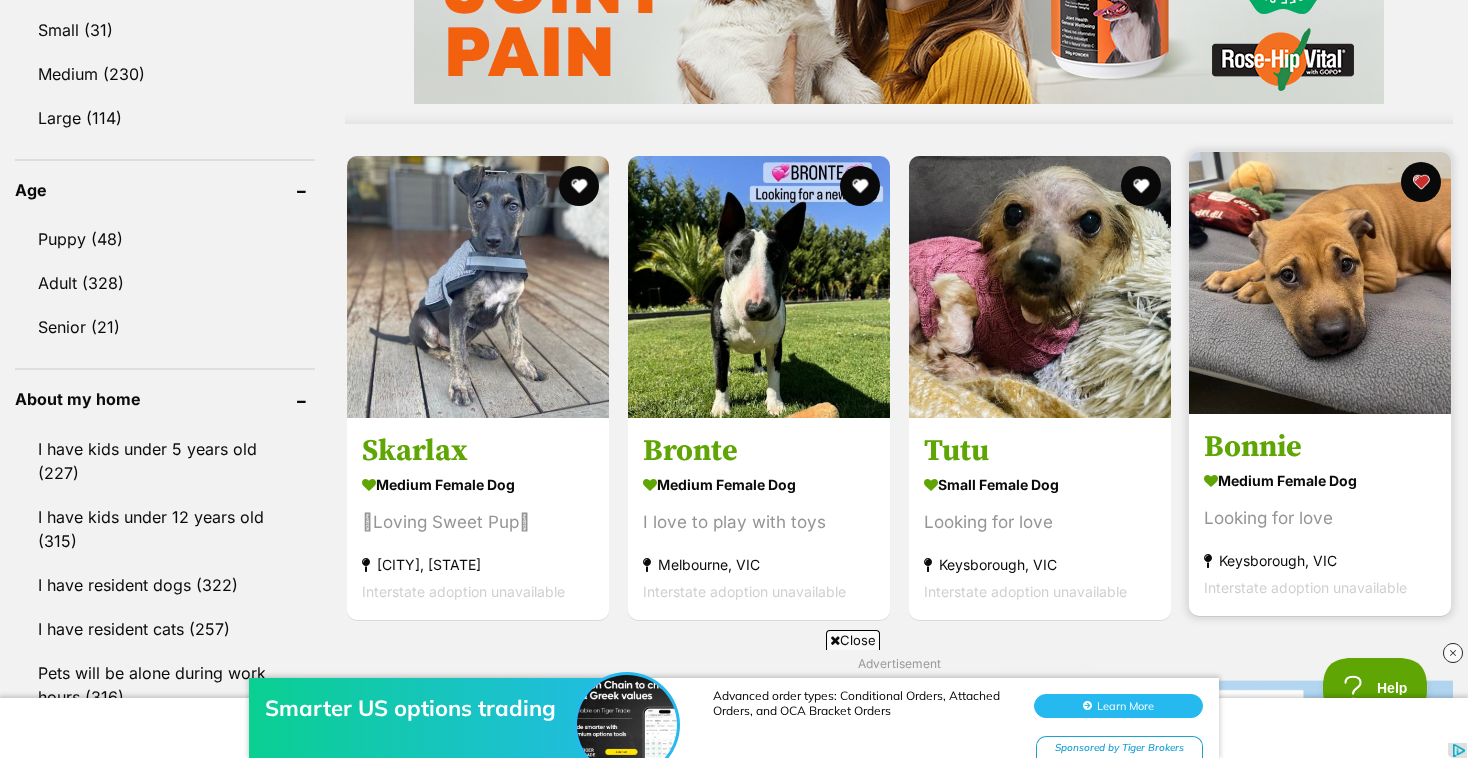 scroll, scrollTop: 0, scrollLeft: 0, axis: both 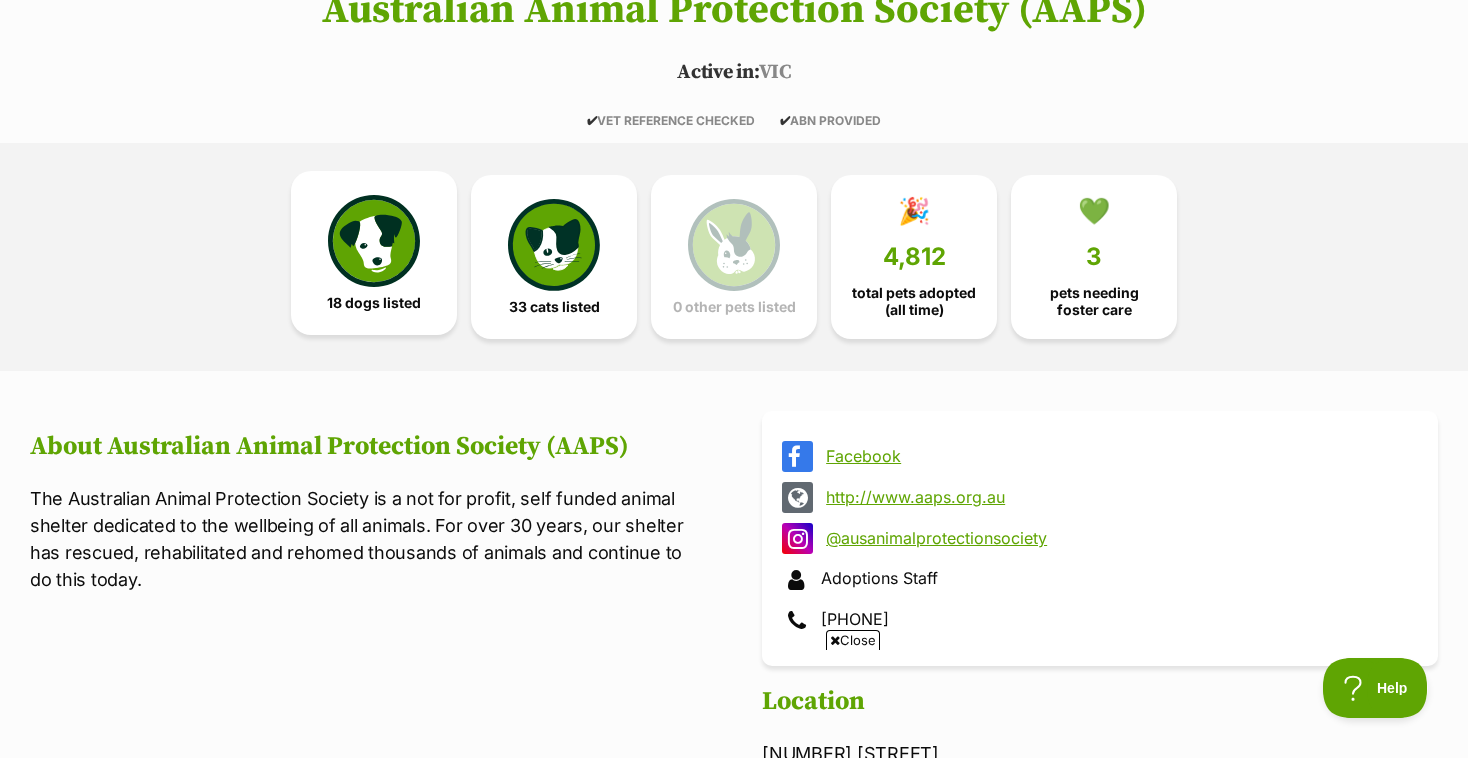 click on "18 dogs listed" at bounding box center (374, 253) 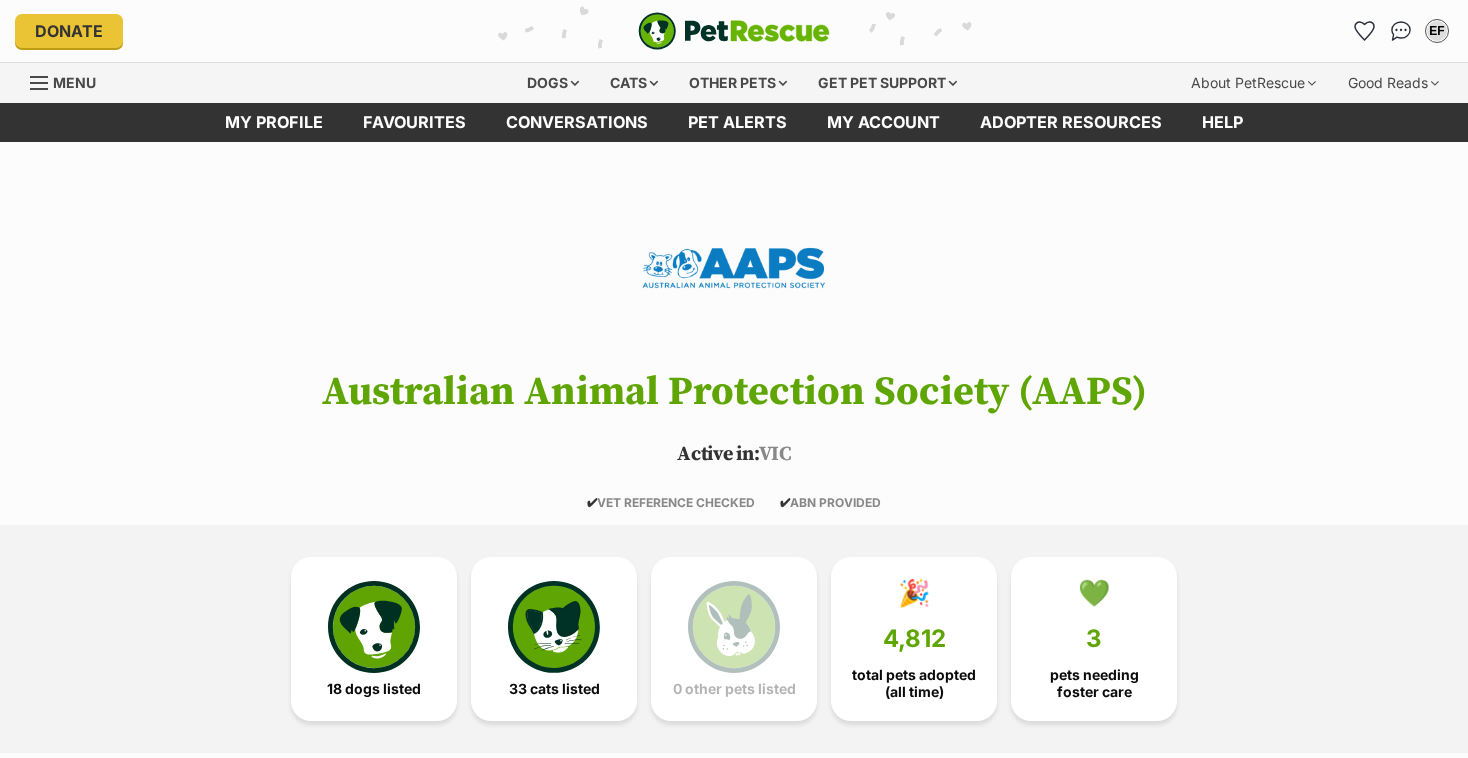 scroll, scrollTop: 306, scrollLeft: 0, axis: vertical 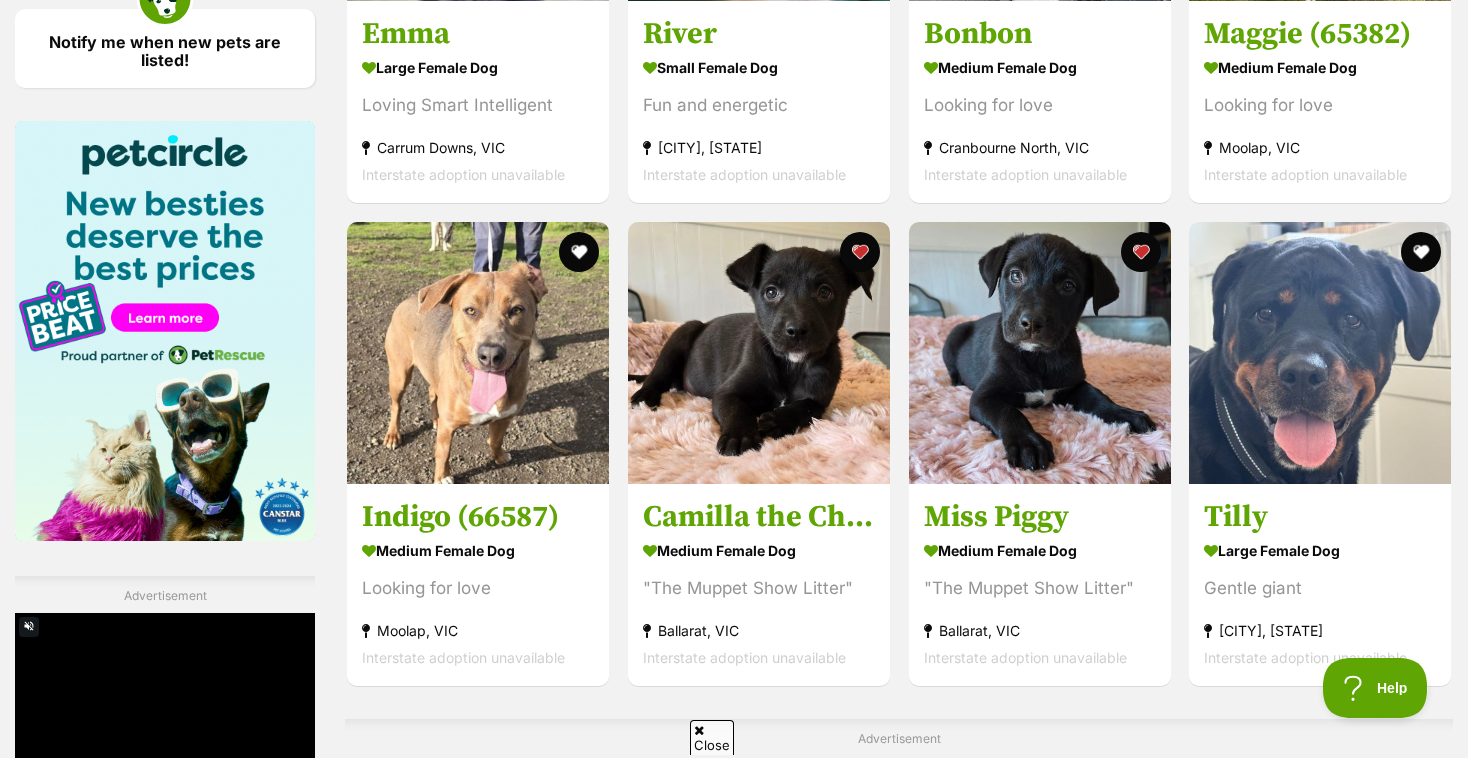 click on "Next" at bounding box center [980, 1082] 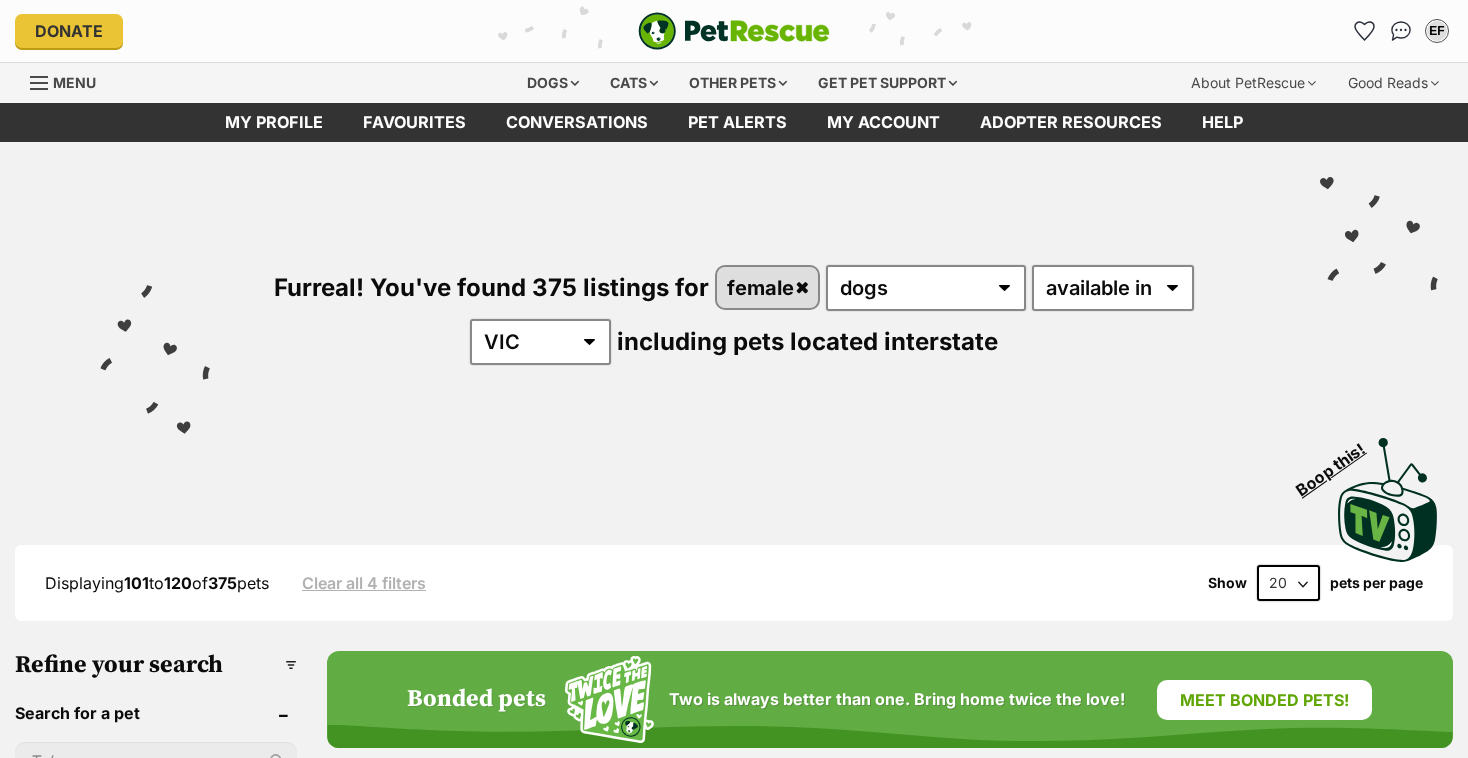 scroll, scrollTop: 0, scrollLeft: 0, axis: both 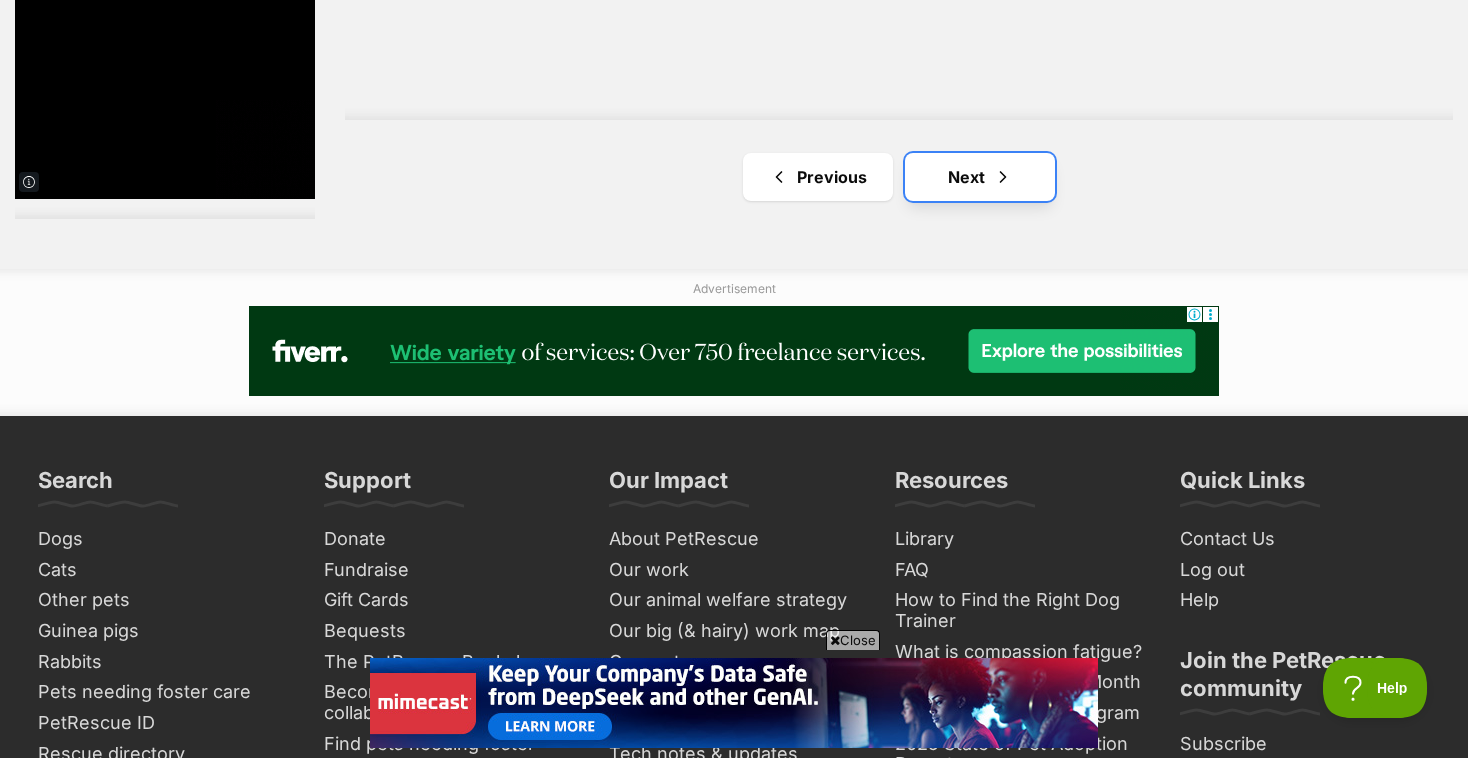 click at bounding box center (1003, 177) 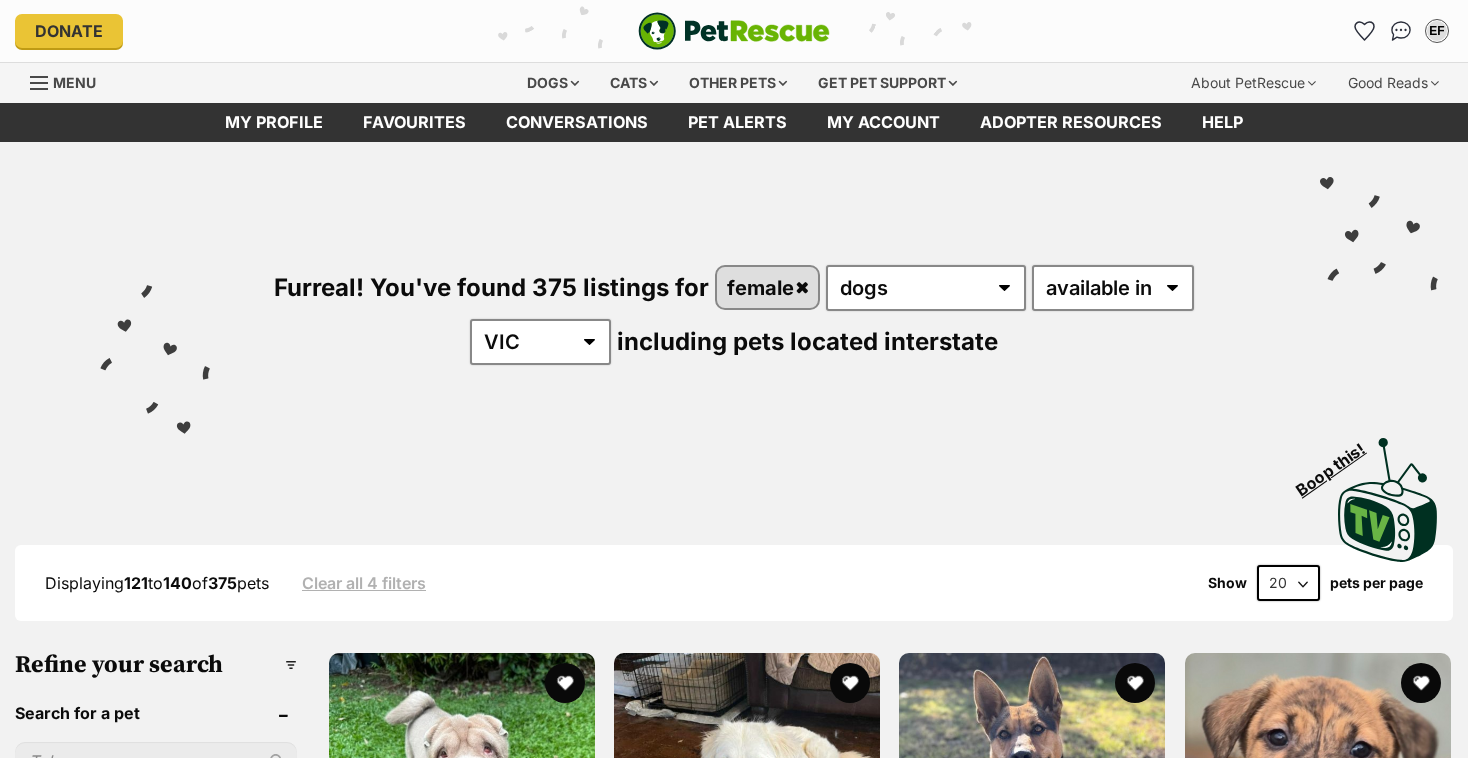scroll, scrollTop: 0, scrollLeft: 0, axis: both 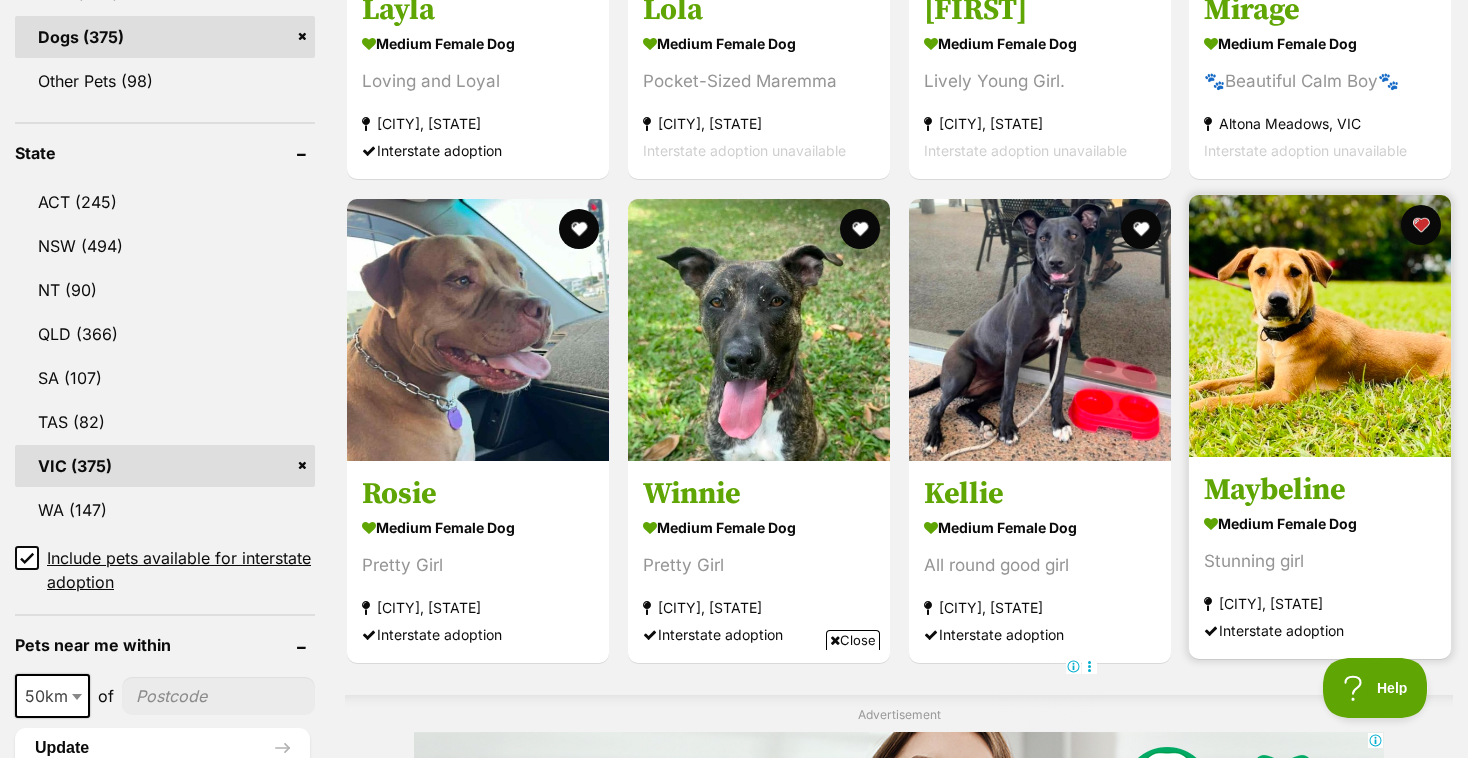 click at bounding box center (1320, 326) 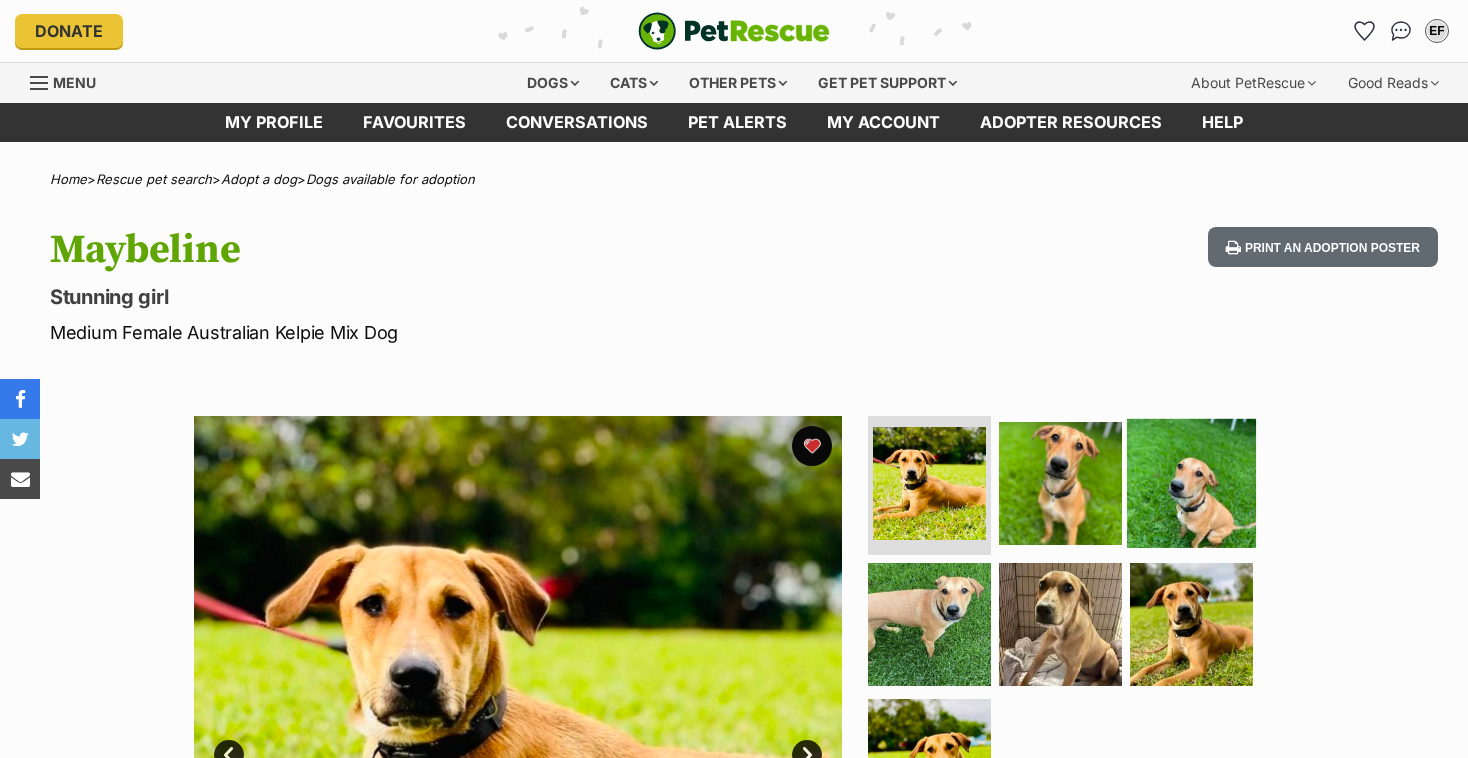 scroll, scrollTop: 0, scrollLeft: 0, axis: both 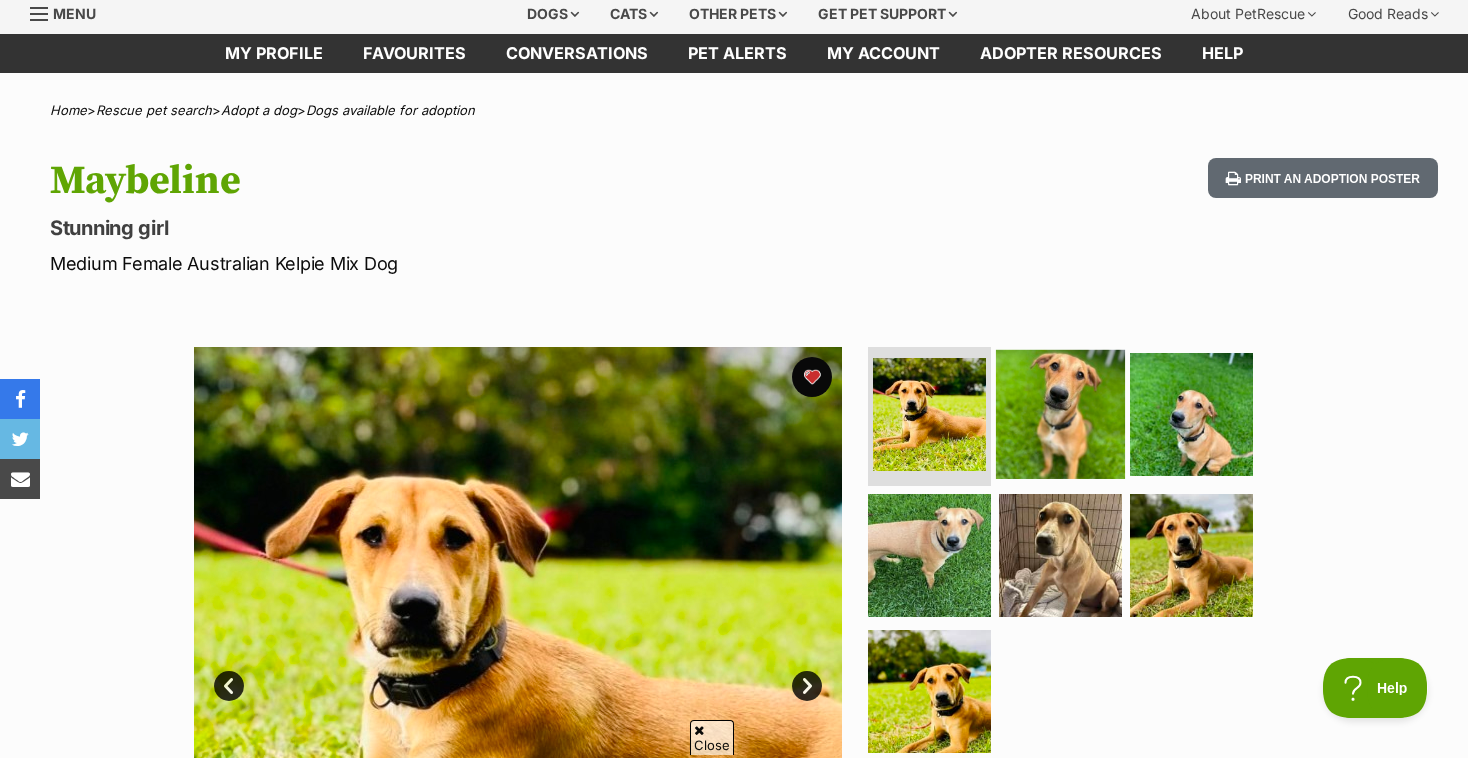 click at bounding box center [1060, 413] 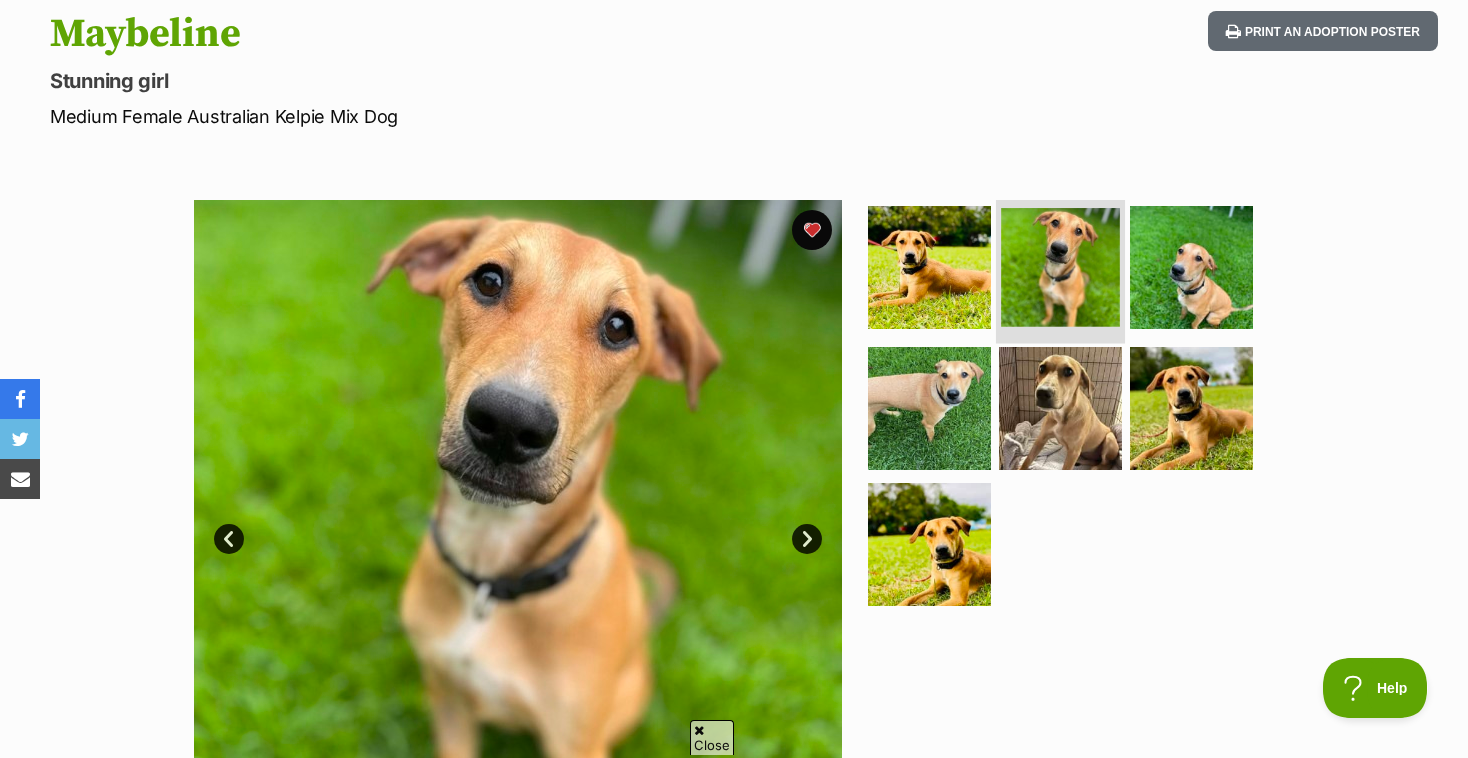 scroll, scrollTop: 0, scrollLeft: 0, axis: both 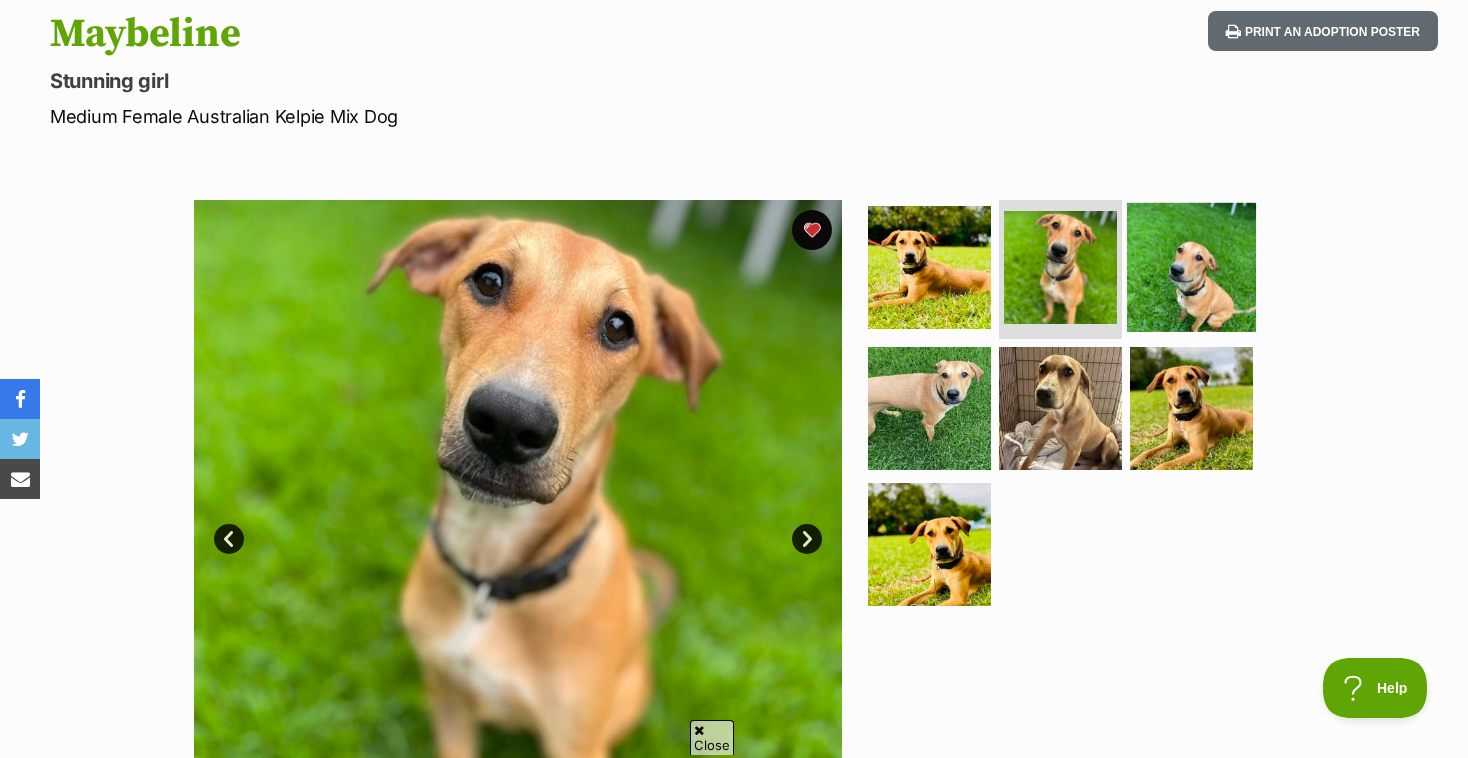 click at bounding box center (1191, 266) 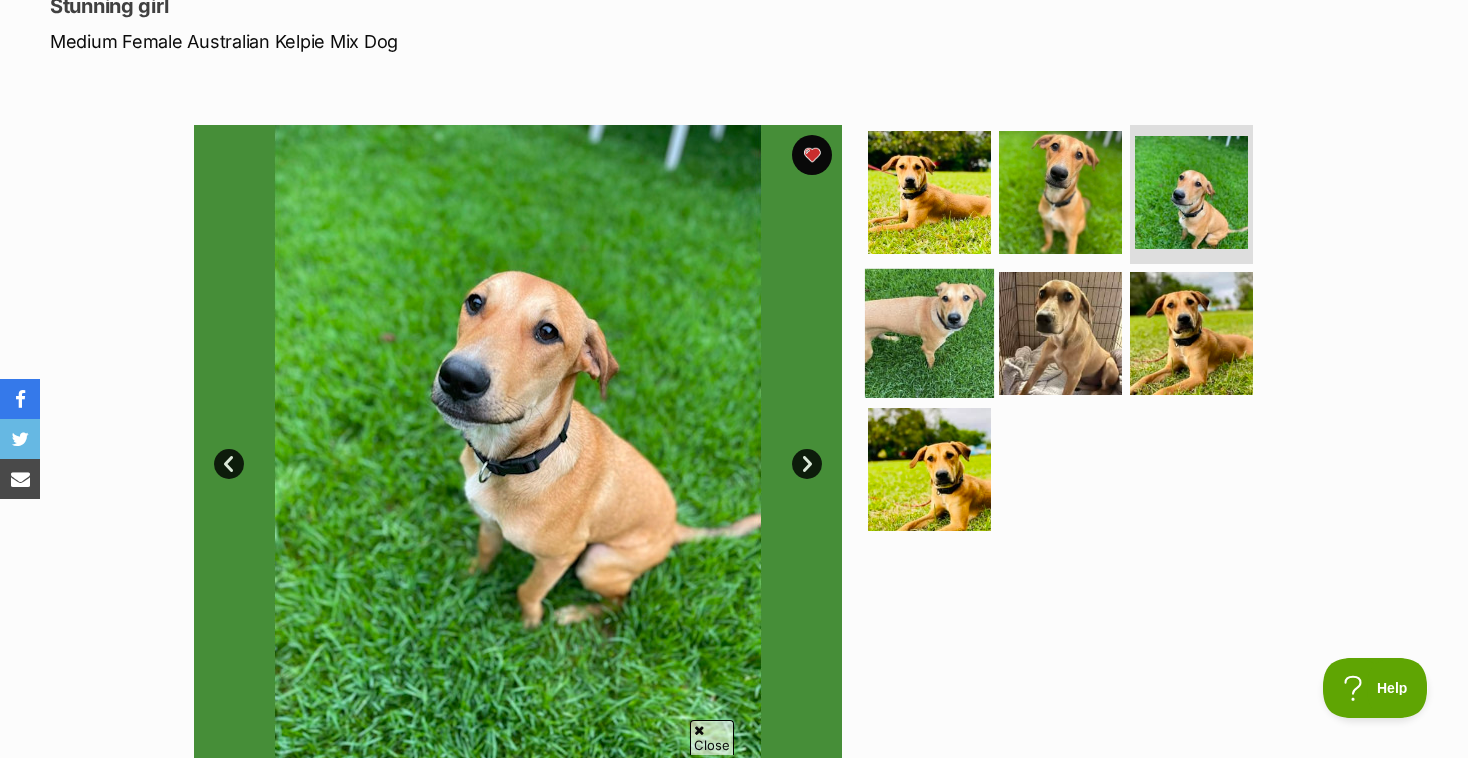 scroll, scrollTop: 320, scrollLeft: 0, axis: vertical 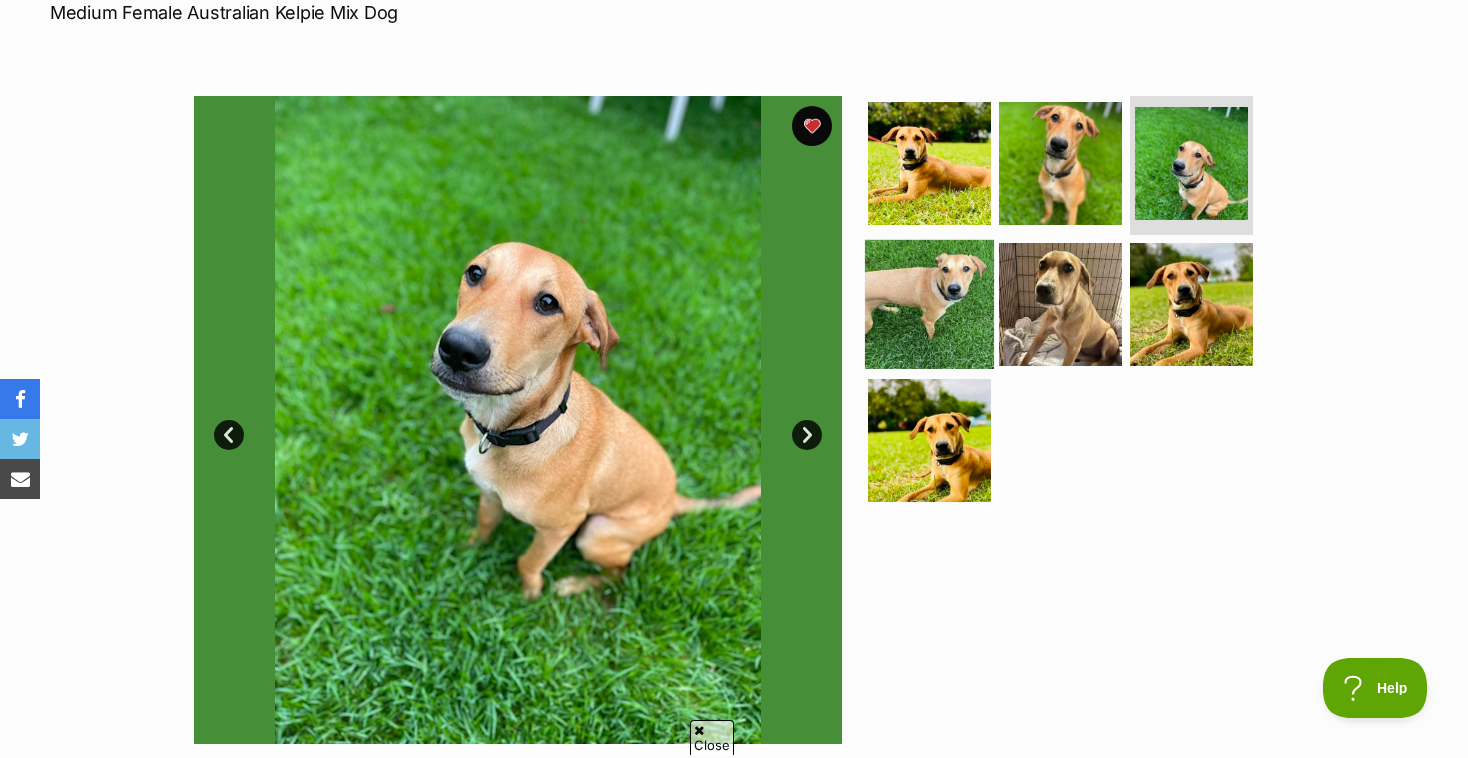 click at bounding box center (929, 304) 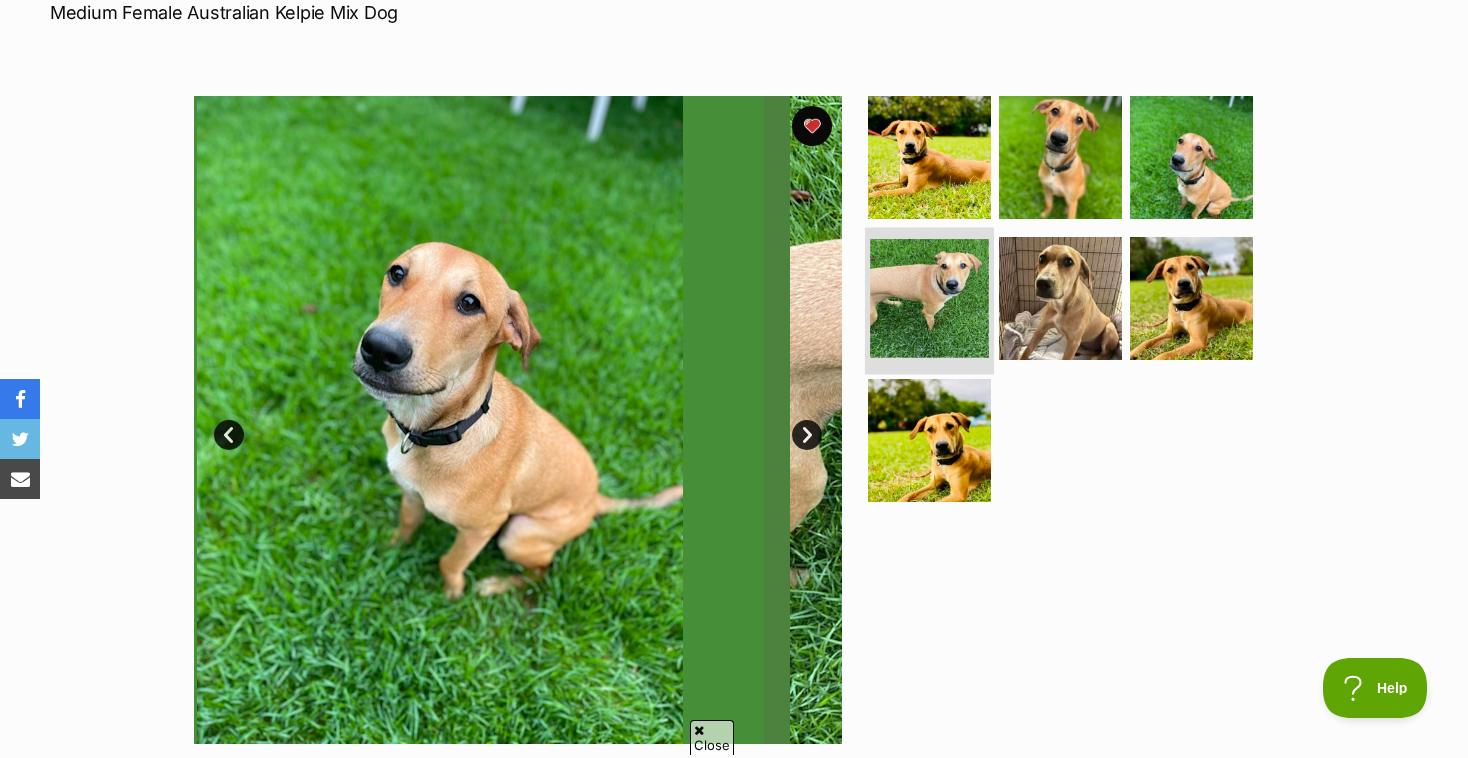 scroll, scrollTop: 0, scrollLeft: 0, axis: both 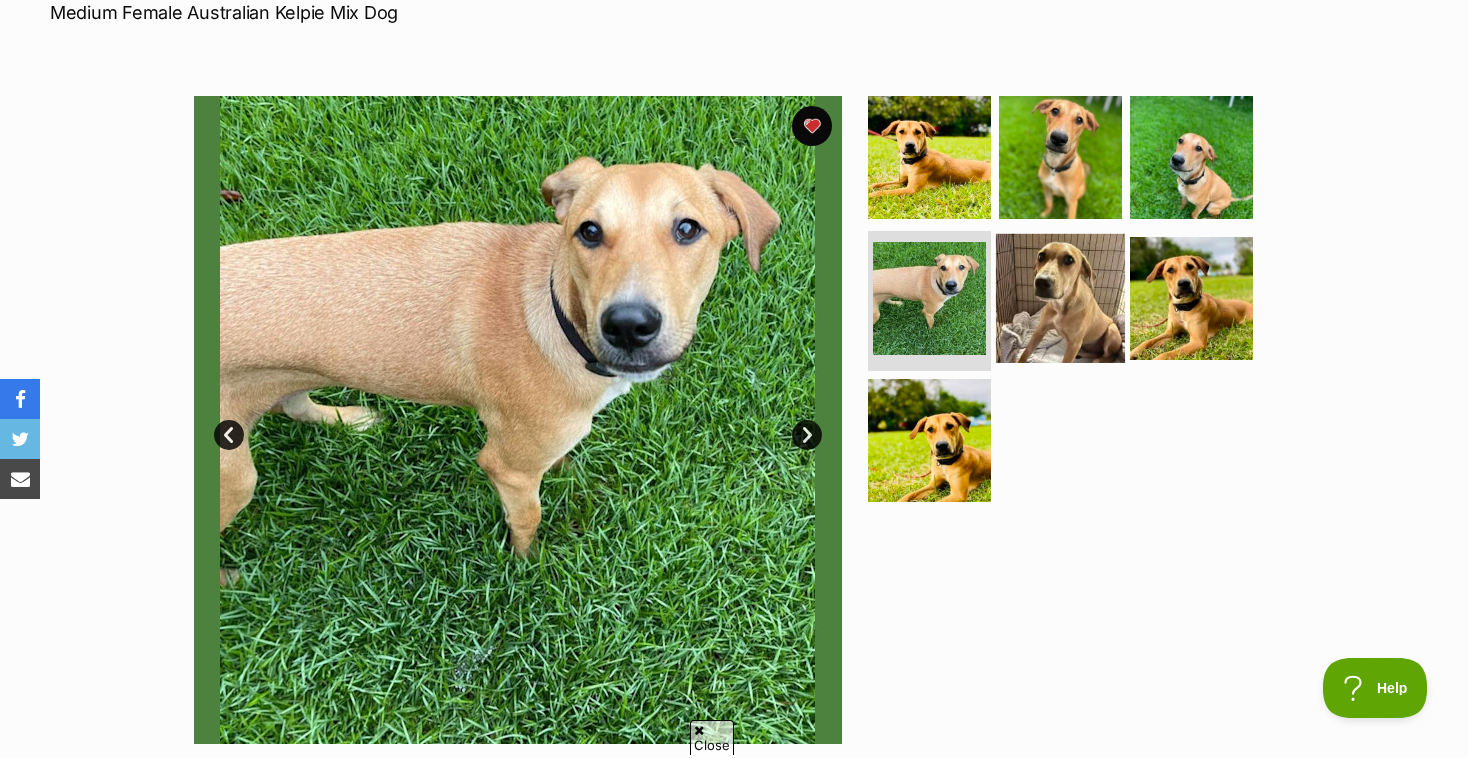 click at bounding box center [1060, 298] 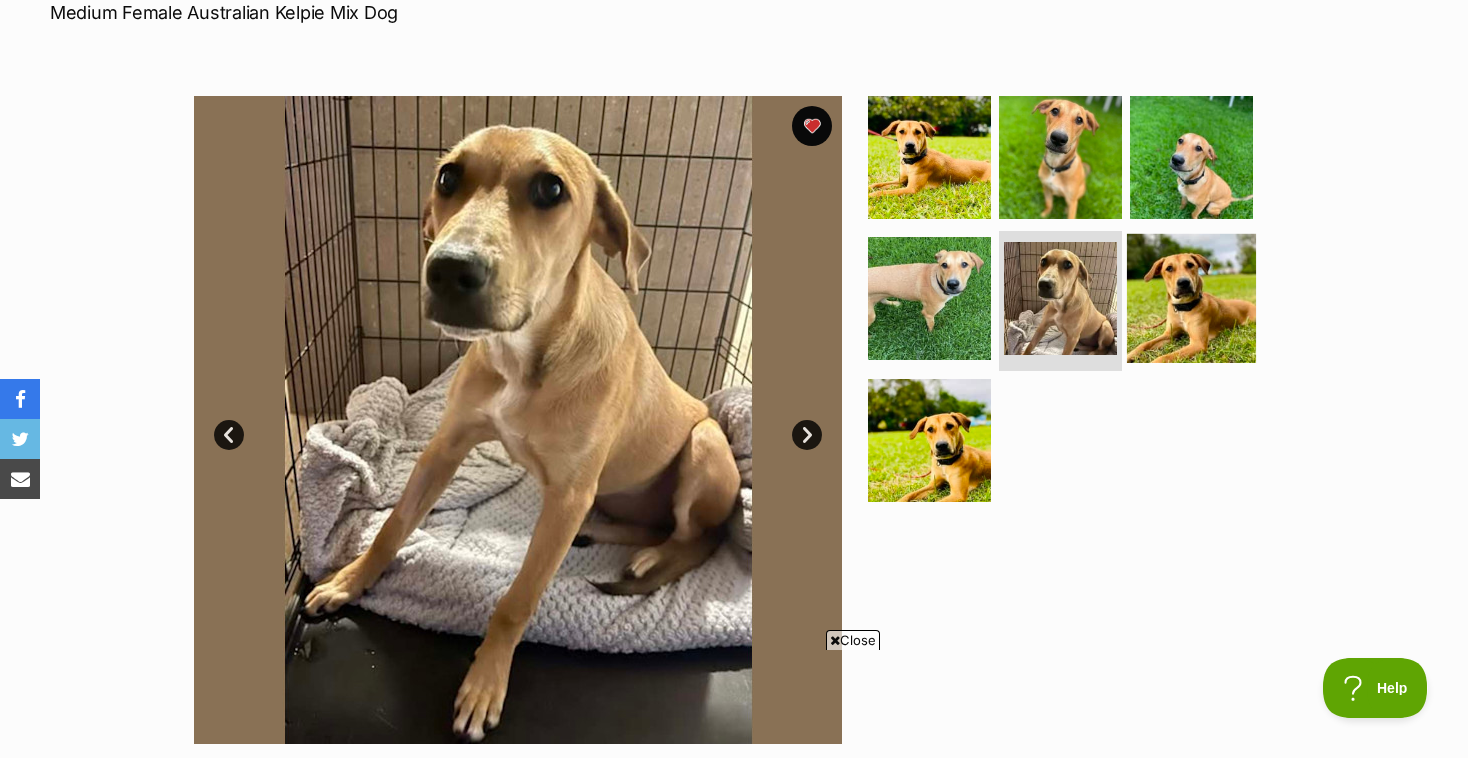 scroll, scrollTop: 0, scrollLeft: 0, axis: both 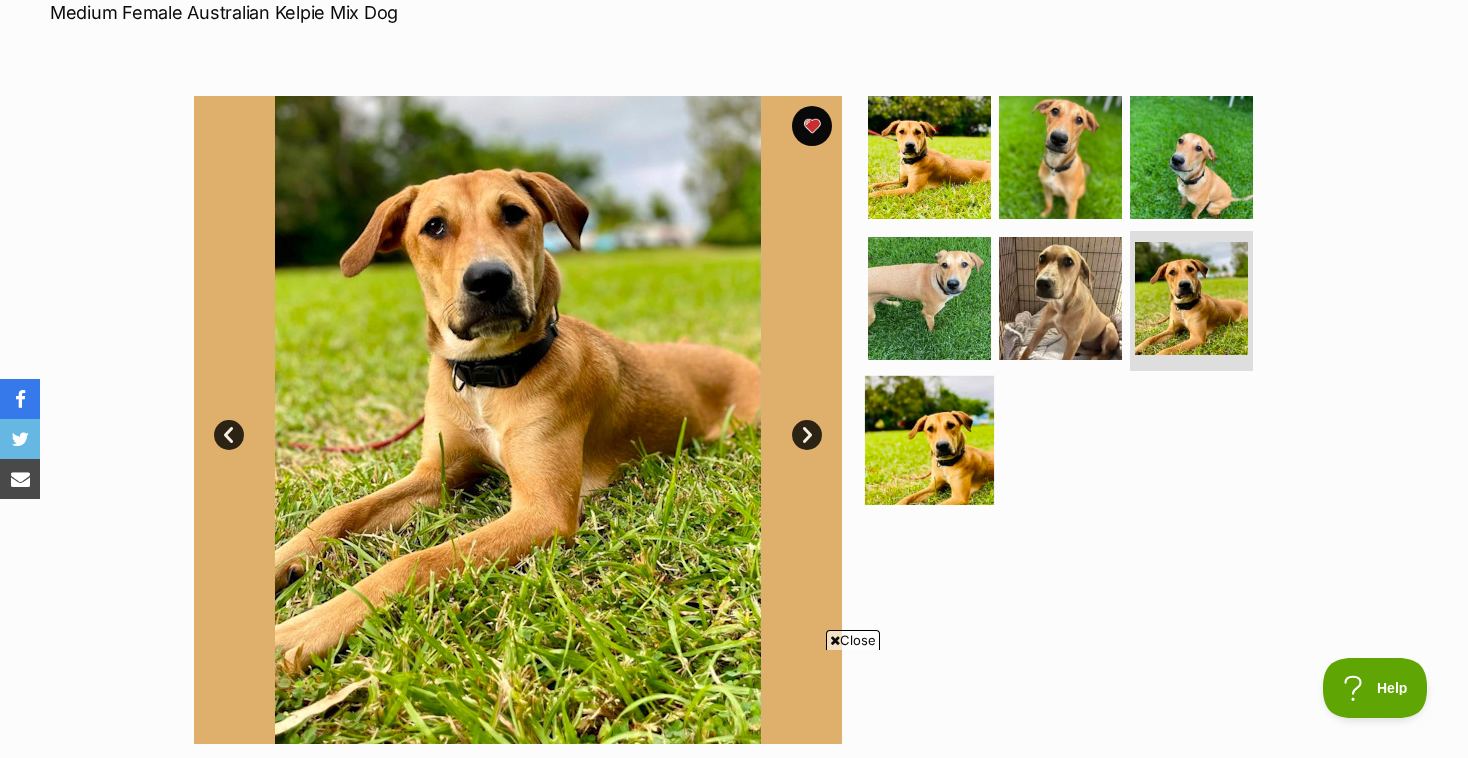 click at bounding box center (929, 440) 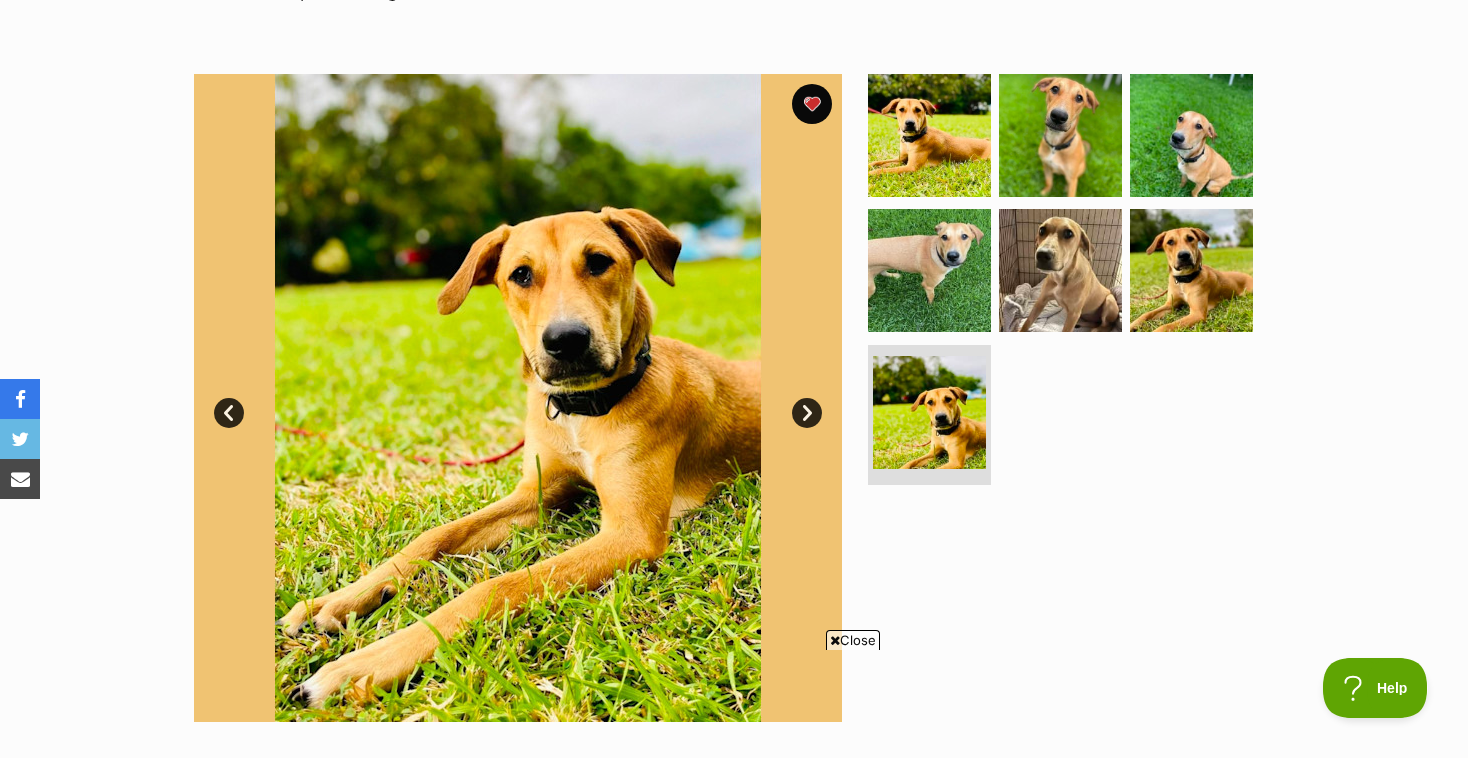 scroll, scrollTop: 344, scrollLeft: 0, axis: vertical 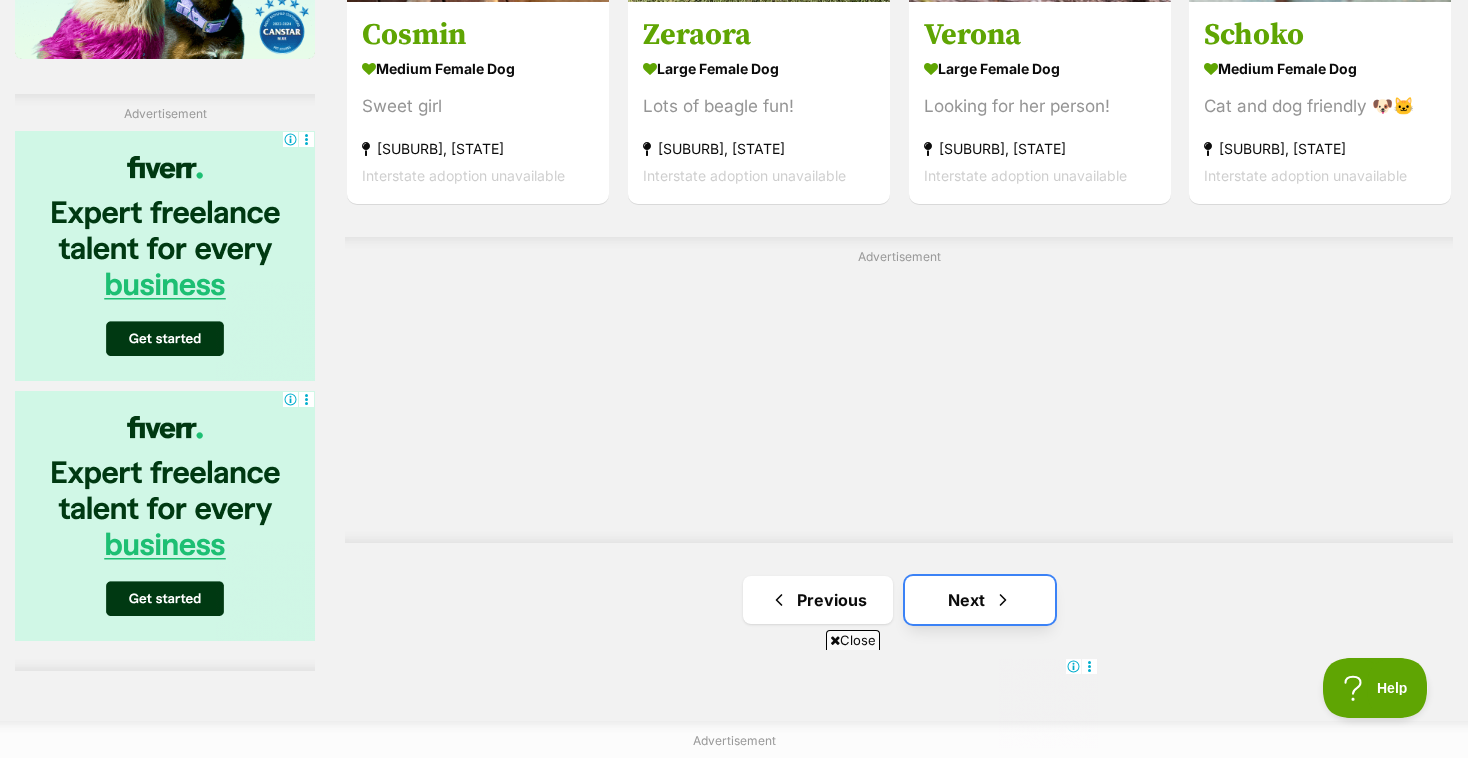 click on "Next" at bounding box center [980, 600] 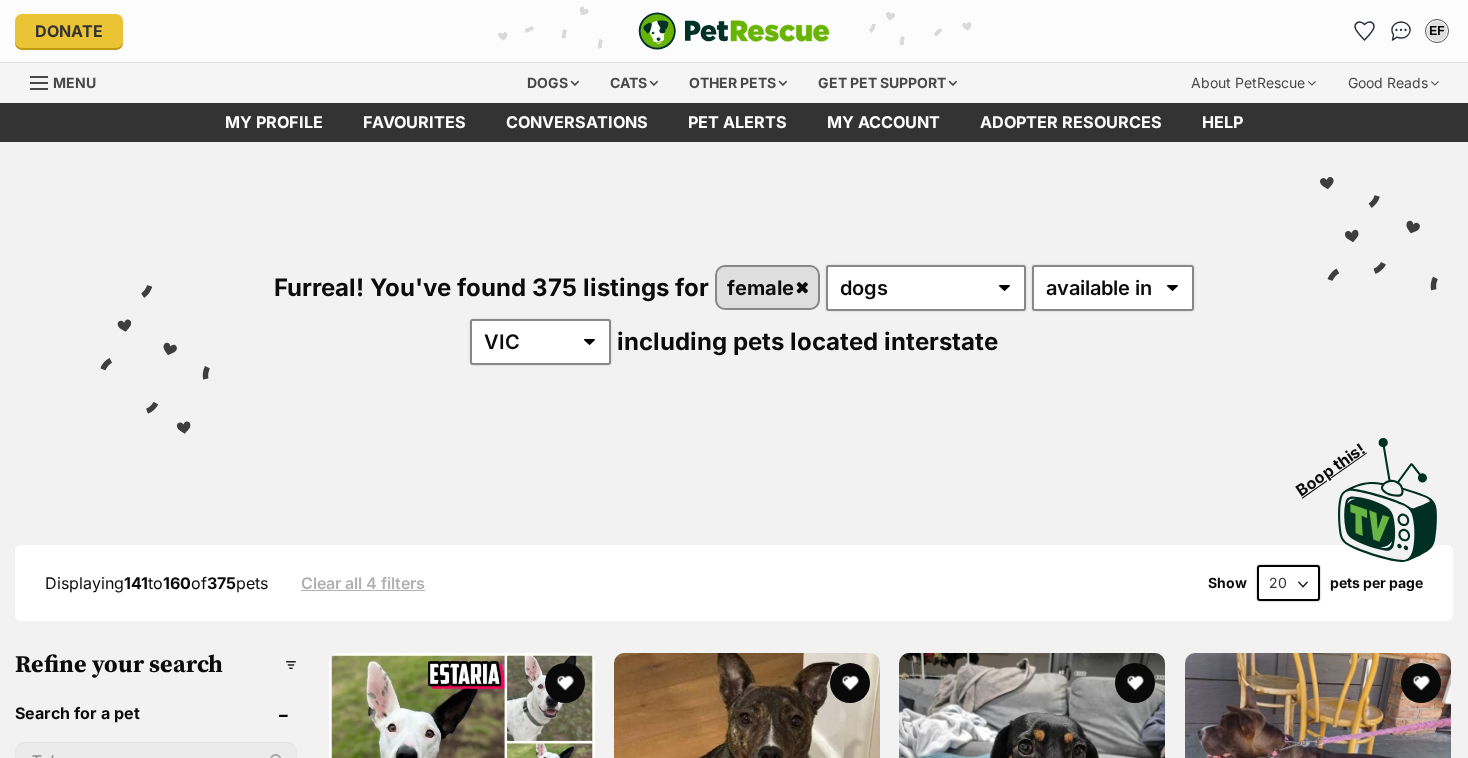 scroll, scrollTop: 0, scrollLeft: 0, axis: both 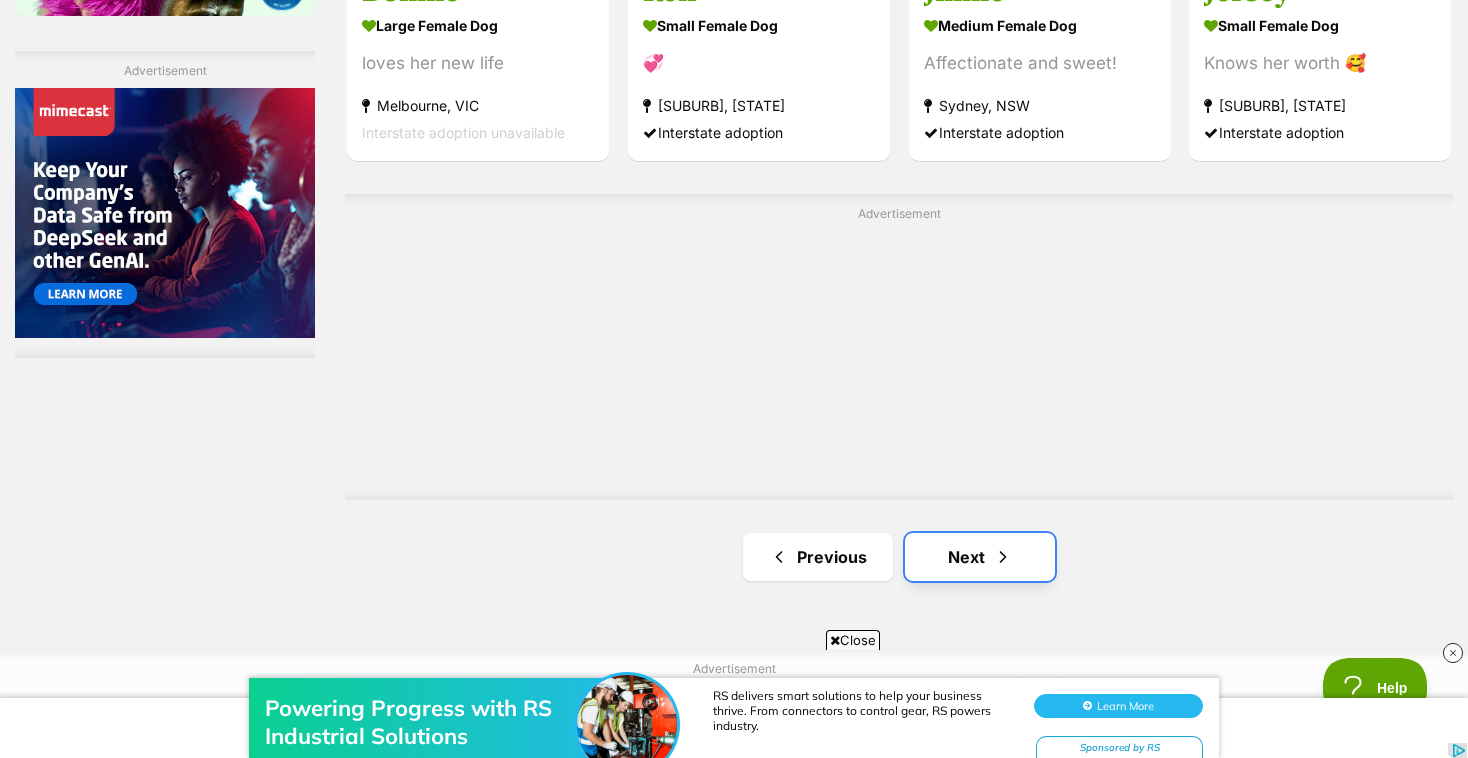 click on "Next" at bounding box center [980, 557] 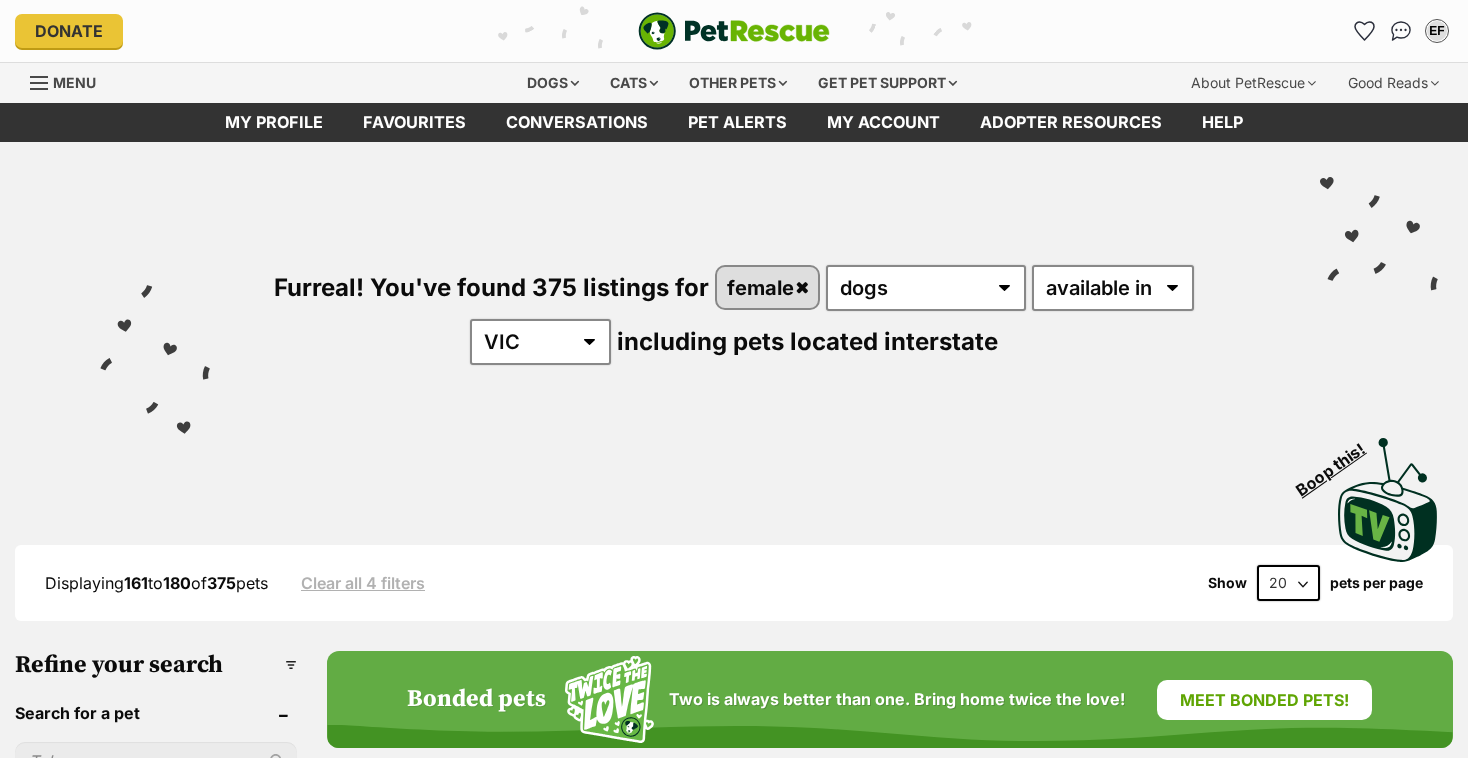 scroll, scrollTop: 0, scrollLeft: 0, axis: both 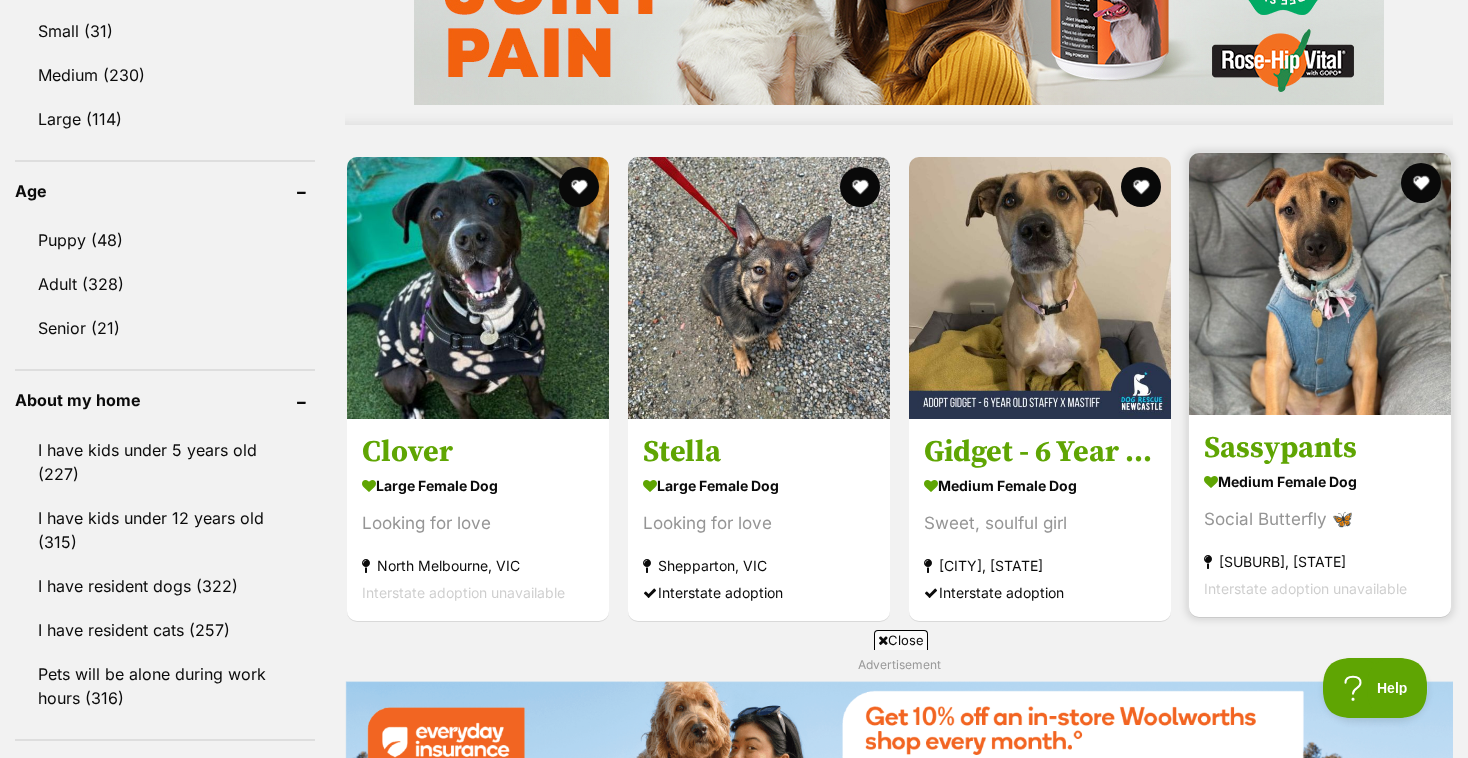 click at bounding box center (1320, 284) 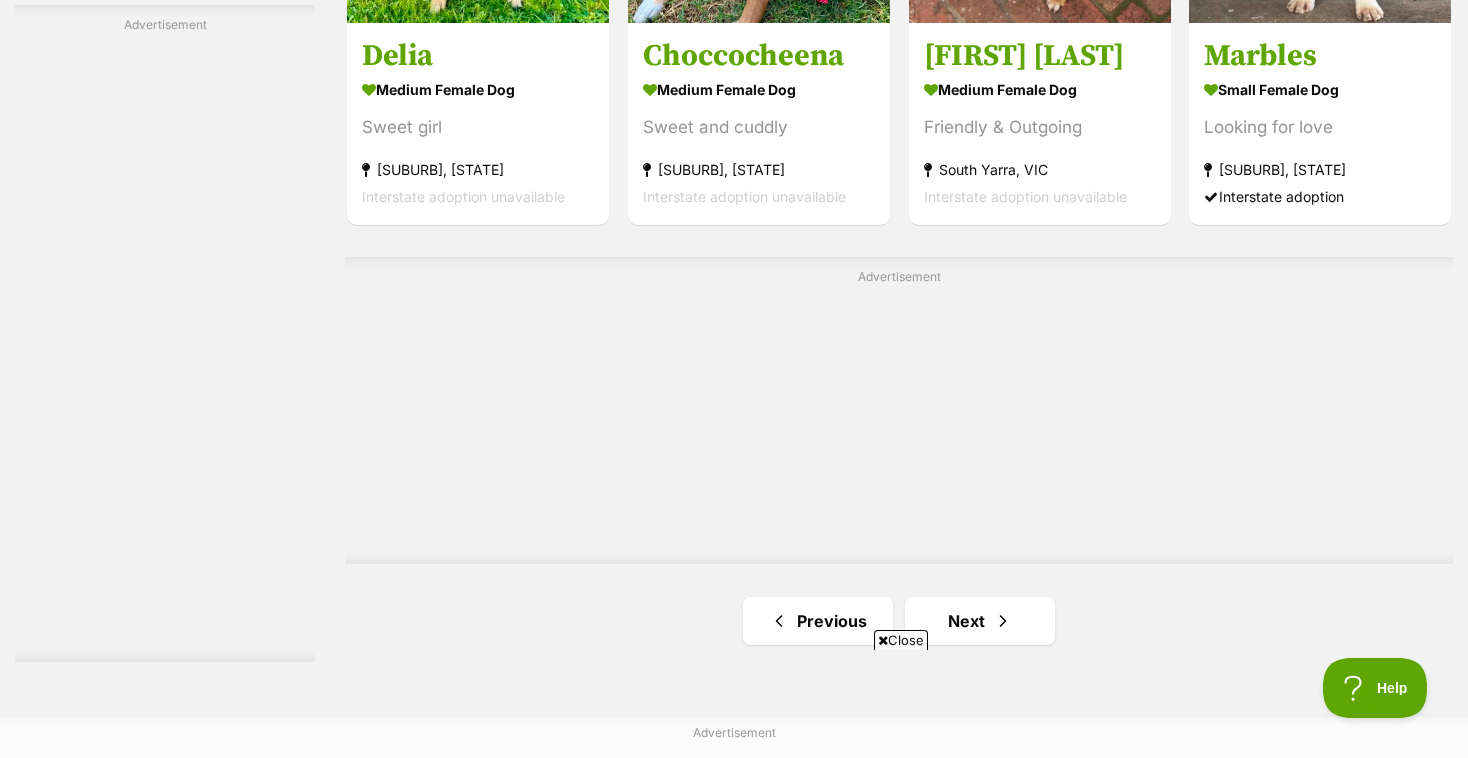 scroll, scrollTop: 3584, scrollLeft: 0, axis: vertical 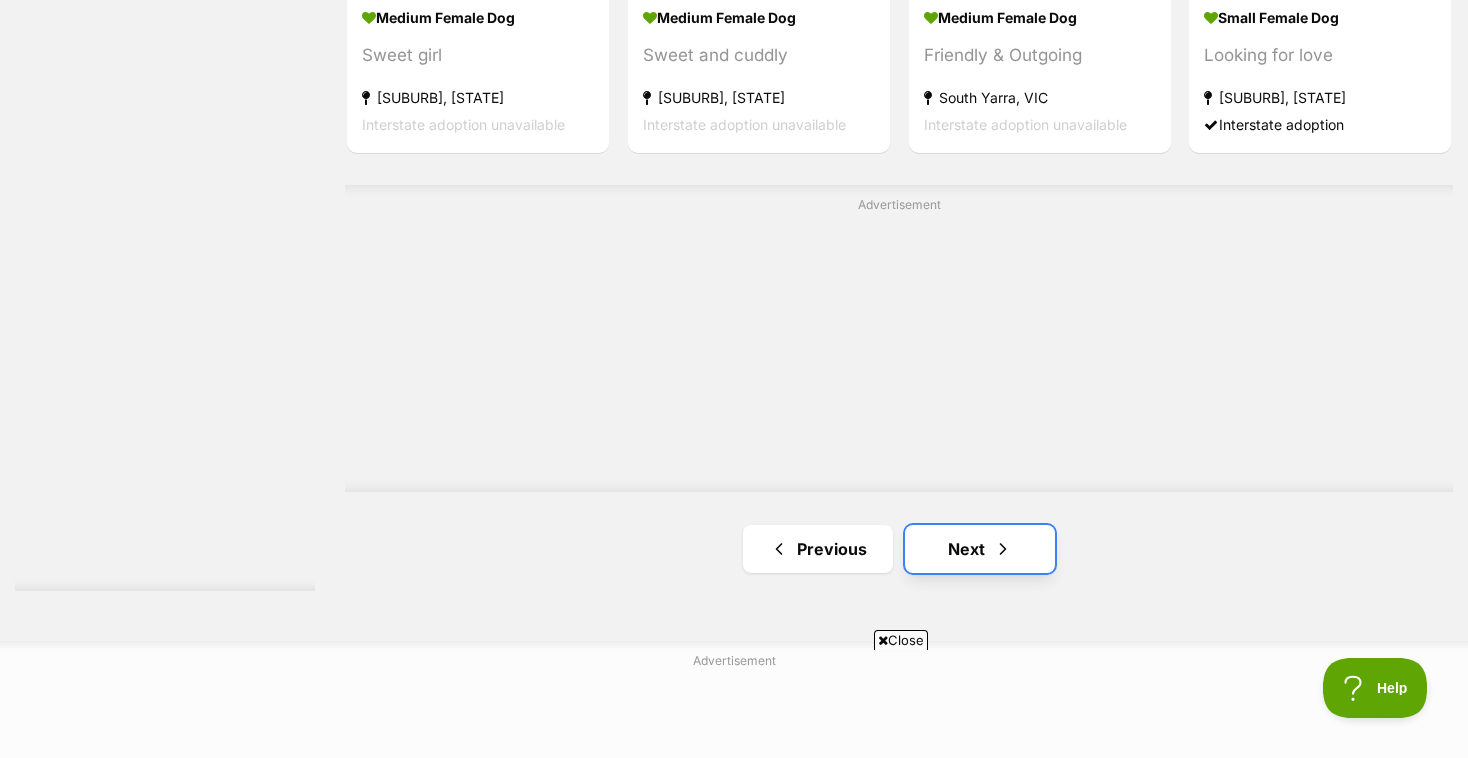 click on "Next" at bounding box center (980, 549) 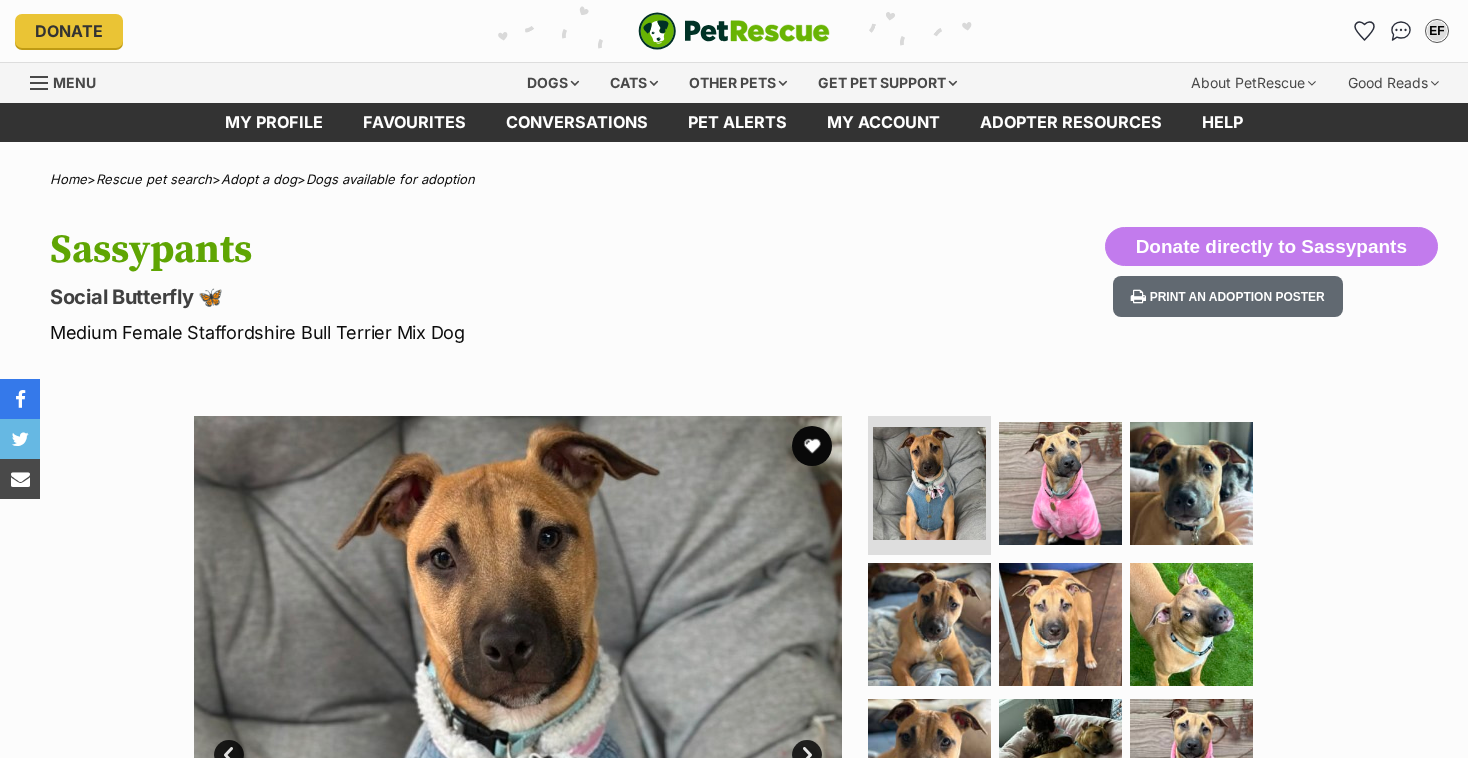 scroll, scrollTop: 104, scrollLeft: 0, axis: vertical 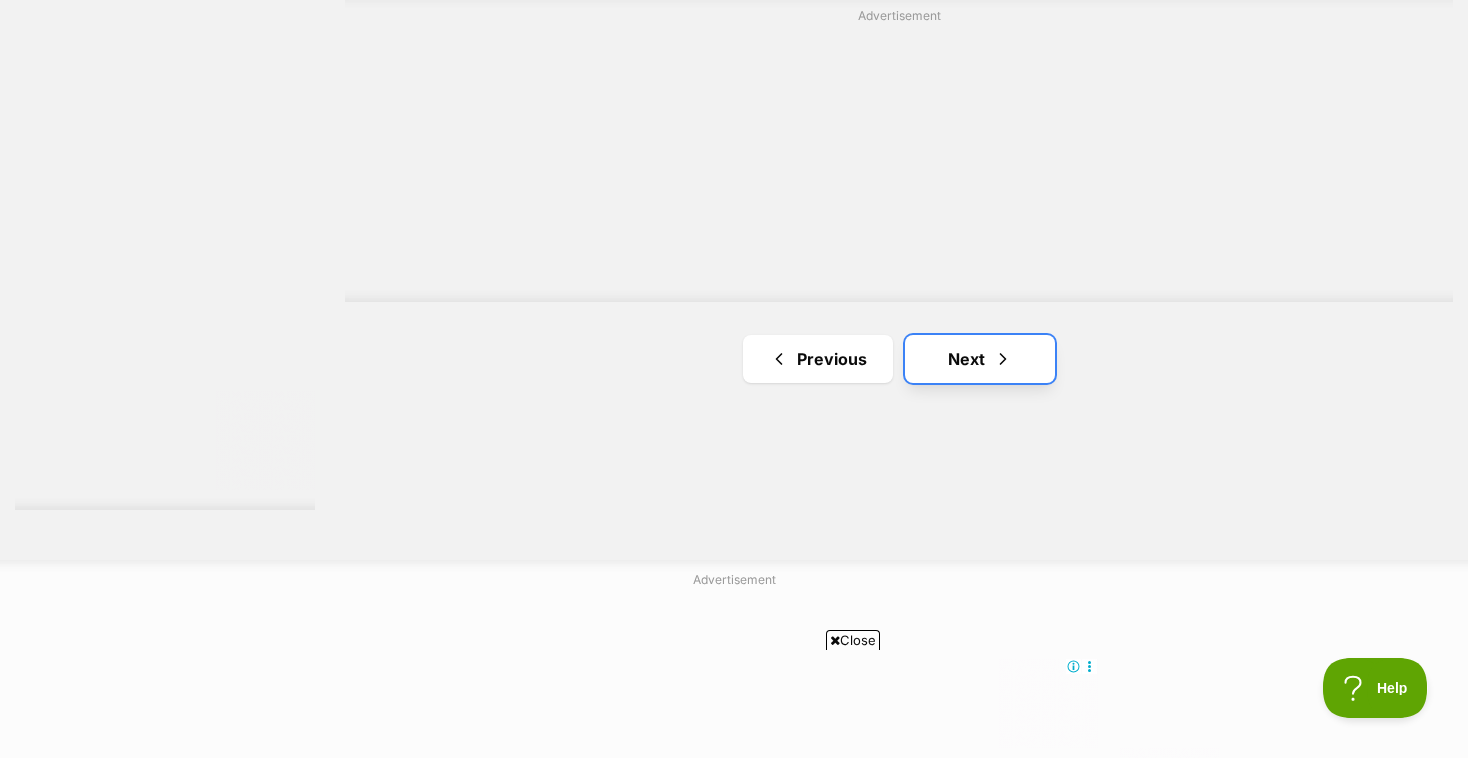 click on "Next" at bounding box center [980, 359] 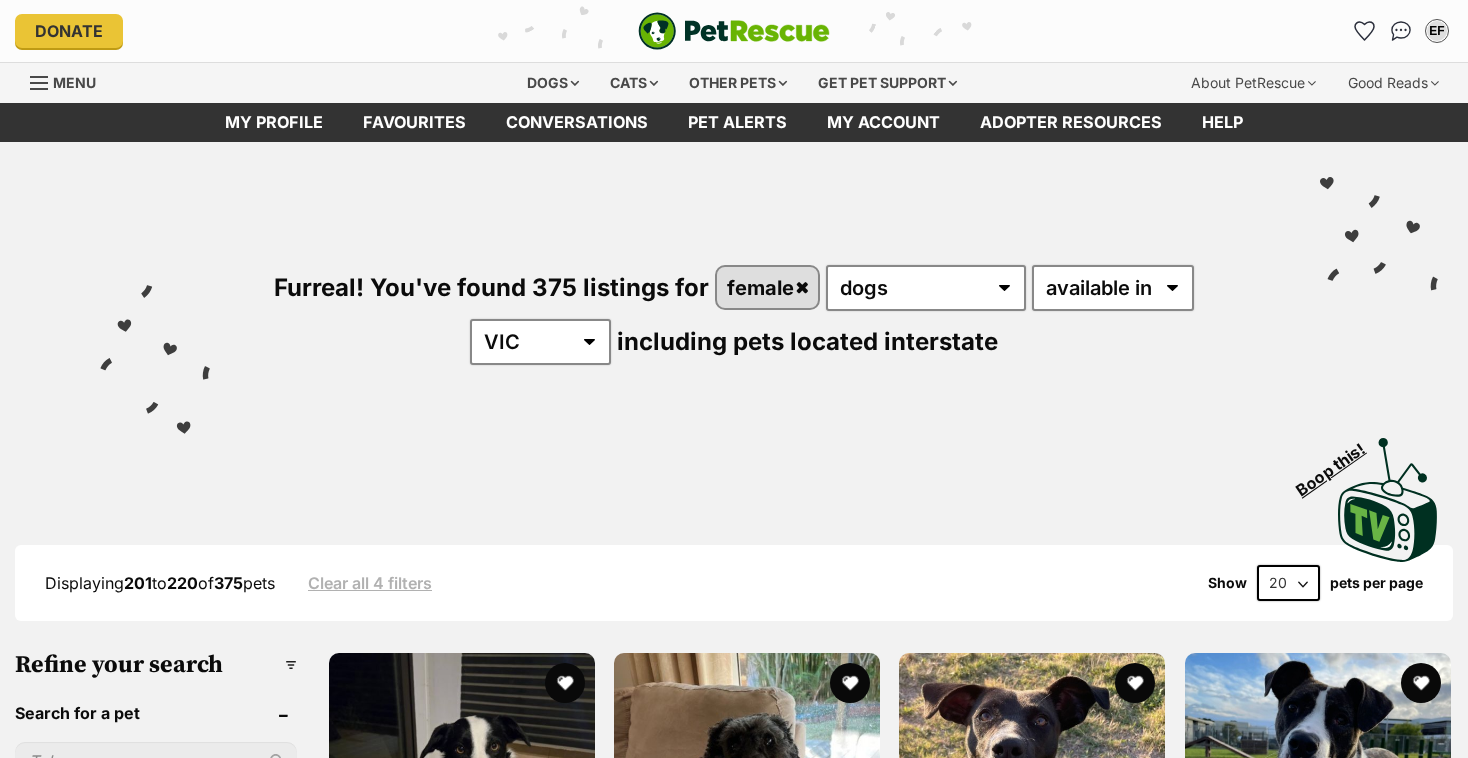 scroll, scrollTop: 0, scrollLeft: 0, axis: both 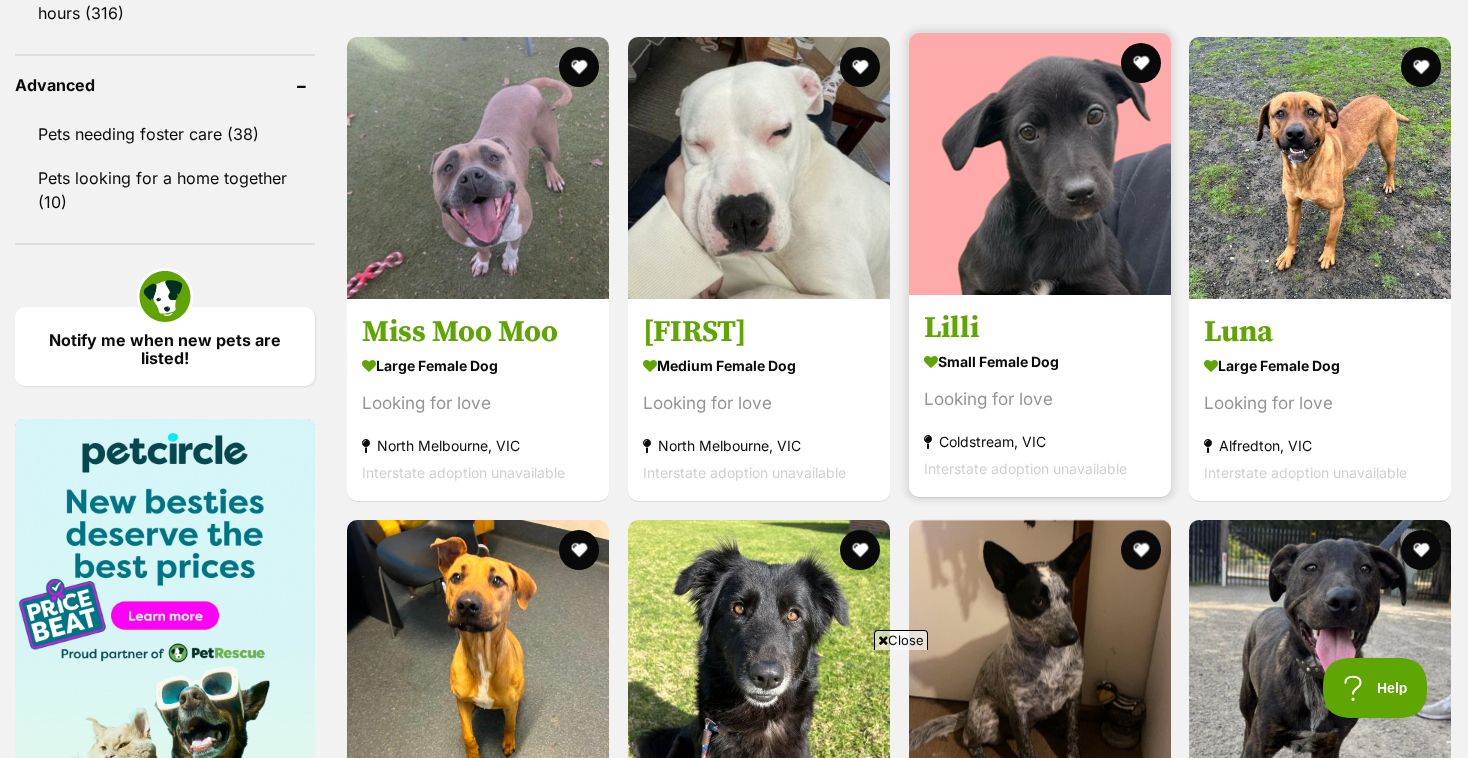 click at bounding box center (1040, 164) 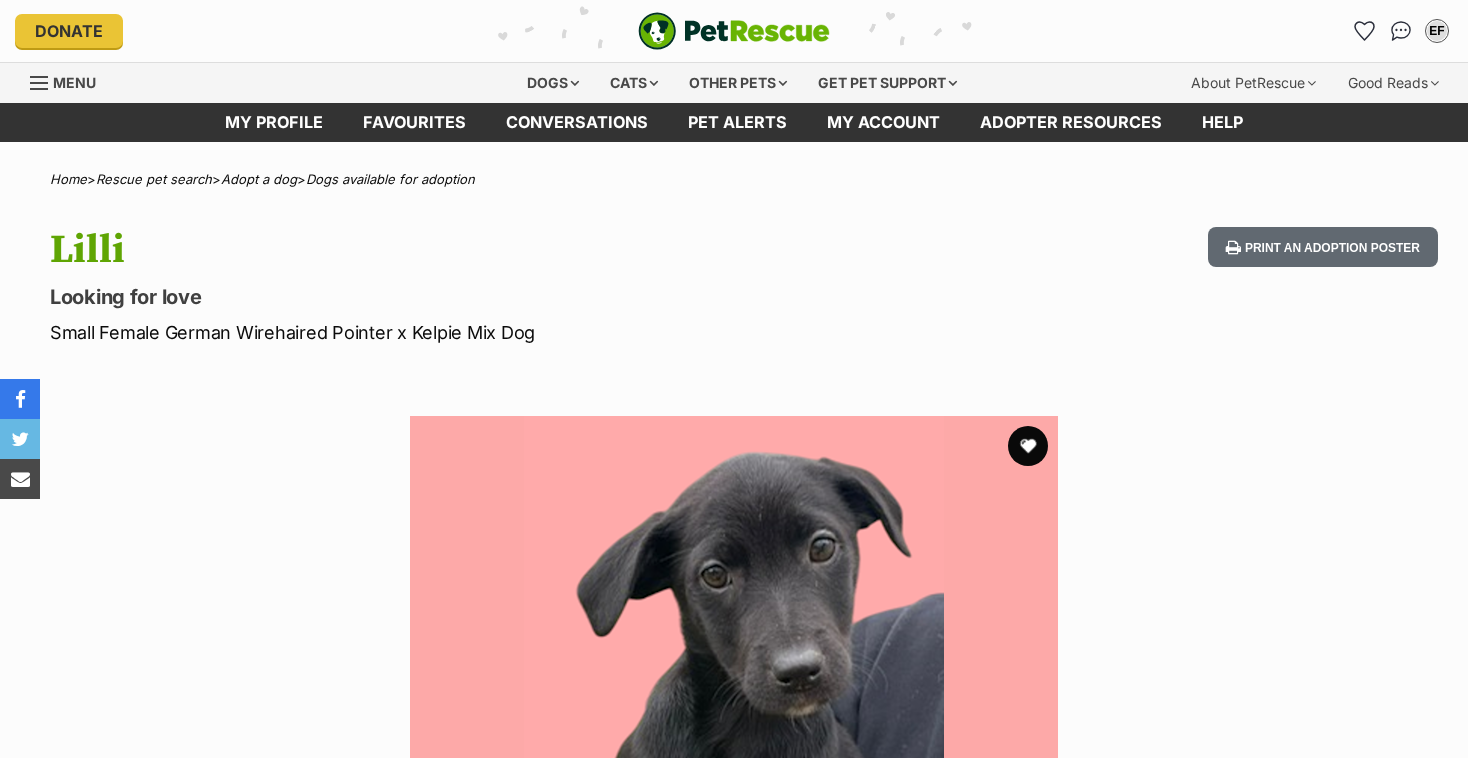 scroll, scrollTop: 0, scrollLeft: 0, axis: both 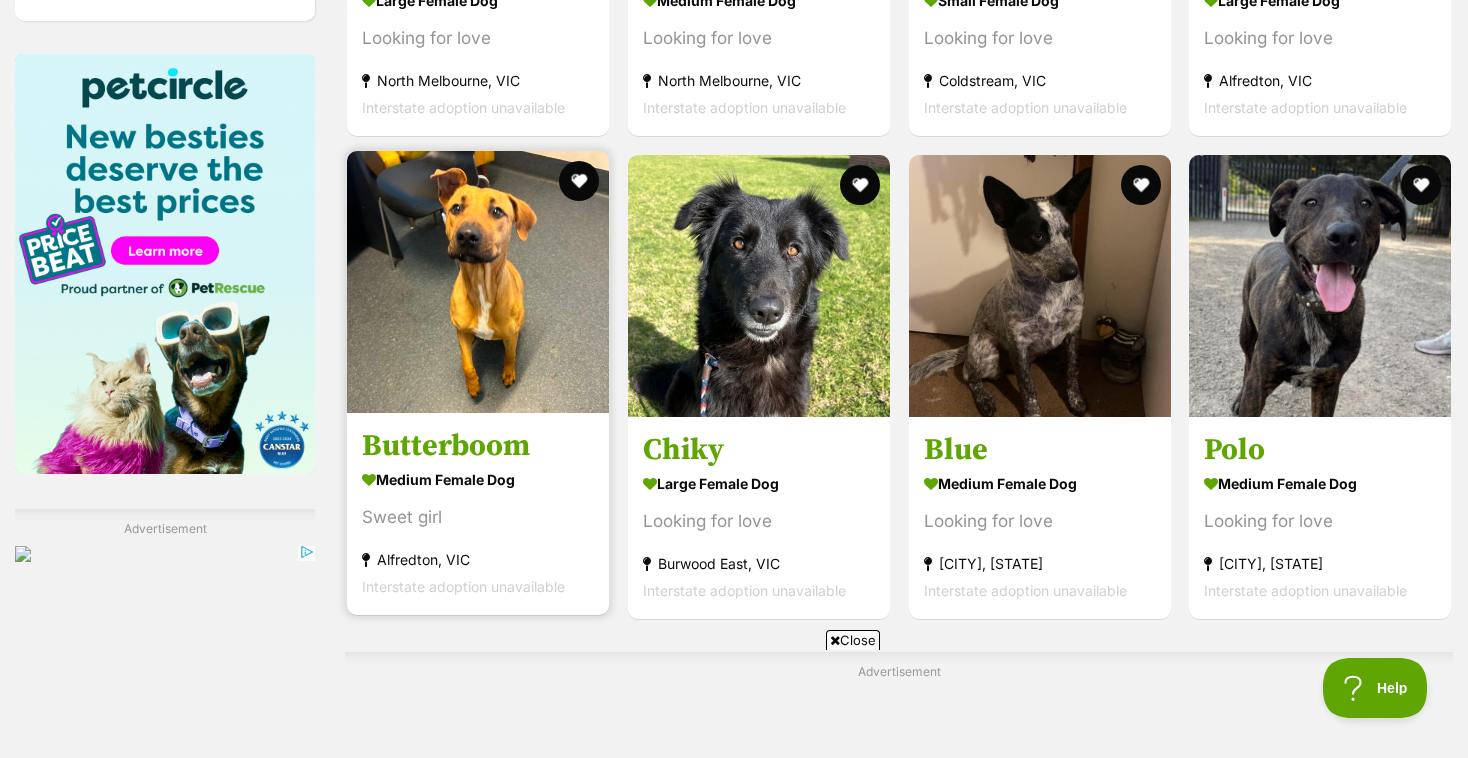 click at bounding box center (478, 282) 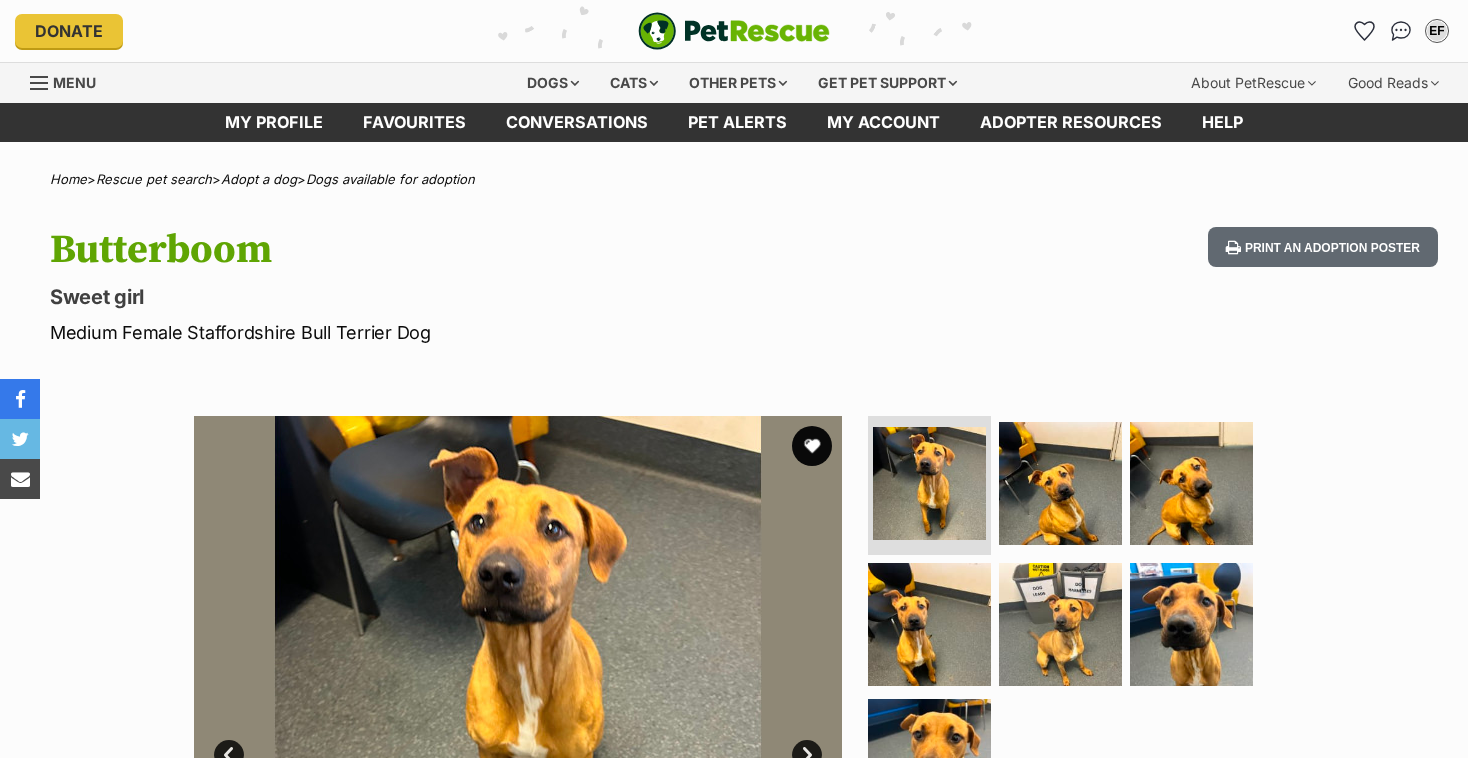 scroll, scrollTop: 0, scrollLeft: 0, axis: both 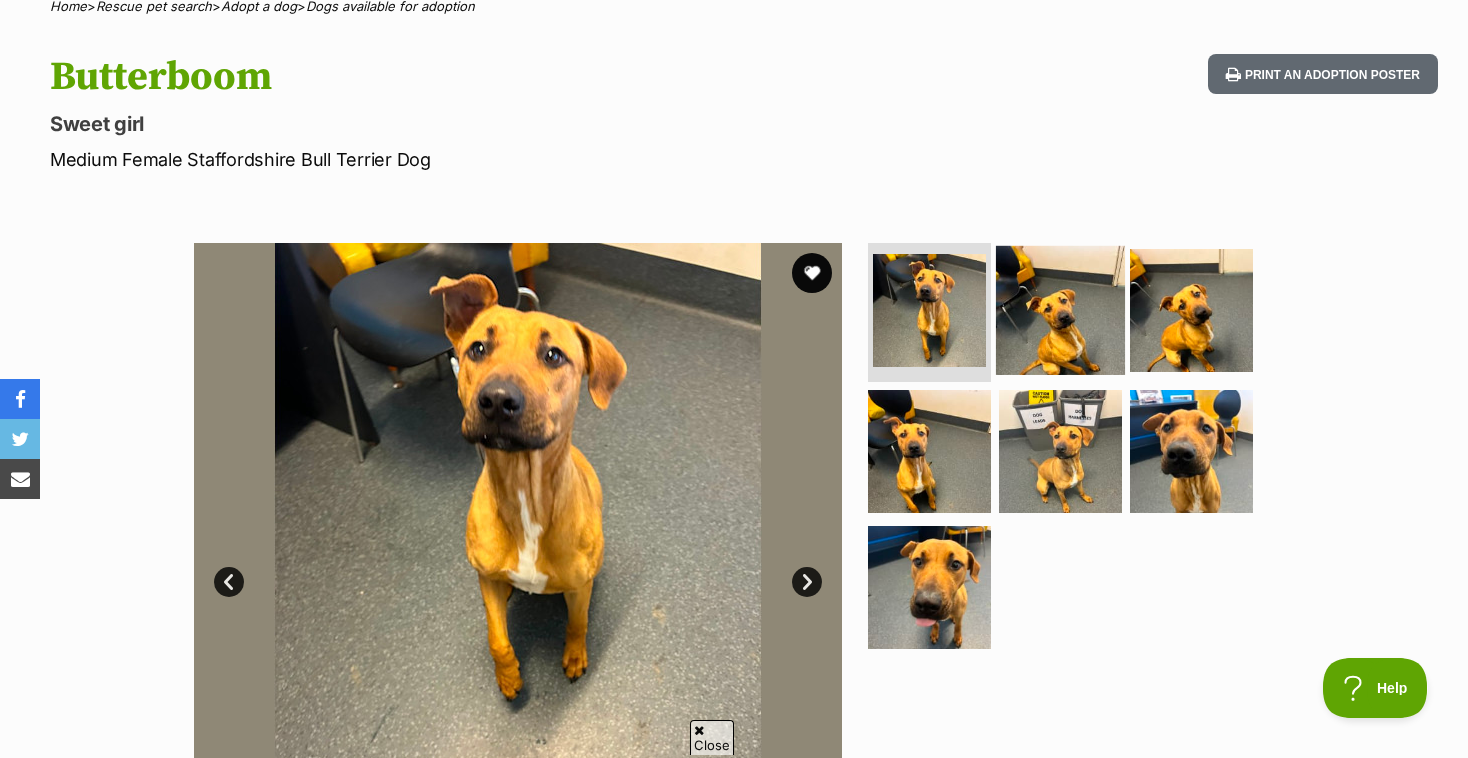 click at bounding box center (1060, 309) 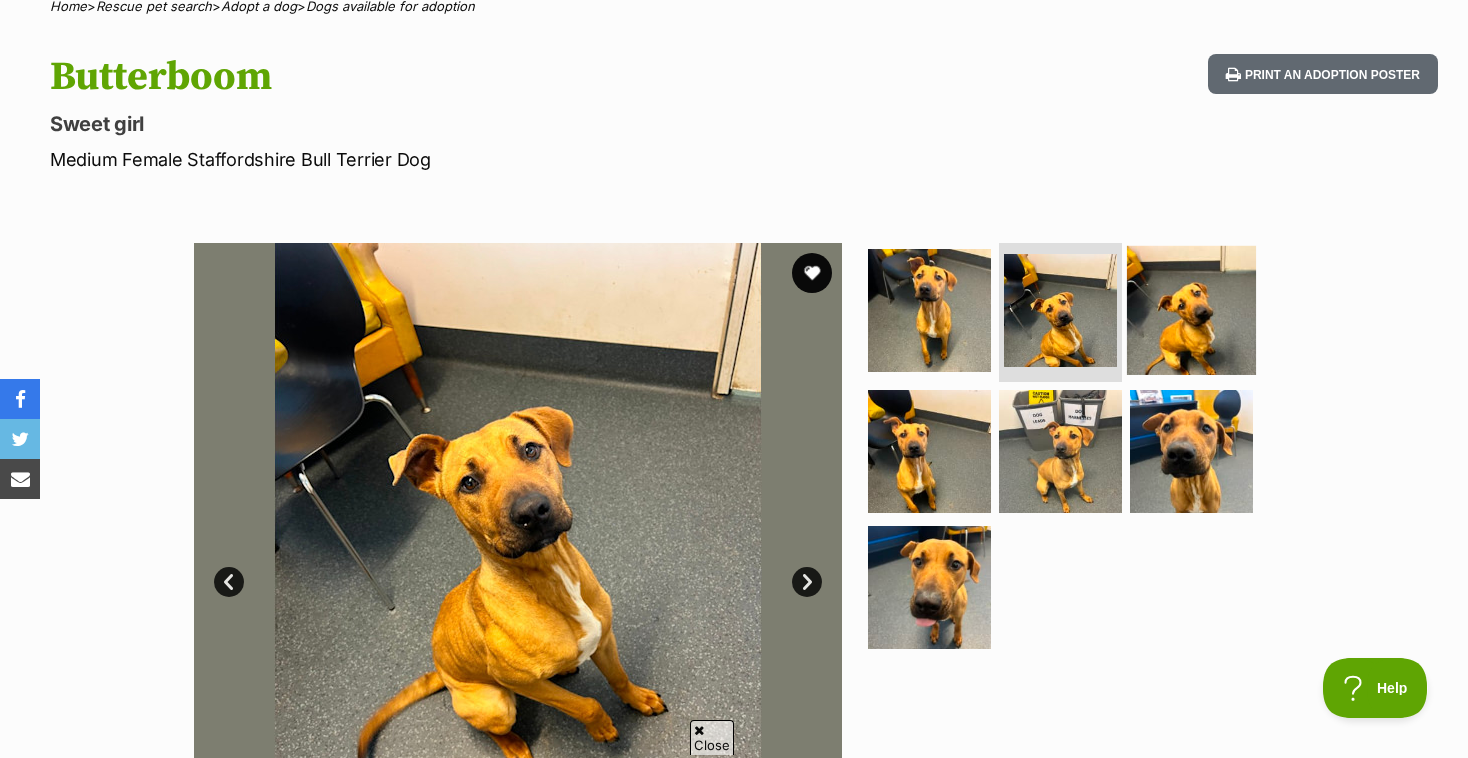 click at bounding box center [1191, 309] 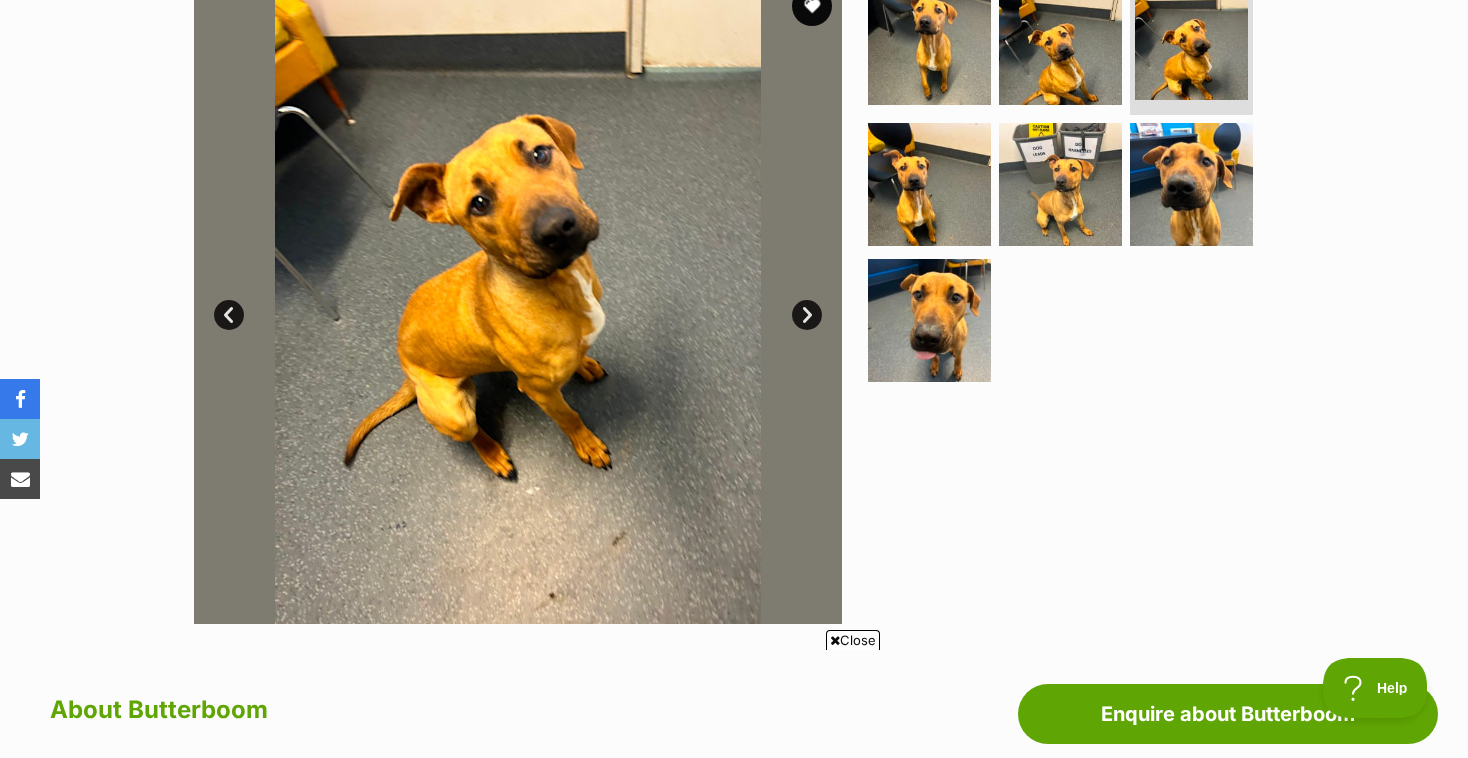 scroll, scrollTop: 441, scrollLeft: 0, axis: vertical 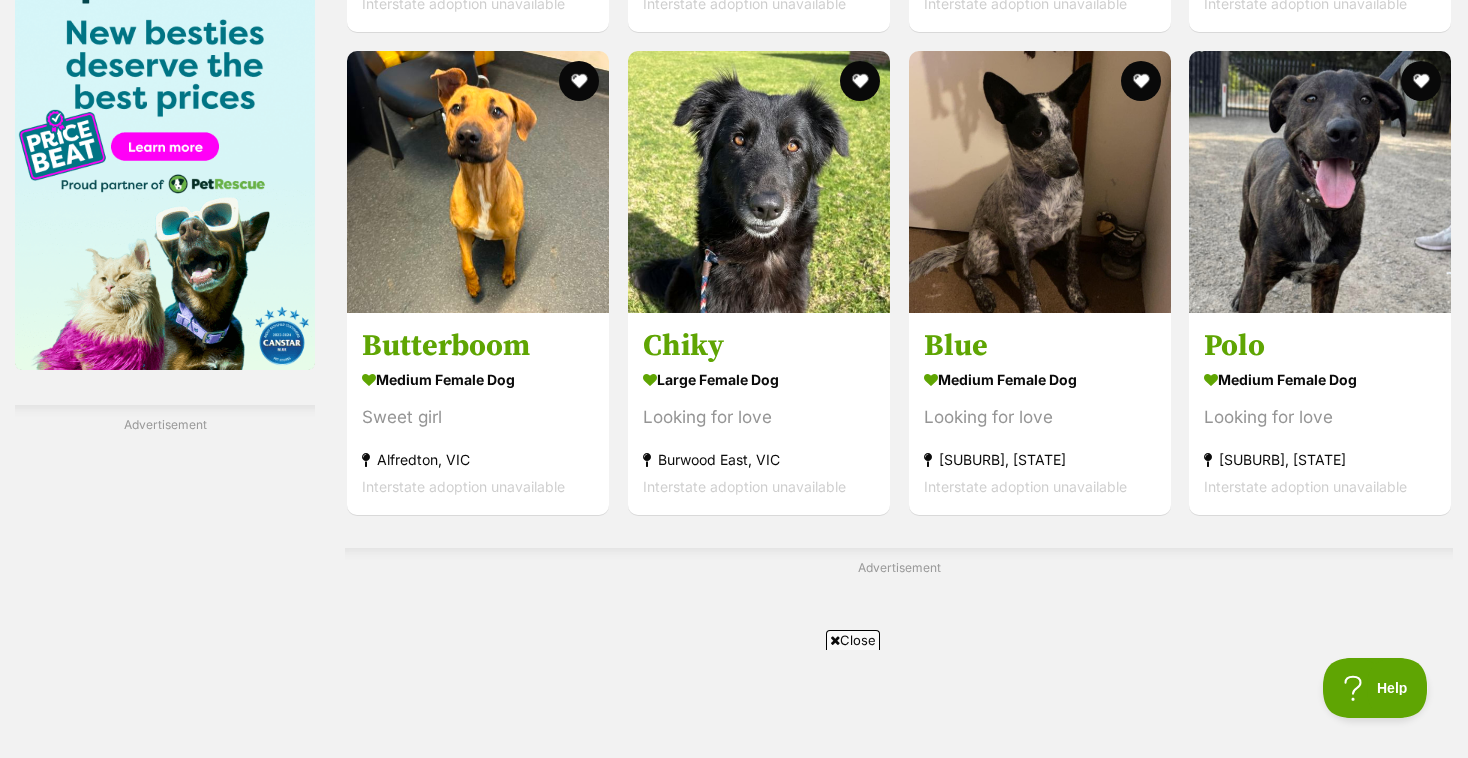 click on "[SUBURB], [STATE]
medium female Dog
Cute and cuddly!
[SUBURB], [STATE]
Interstate adoption
[FIRST] and [FIRST]
medium female Dog
Looking for love
Keysborough, [STATE]
Interstate adoption unavailable
Clover
medium female Dog
Looking for love
Keysborough, [STATE]
Interstate adoption unavailable
Lou
large female Dog
Looking for love
Keysborough, [STATE]
Interstate adoption unavailable
[FIRST]
medium female Dog
Sweet [FIRST]!
Keysborough, [STATE]
Interstate adoption unavailable
Kora
large female Dog
Foster Only!
Keysborough, [STATE]
Interstate adoption unavailable
Advertisement
Dolly
large female Dog
Hello Dolly!
Keysborough, [STATE]" at bounding box center (899, -691) 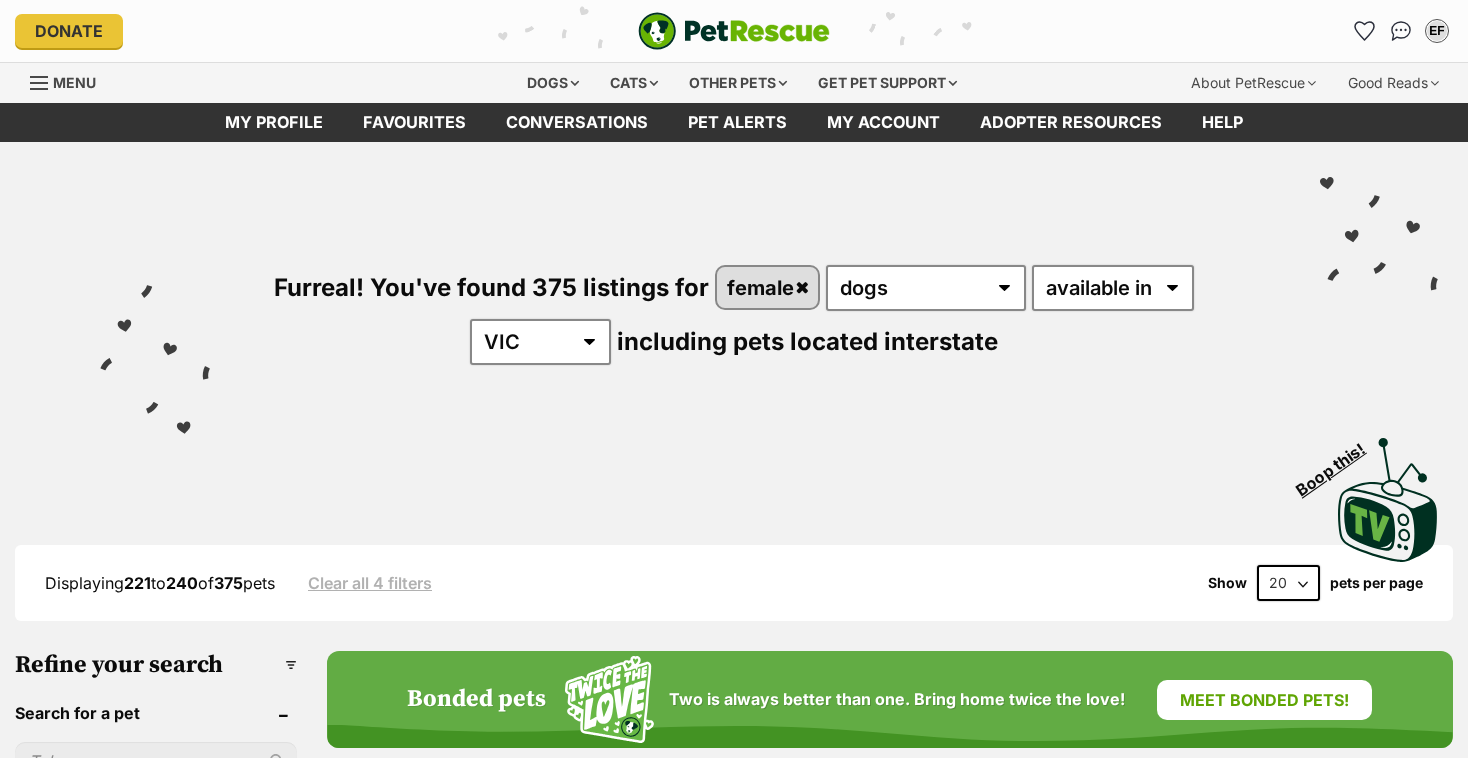 scroll, scrollTop: 0, scrollLeft: 0, axis: both 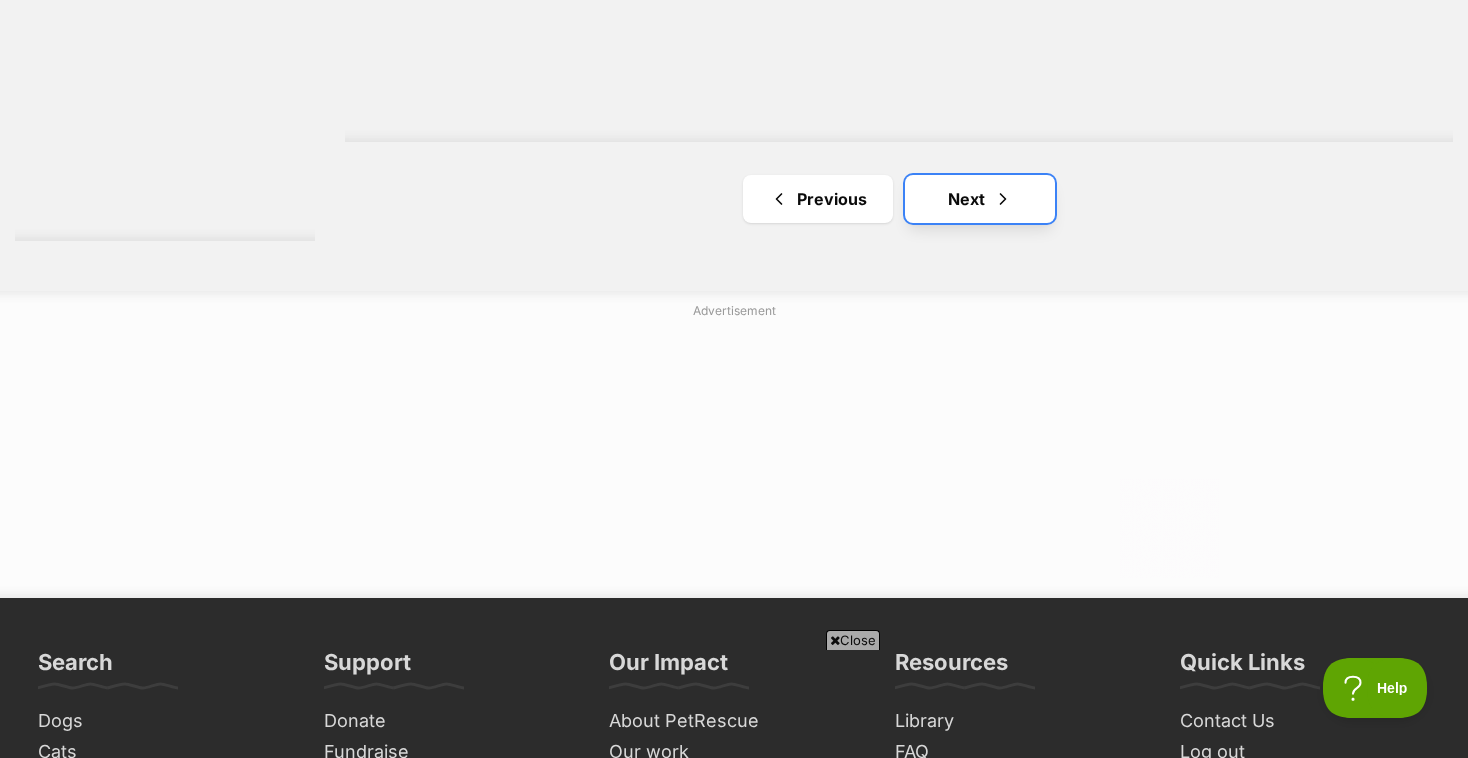 click on "Next" at bounding box center [980, 199] 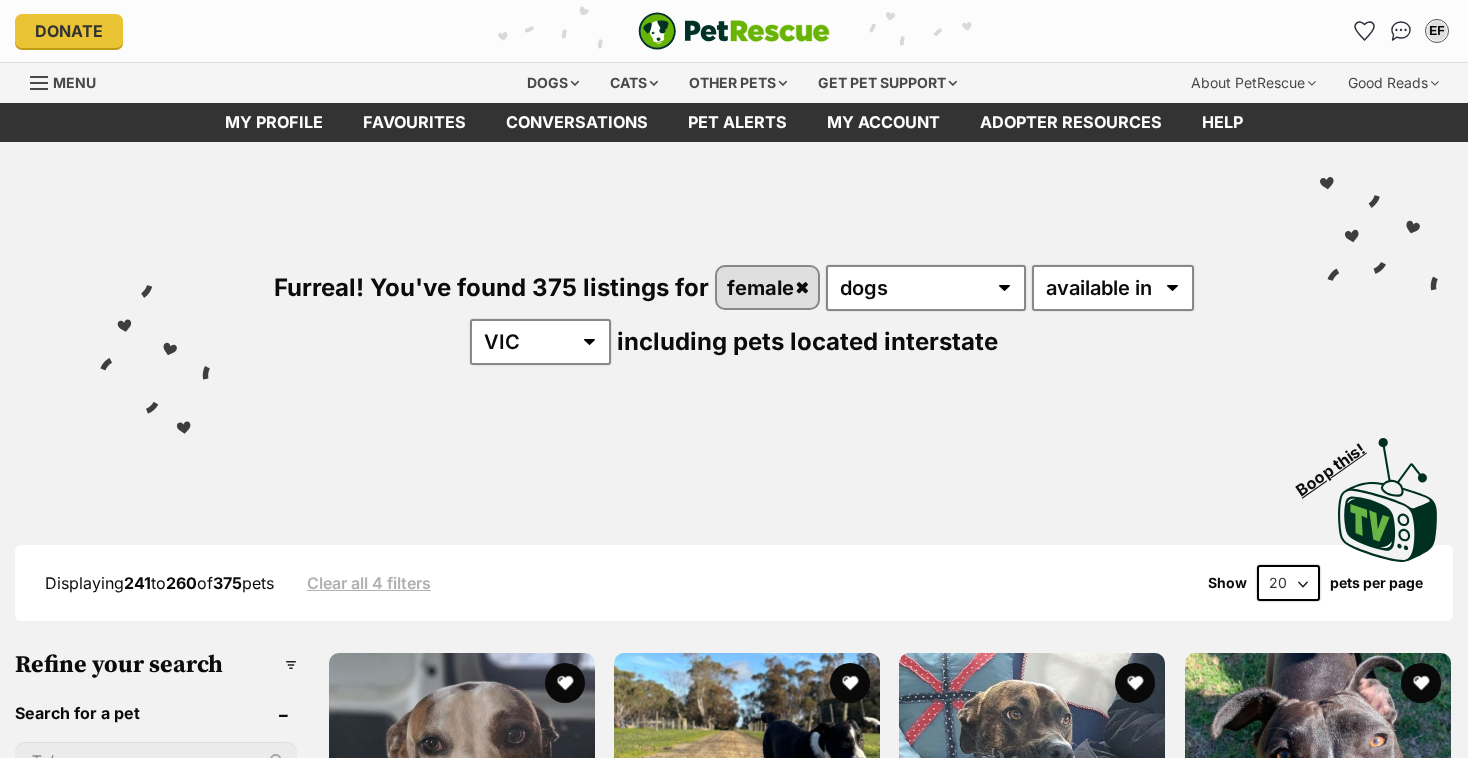 scroll, scrollTop: 0, scrollLeft: 0, axis: both 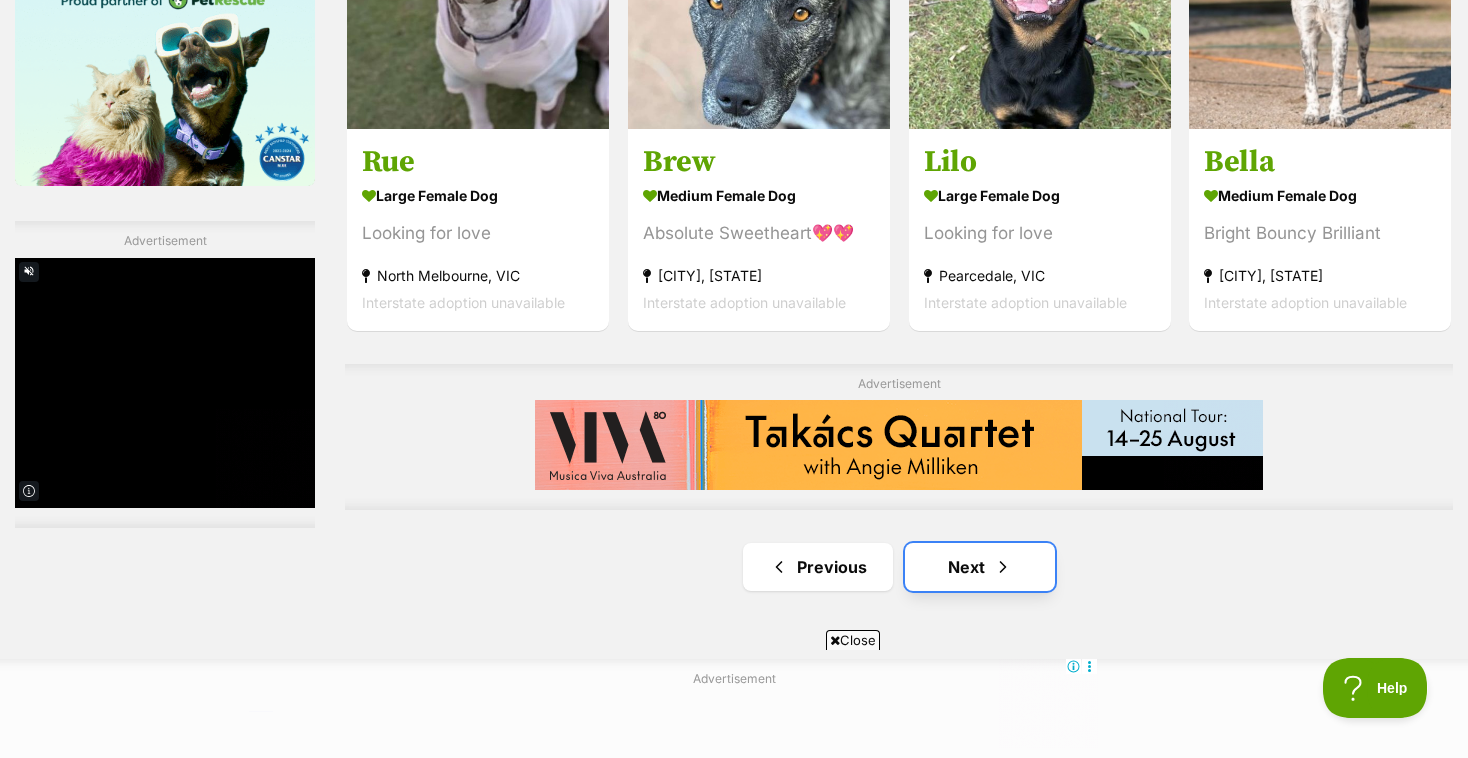 click on "Next" at bounding box center (980, 567) 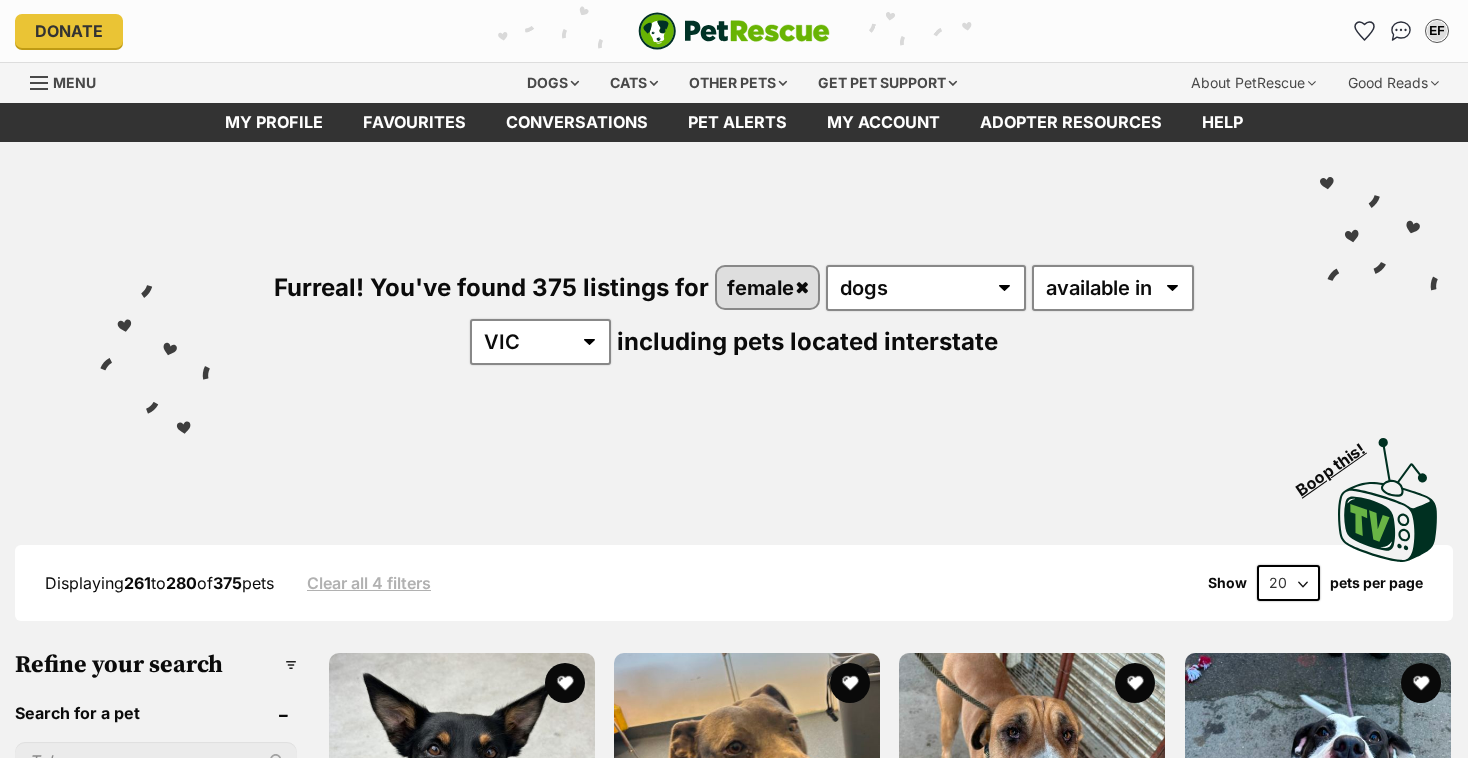 scroll, scrollTop: 0, scrollLeft: 0, axis: both 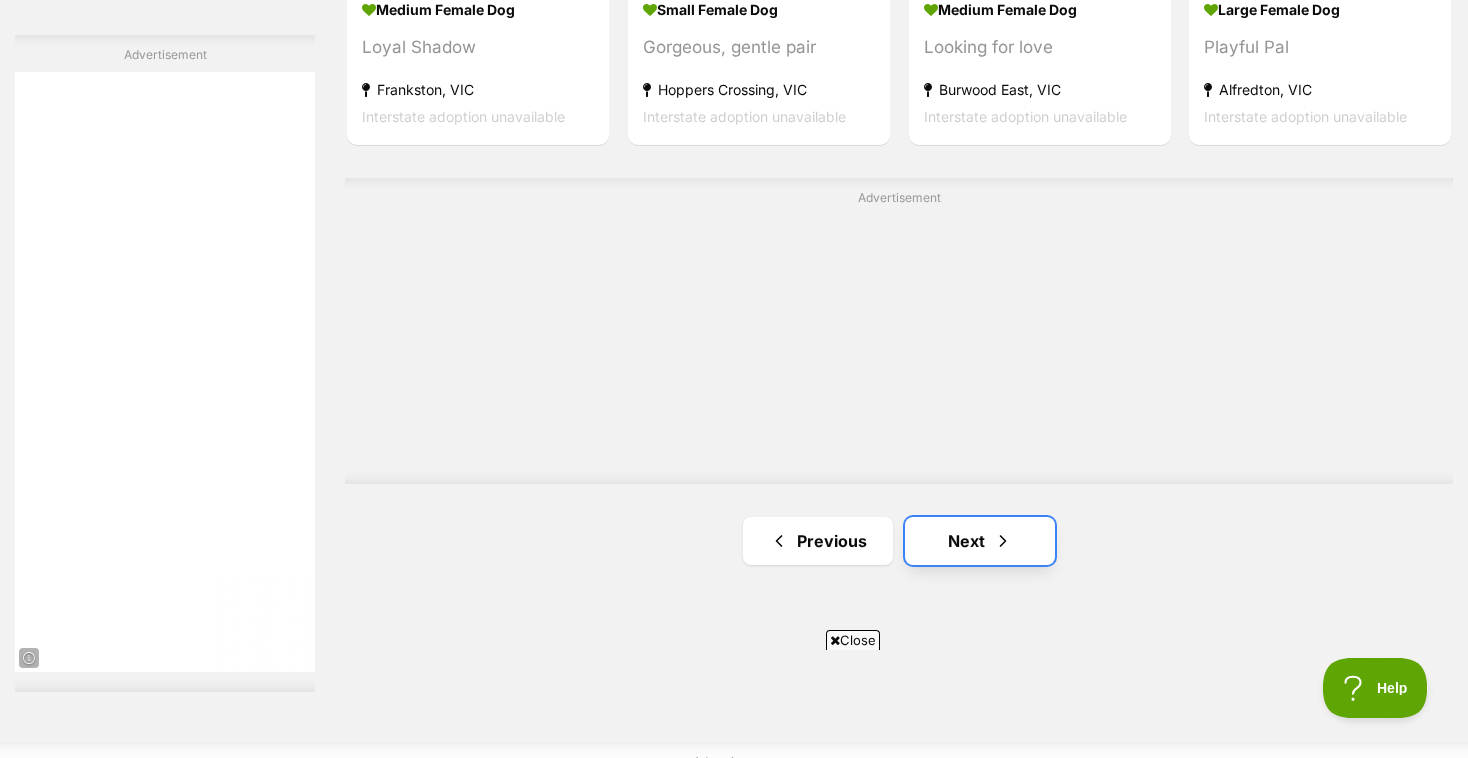 click on "Next" at bounding box center [980, 541] 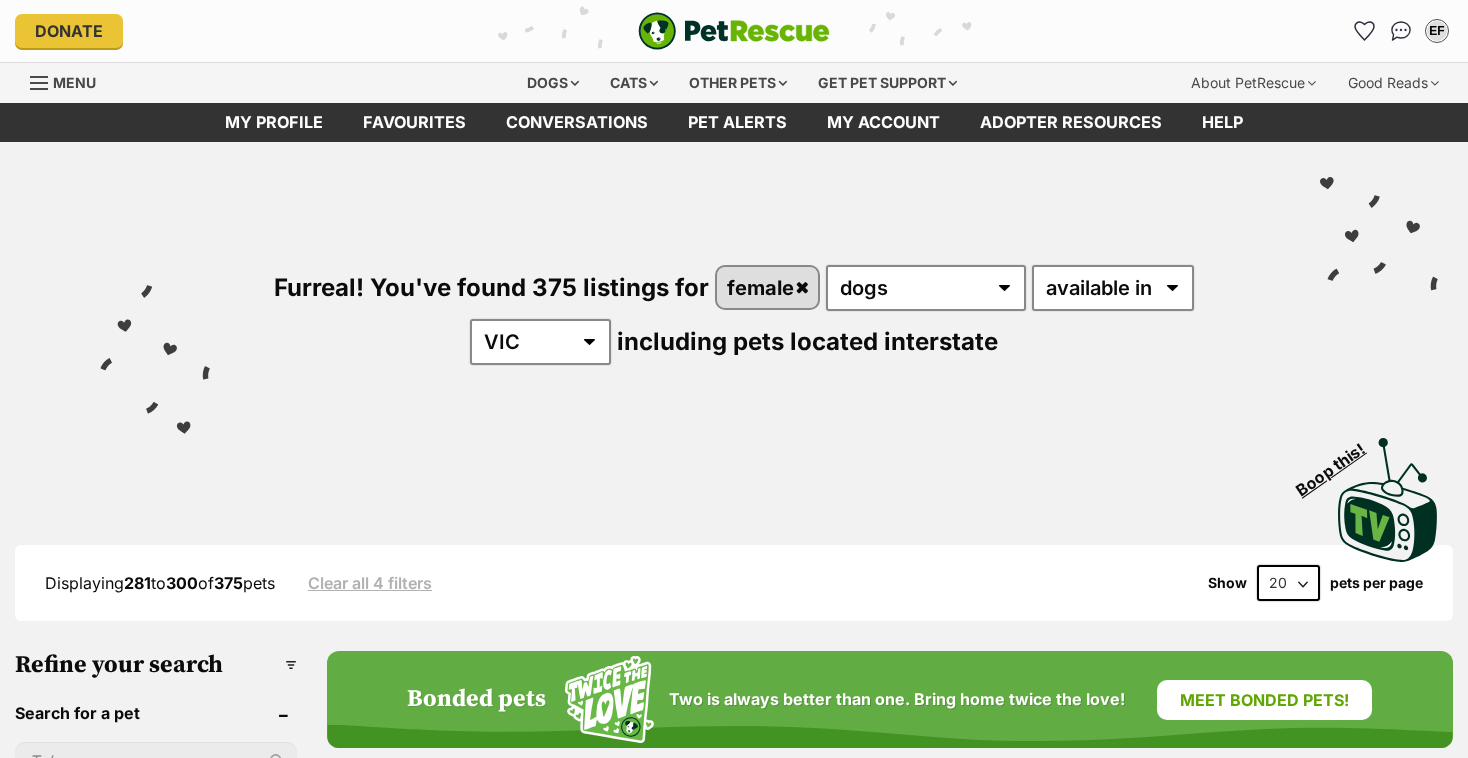 scroll, scrollTop: 0, scrollLeft: 0, axis: both 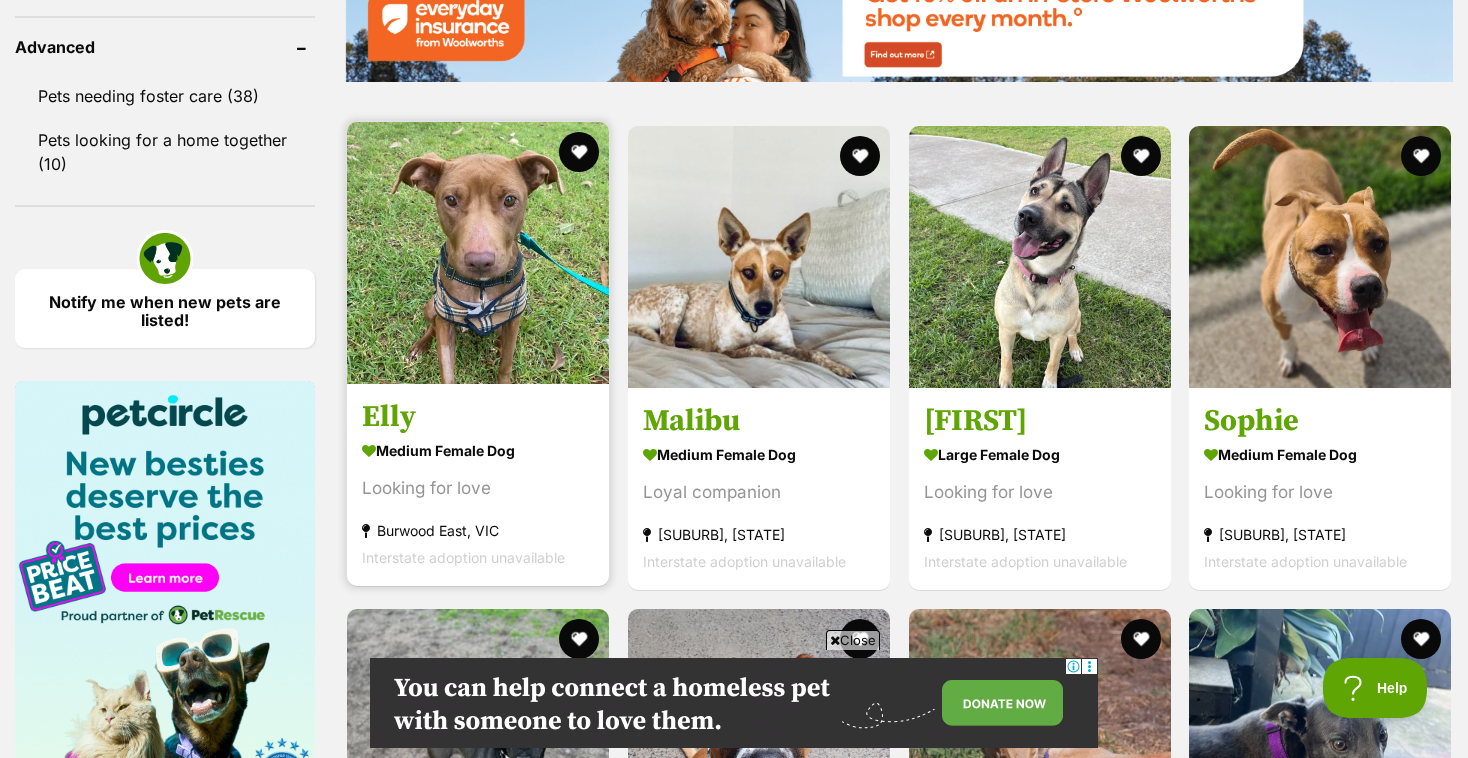 click at bounding box center (478, 253) 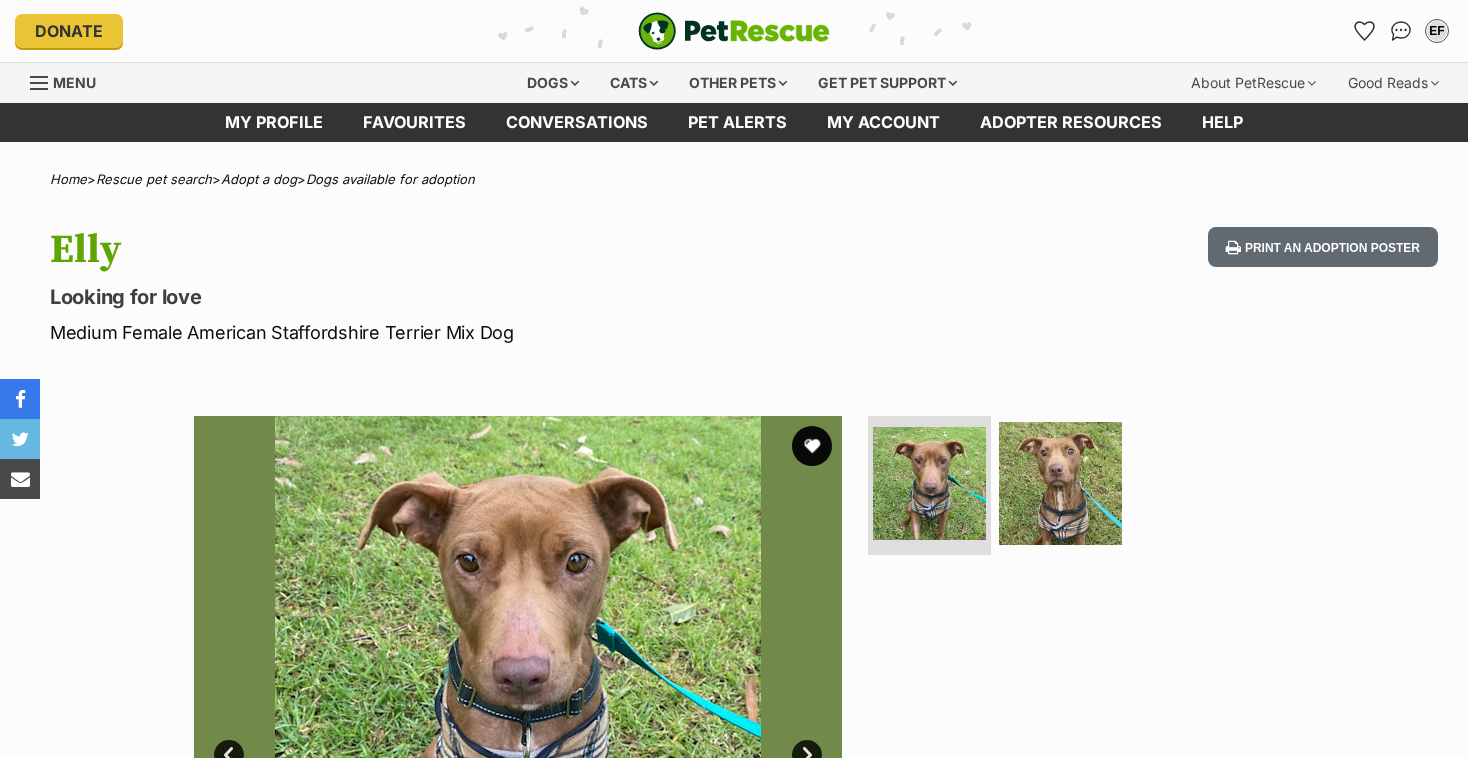 scroll, scrollTop: 0, scrollLeft: 0, axis: both 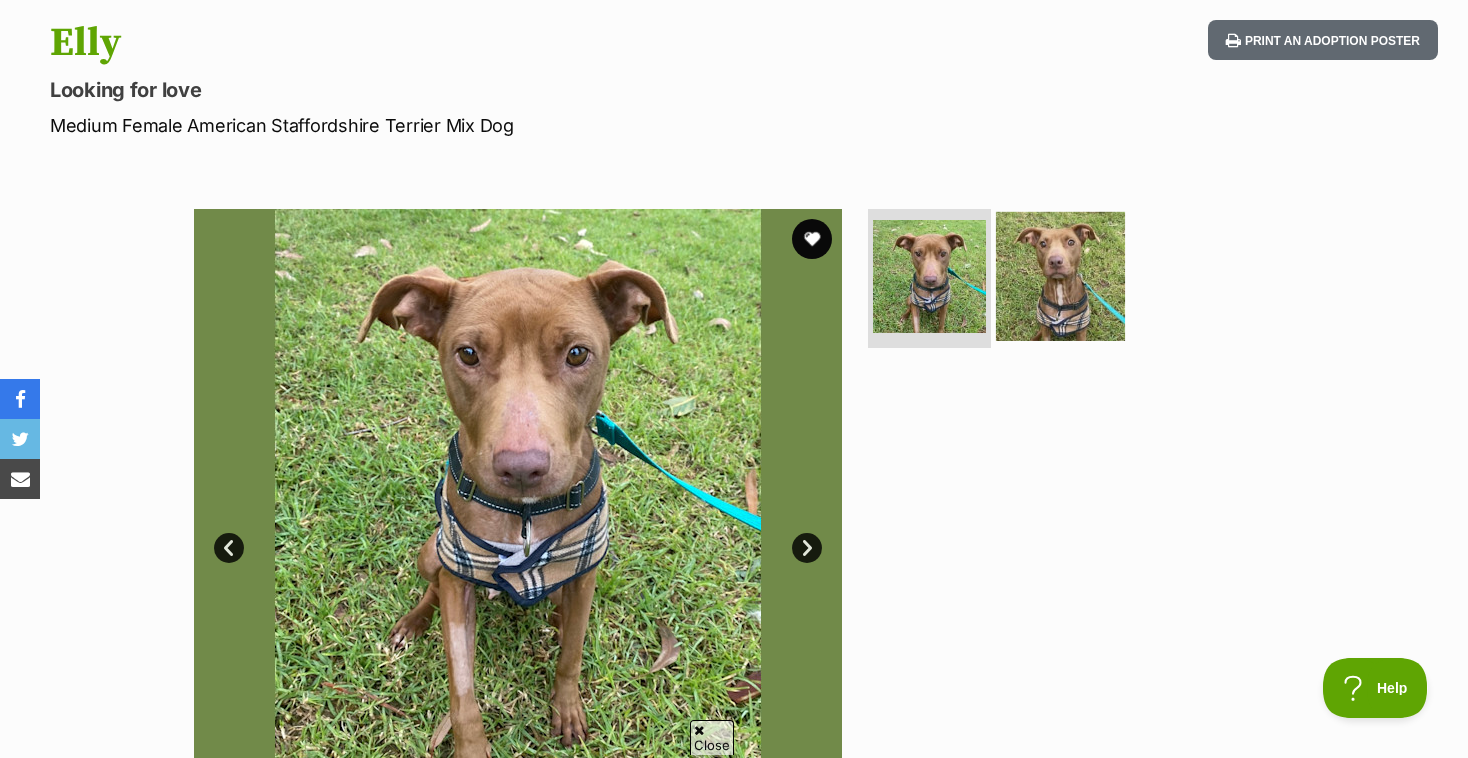 click at bounding box center [1060, 275] 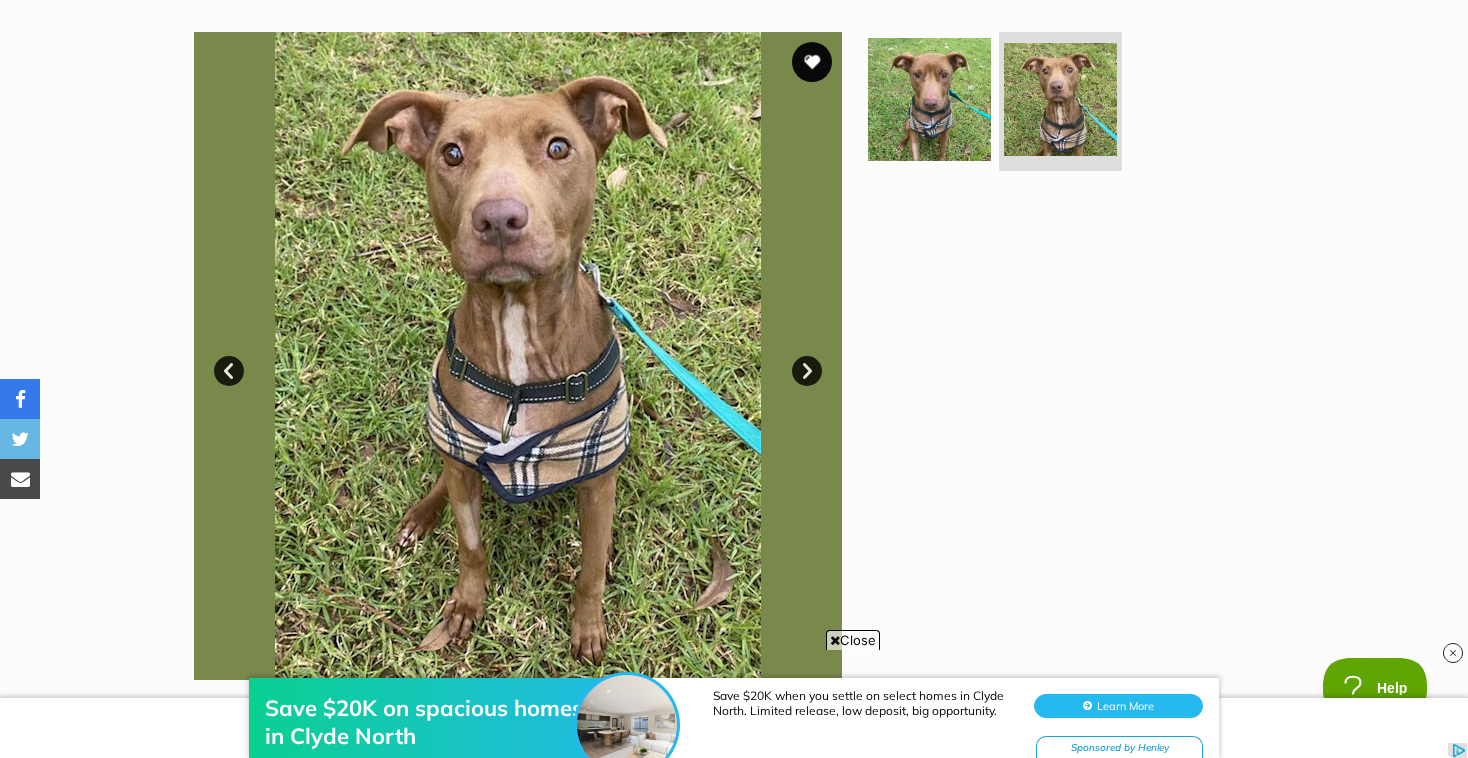 scroll, scrollTop: 0, scrollLeft: 0, axis: both 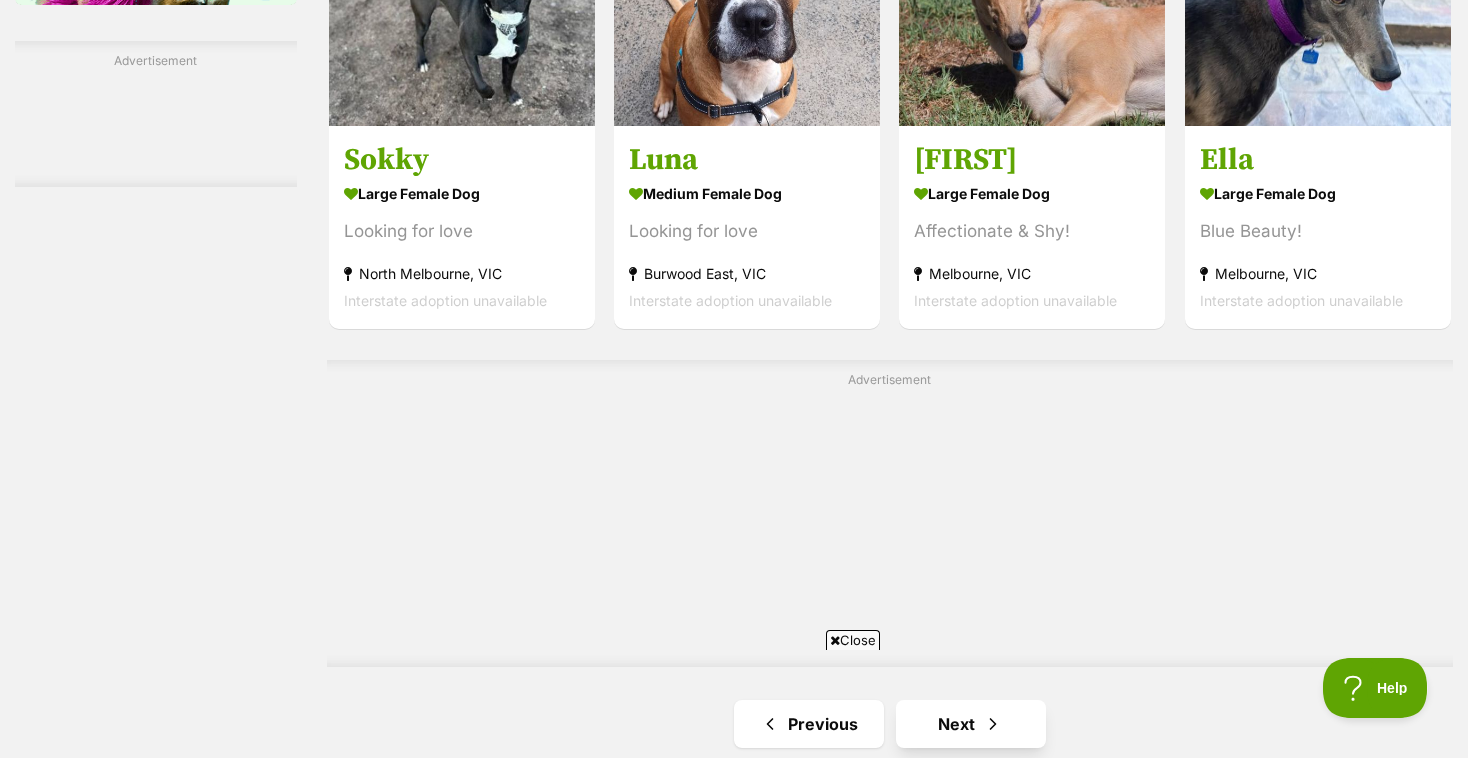 click on "Bonded pets
Two is always better than one. Bring home twice the love!
Meet bonded pets!
Sundae
medium female Dog
Smart and Funloving
Coffs Harbour, NSW
Interstate adoption
Fudge
medium female Dog
Sweet and Eager to Please
Coffs Harbour, NSW
Interstate adoption
Ziva
large female Dog
Cuddly, Fluffy Diva!
Melbourne, VIC
Interstate adoption unavailable
Kozzie and Boof
large female Dog
Beautiful bonded besties!
Melbourne, VIC
Interstate adoption unavailable
Isla
small female Dog
Quiet, shy & polite
Hoppers Crossing, VIC
Interstate adoption unavailable
Stevie
large female Dog
Bundle of Energy
Alfredton, VIC
Interstate adoption unavailable" at bounding box center [890, -1009] 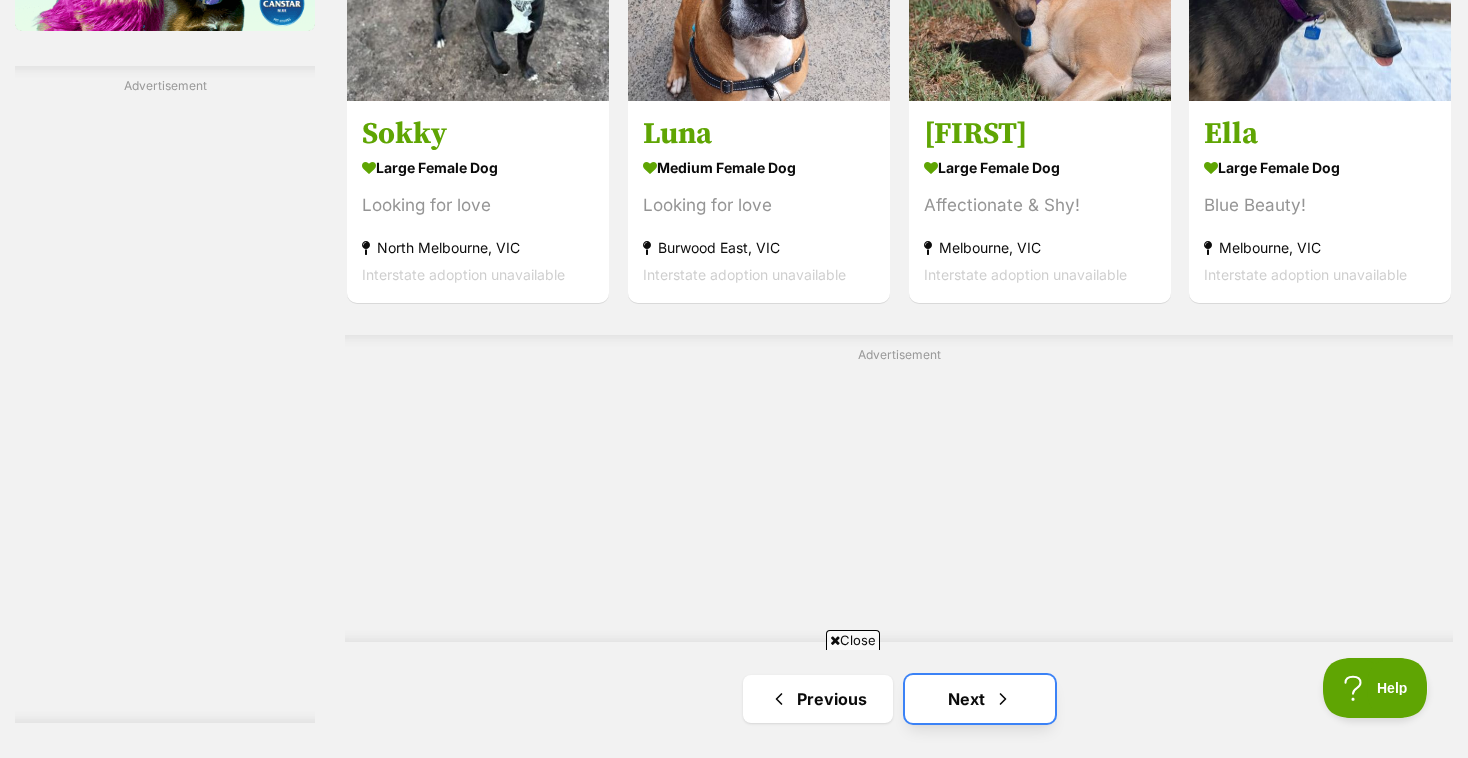 click on "Next" at bounding box center (980, 699) 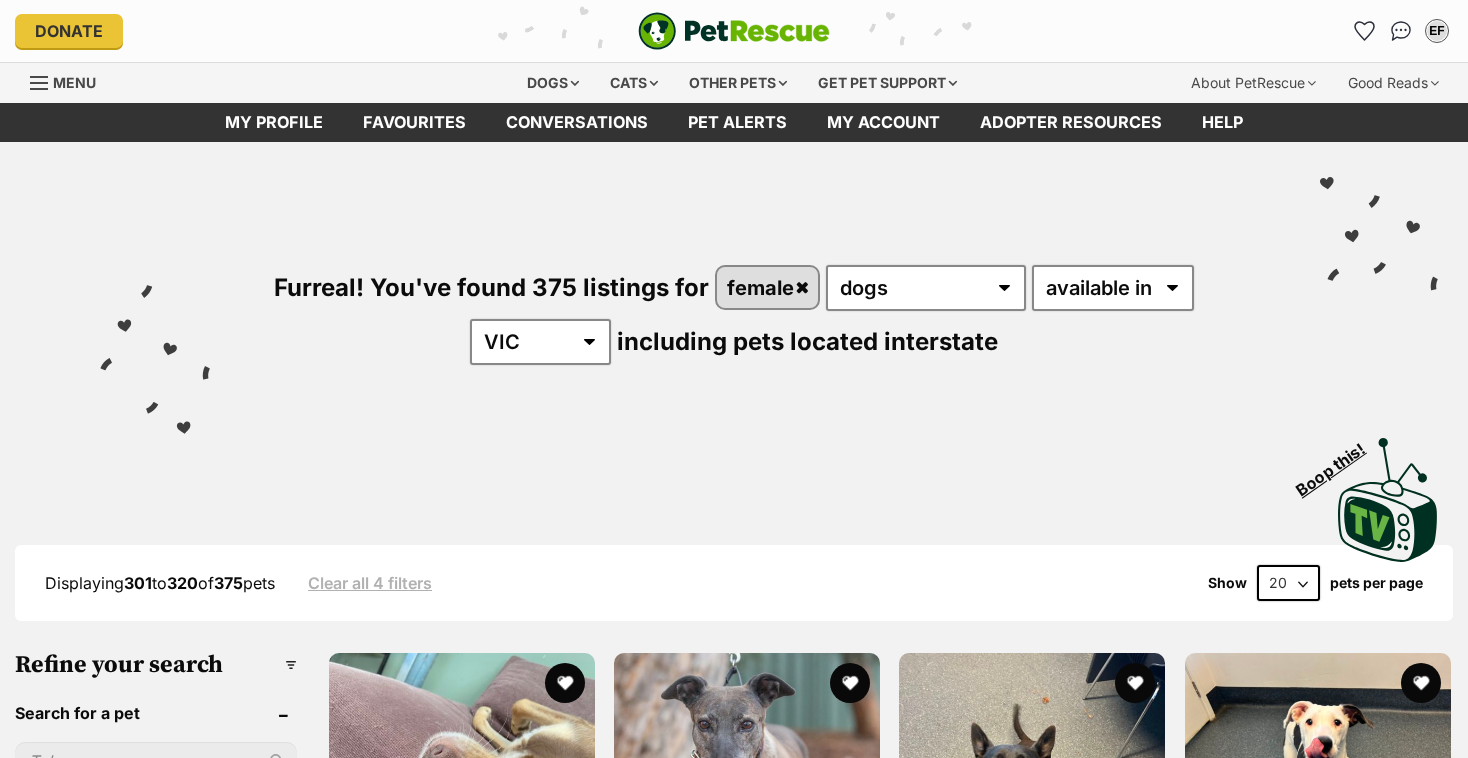 scroll, scrollTop: 0, scrollLeft: 0, axis: both 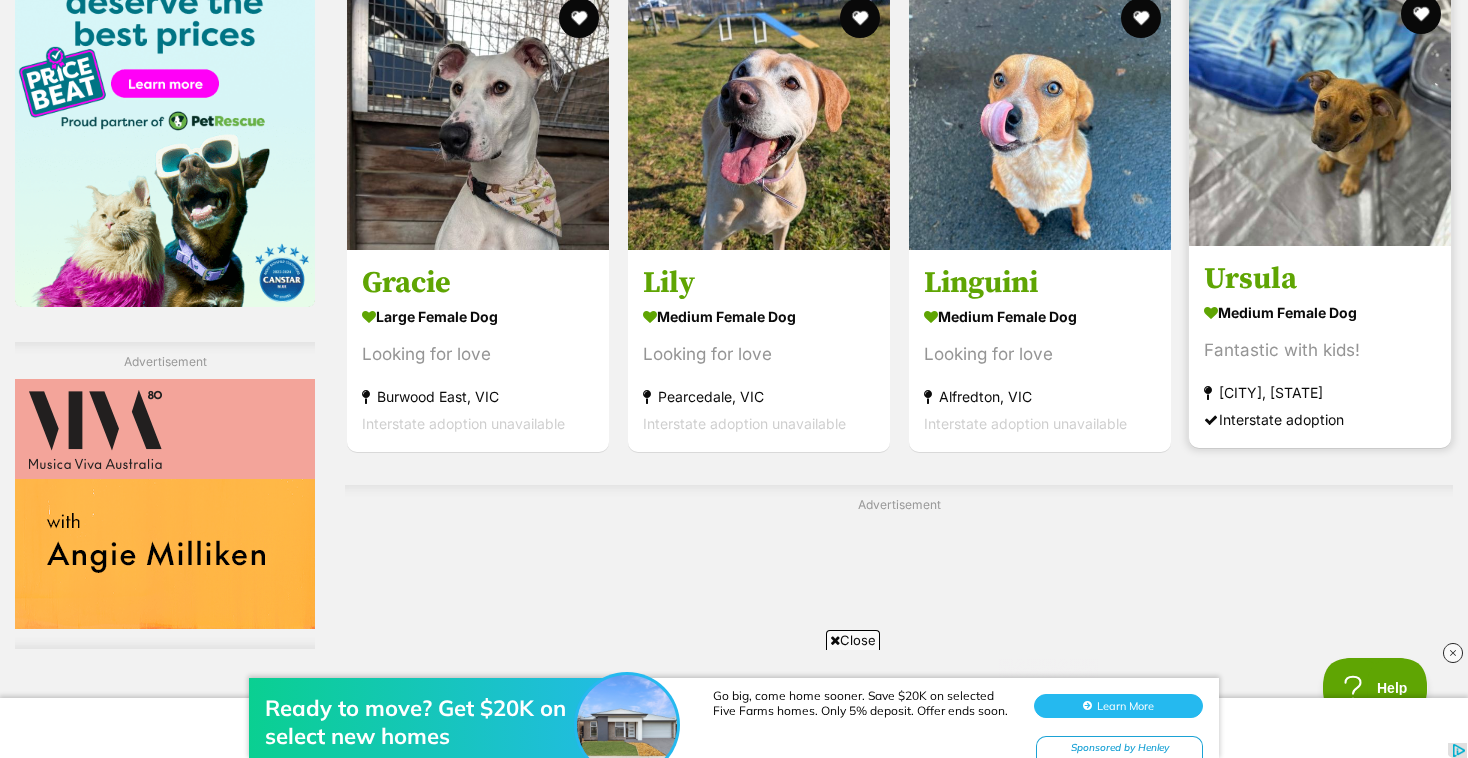 click at bounding box center [1320, 115] 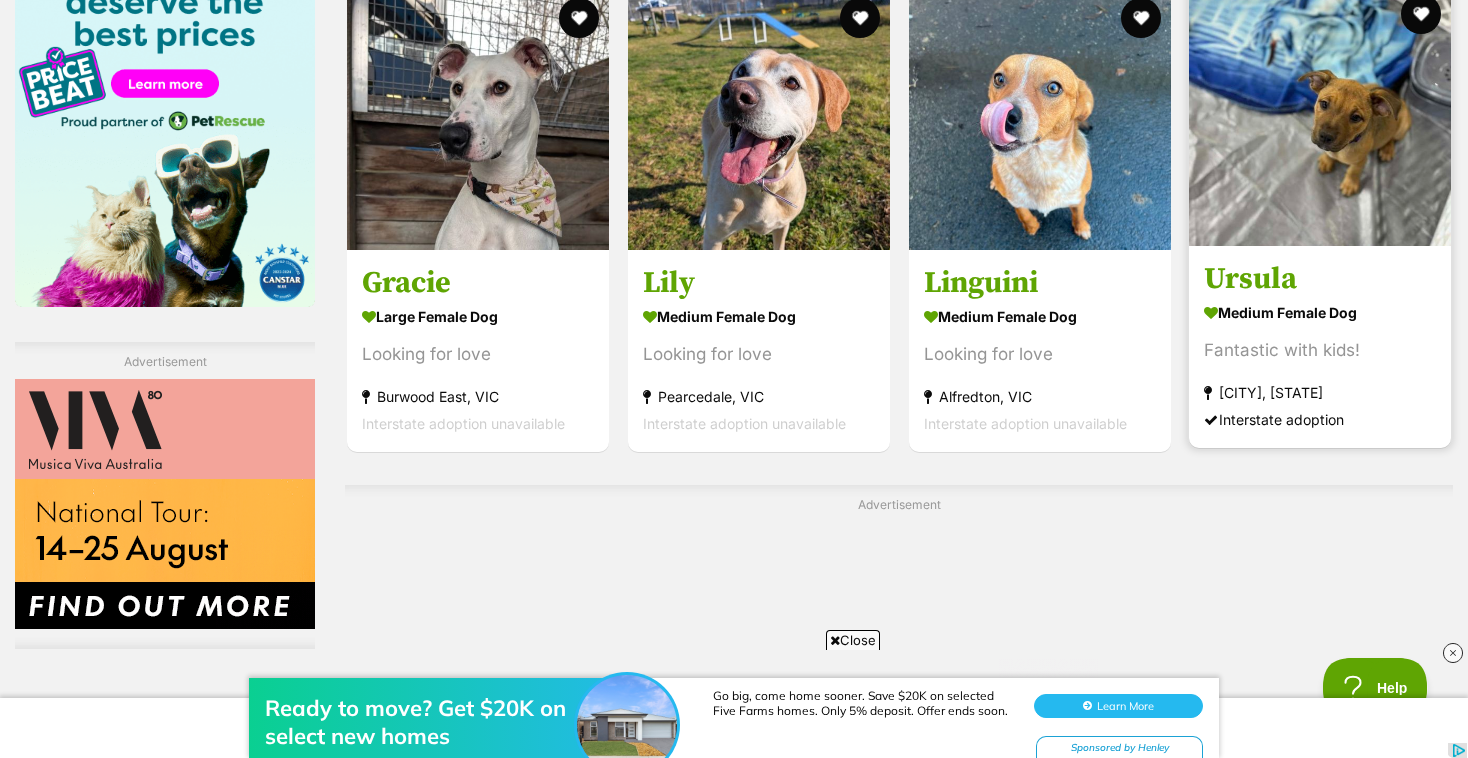 click at bounding box center [1320, 115] 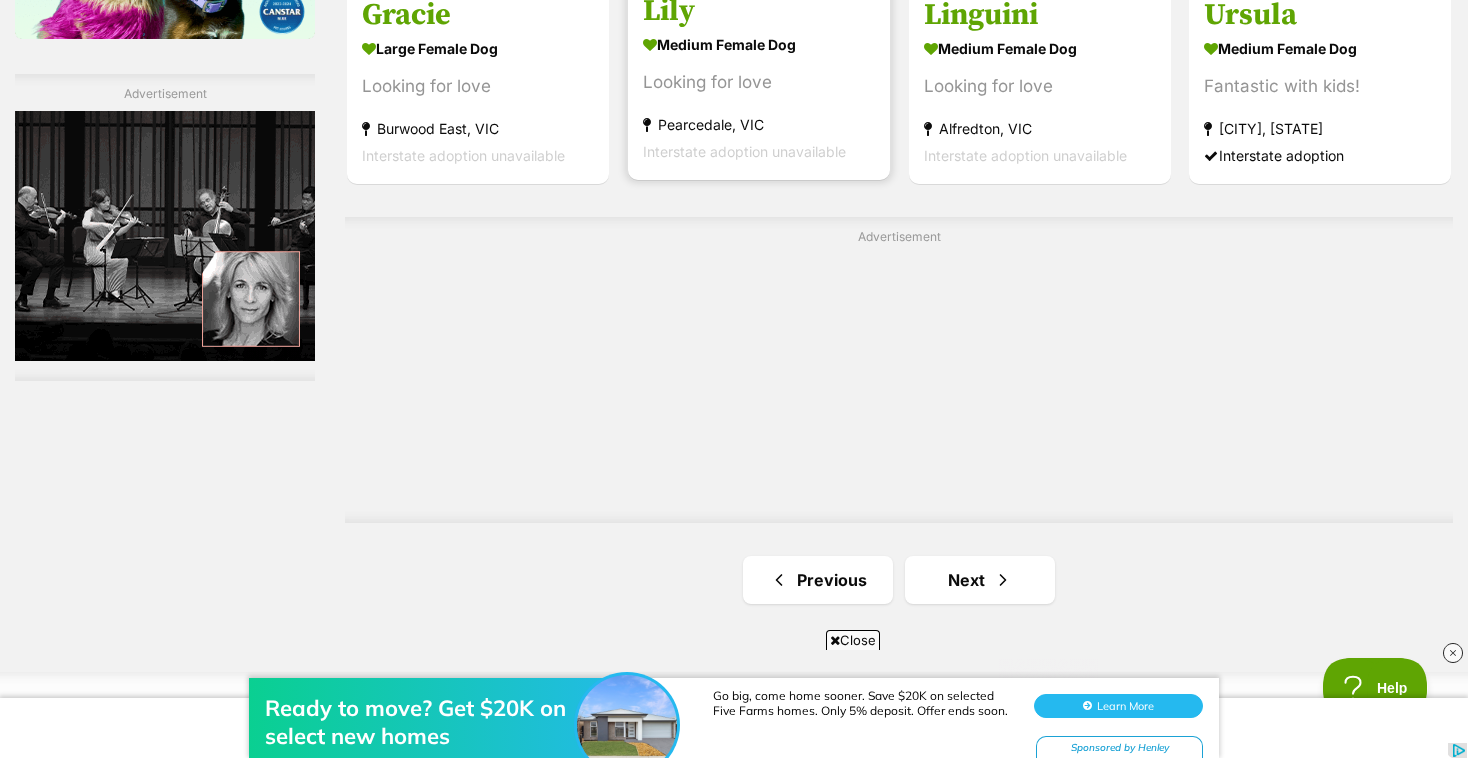 scroll, scrollTop: 3666, scrollLeft: 0, axis: vertical 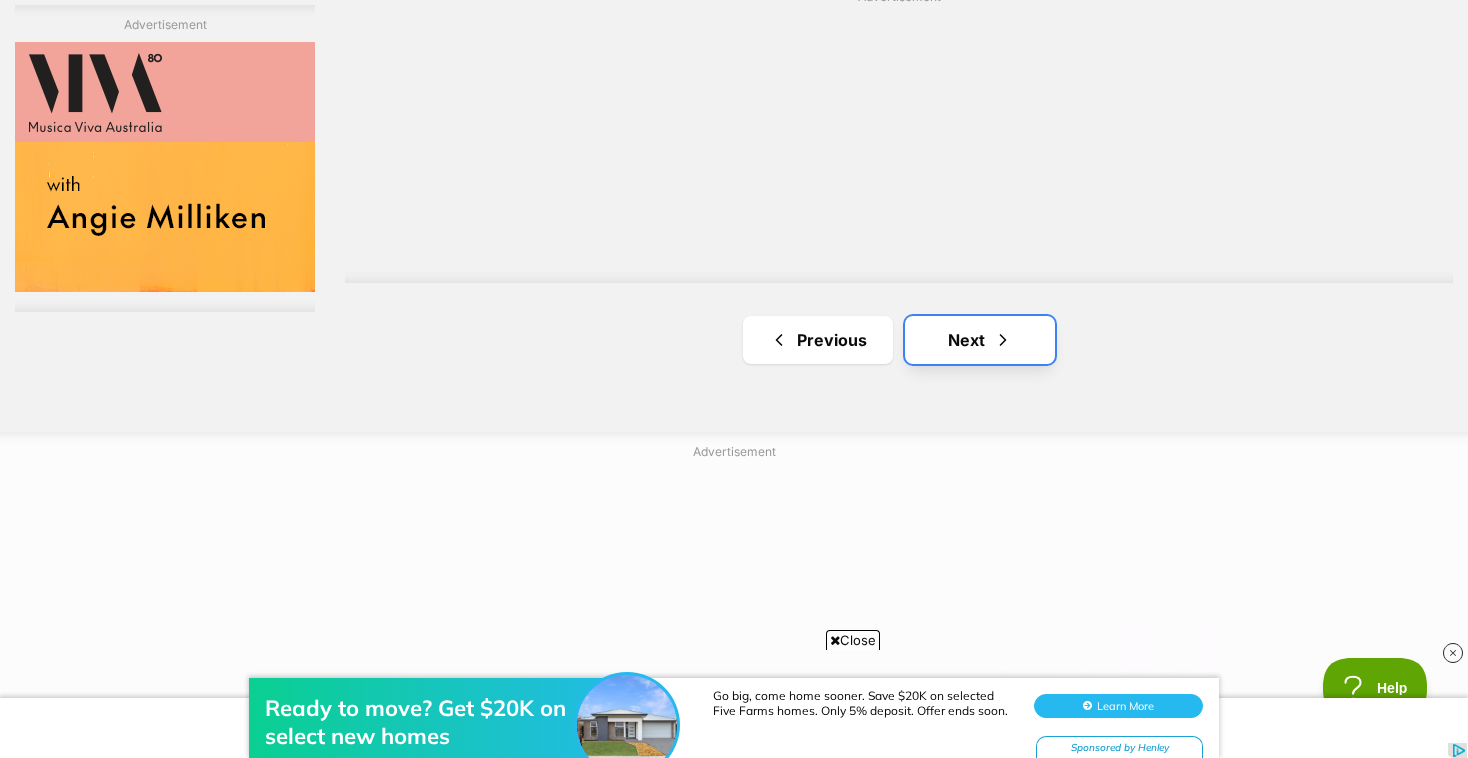 click on "Next" at bounding box center [980, 340] 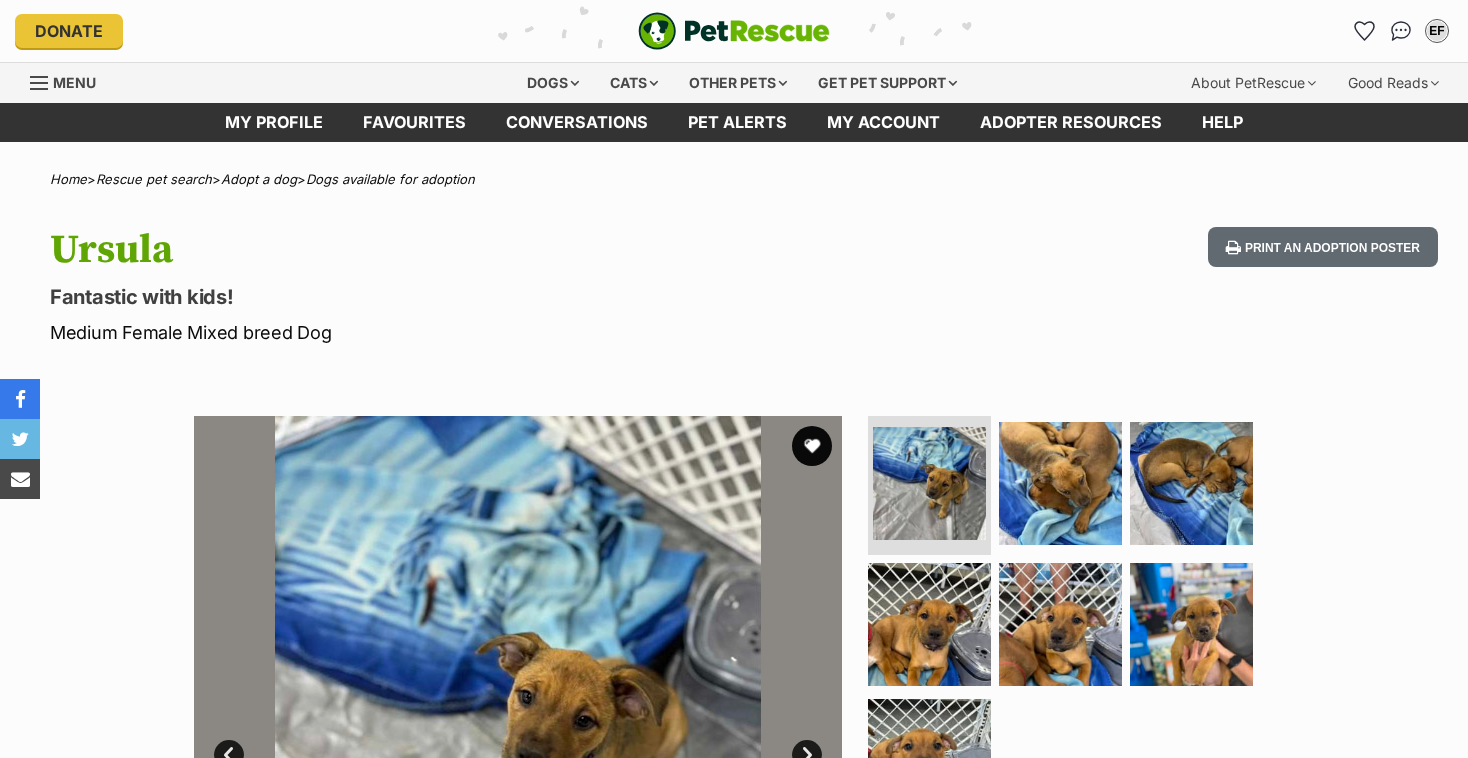 scroll, scrollTop: 0, scrollLeft: 0, axis: both 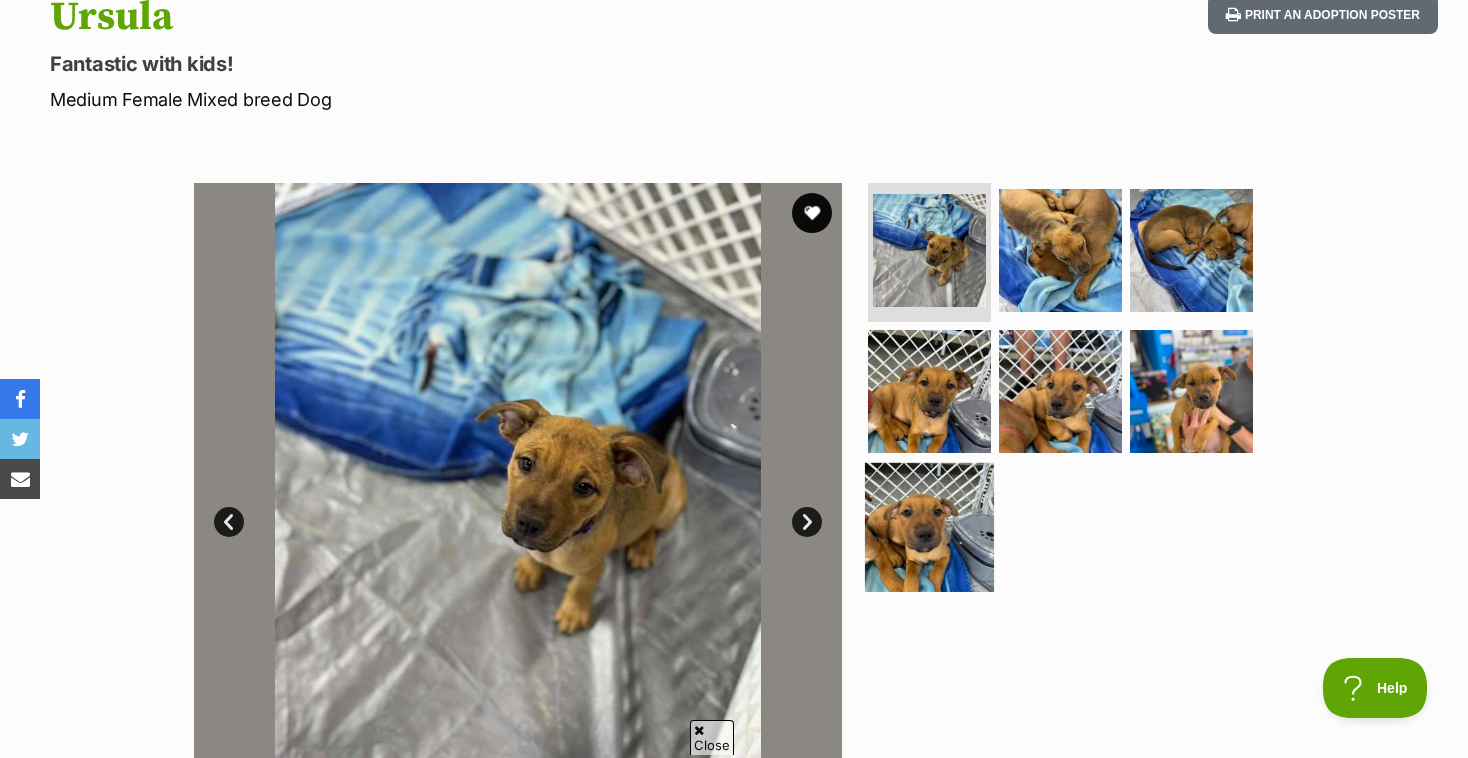 click at bounding box center (929, 527) 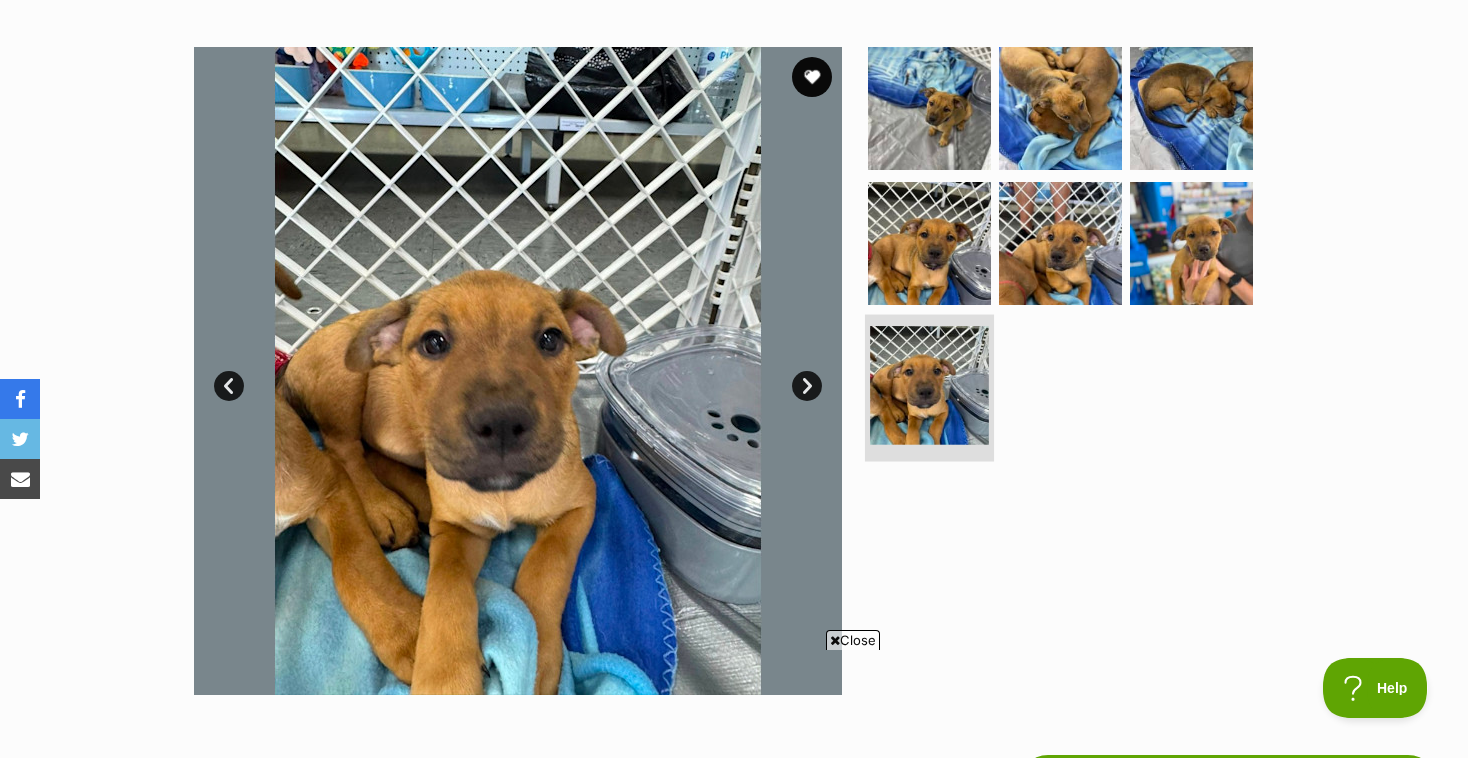 scroll, scrollTop: 0, scrollLeft: 0, axis: both 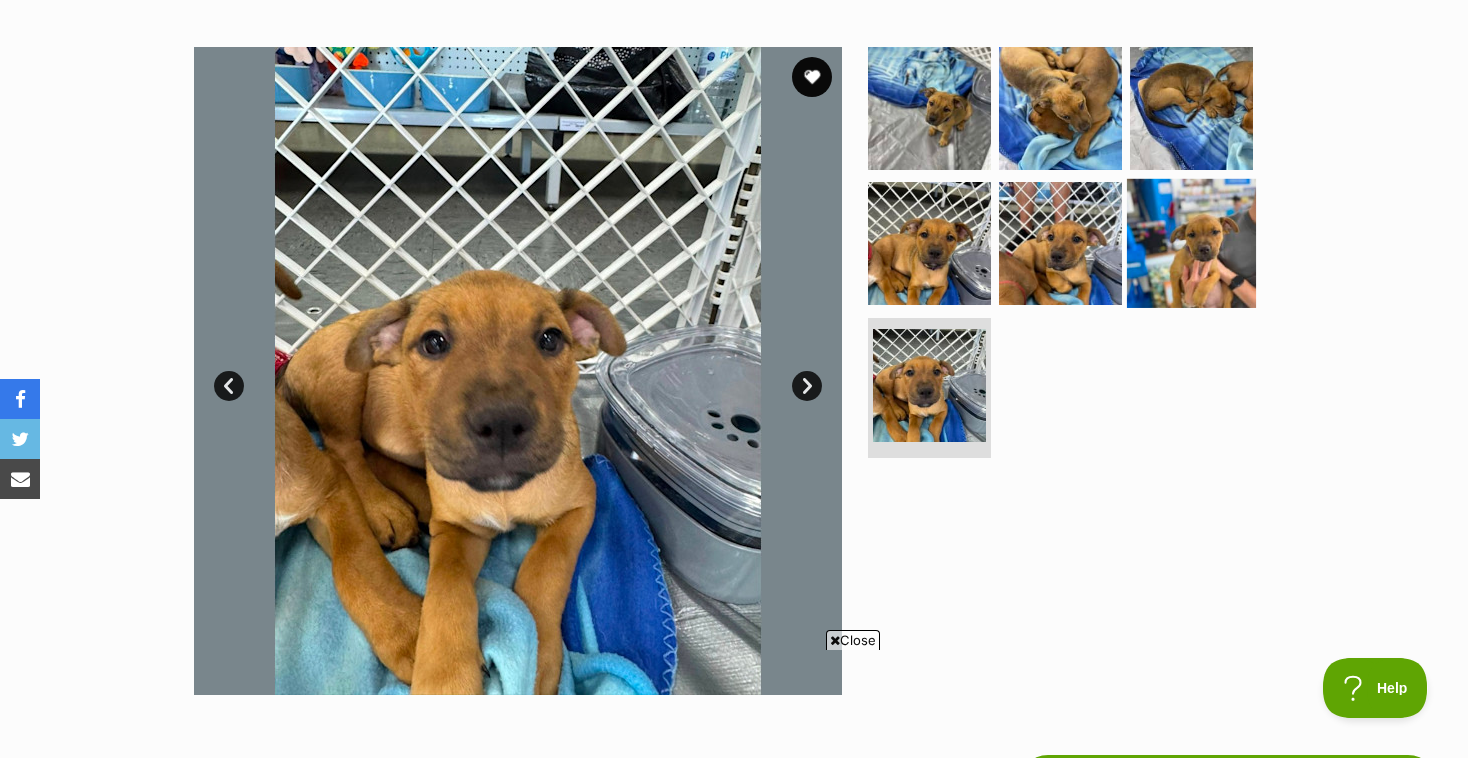 click at bounding box center (1191, 243) 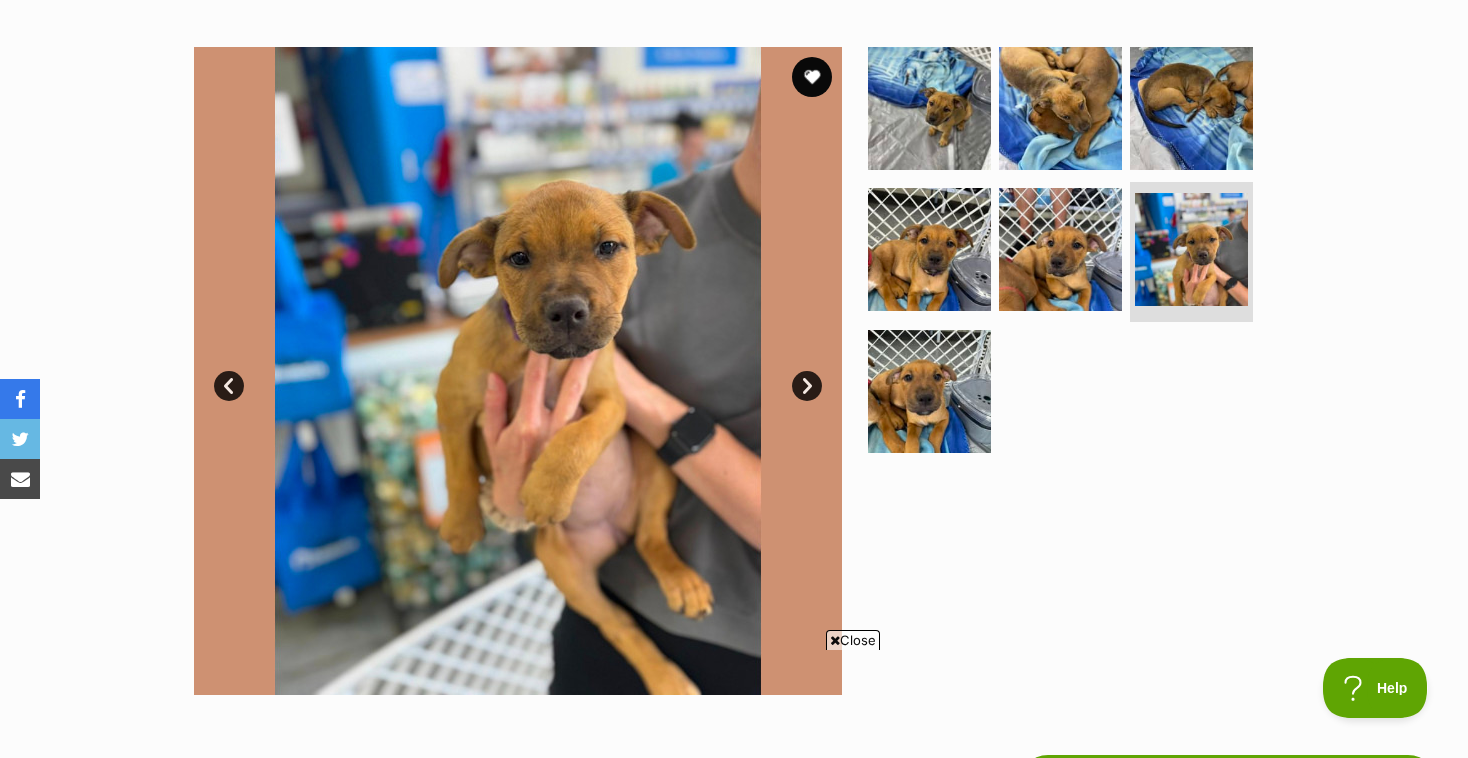scroll, scrollTop: 0, scrollLeft: 0, axis: both 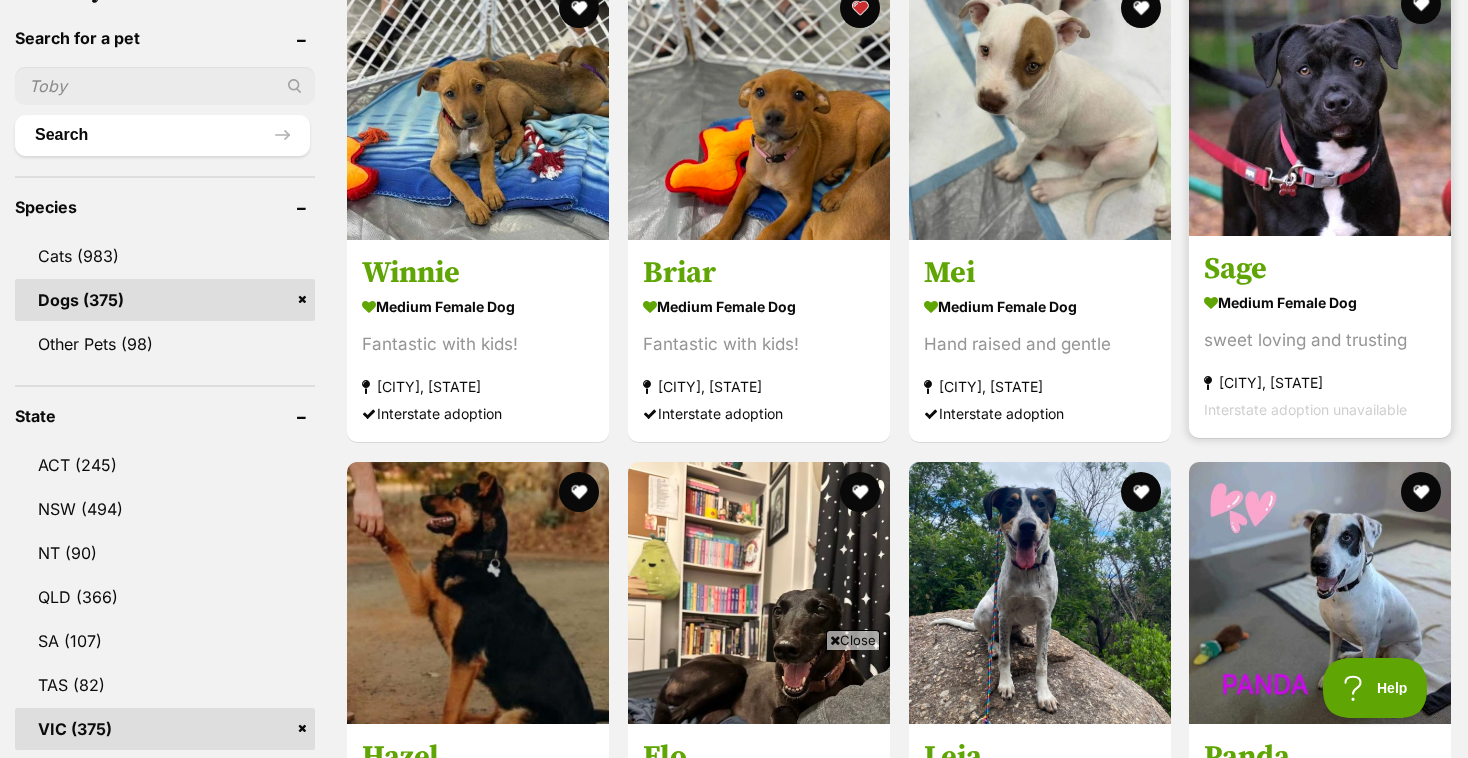 click at bounding box center [1320, 105] 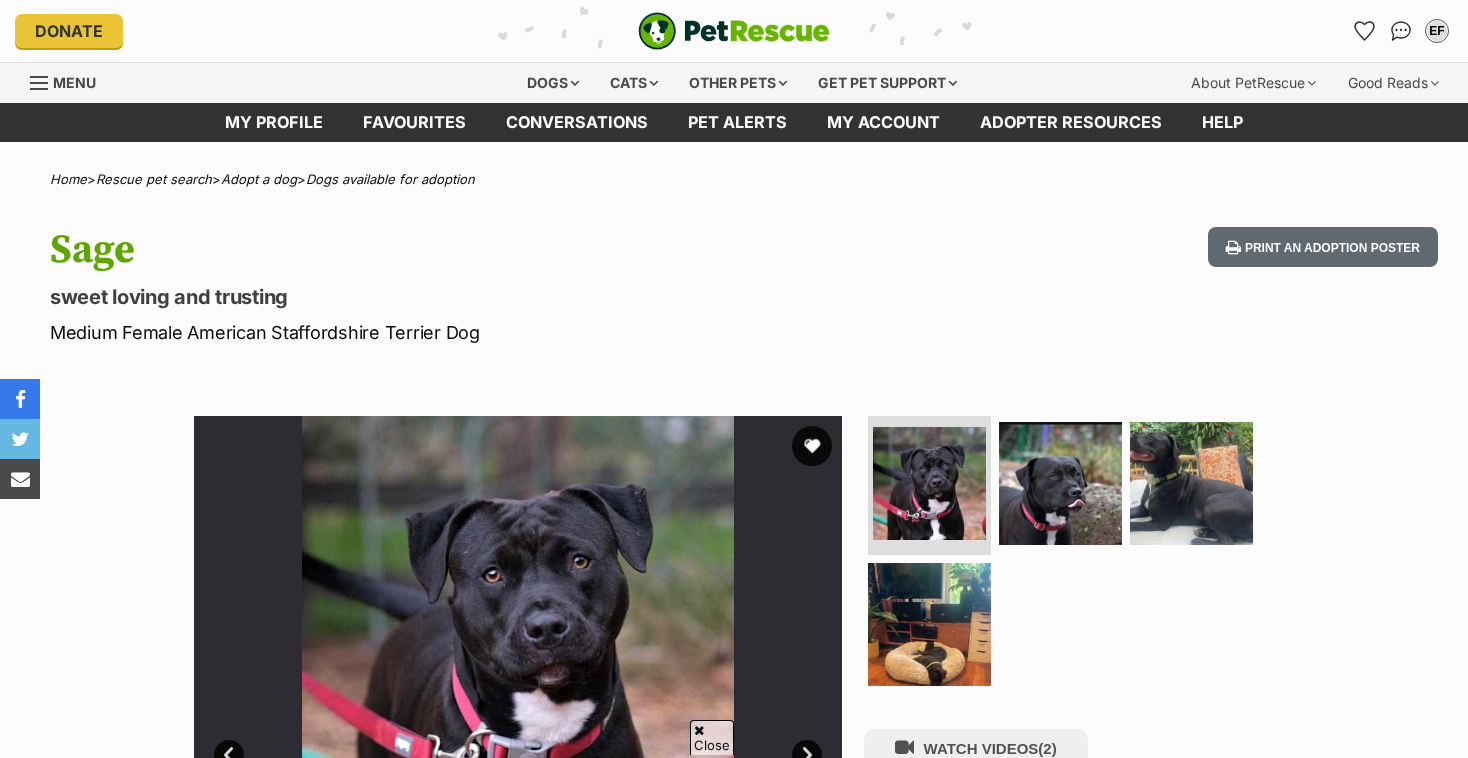scroll, scrollTop: 156, scrollLeft: 0, axis: vertical 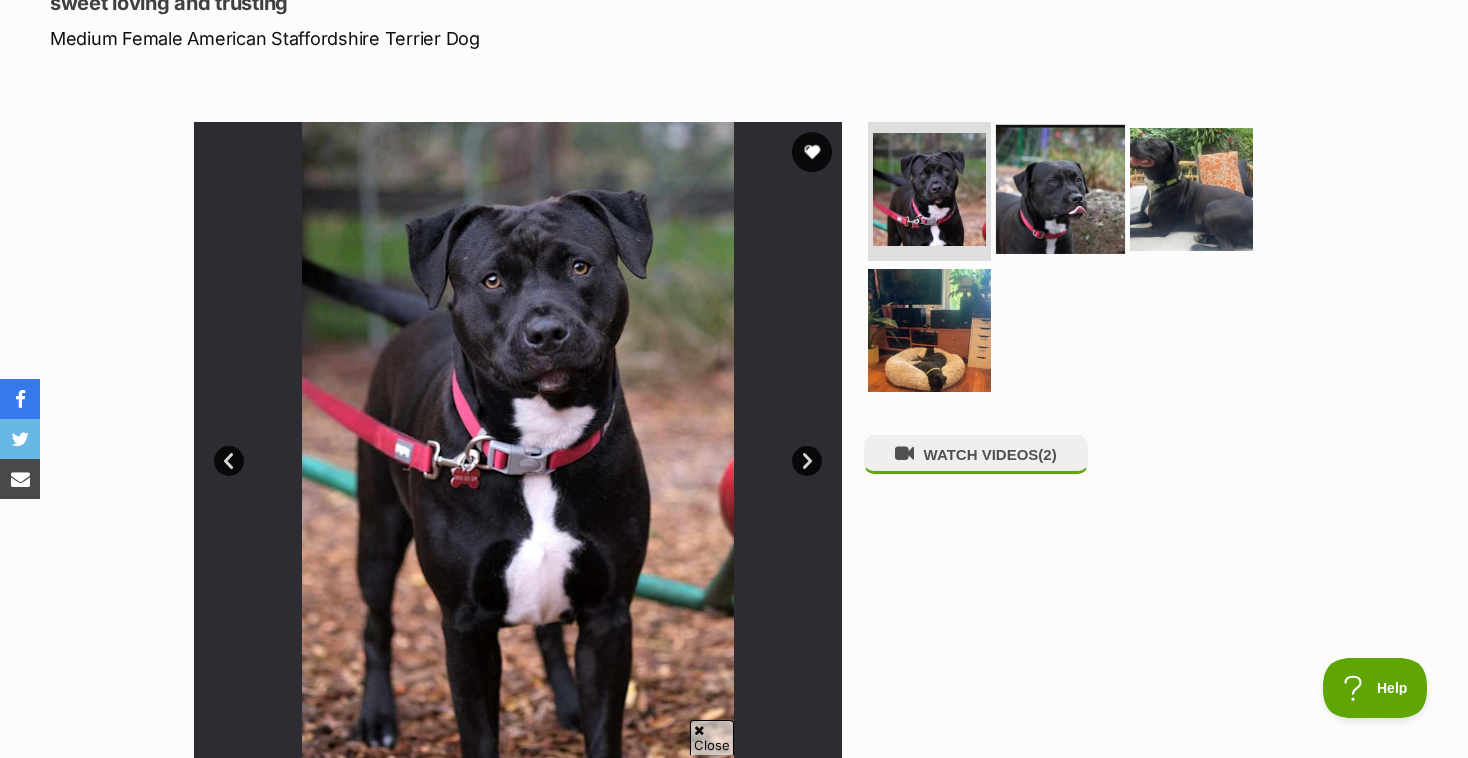 click at bounding box center (1060, 188) 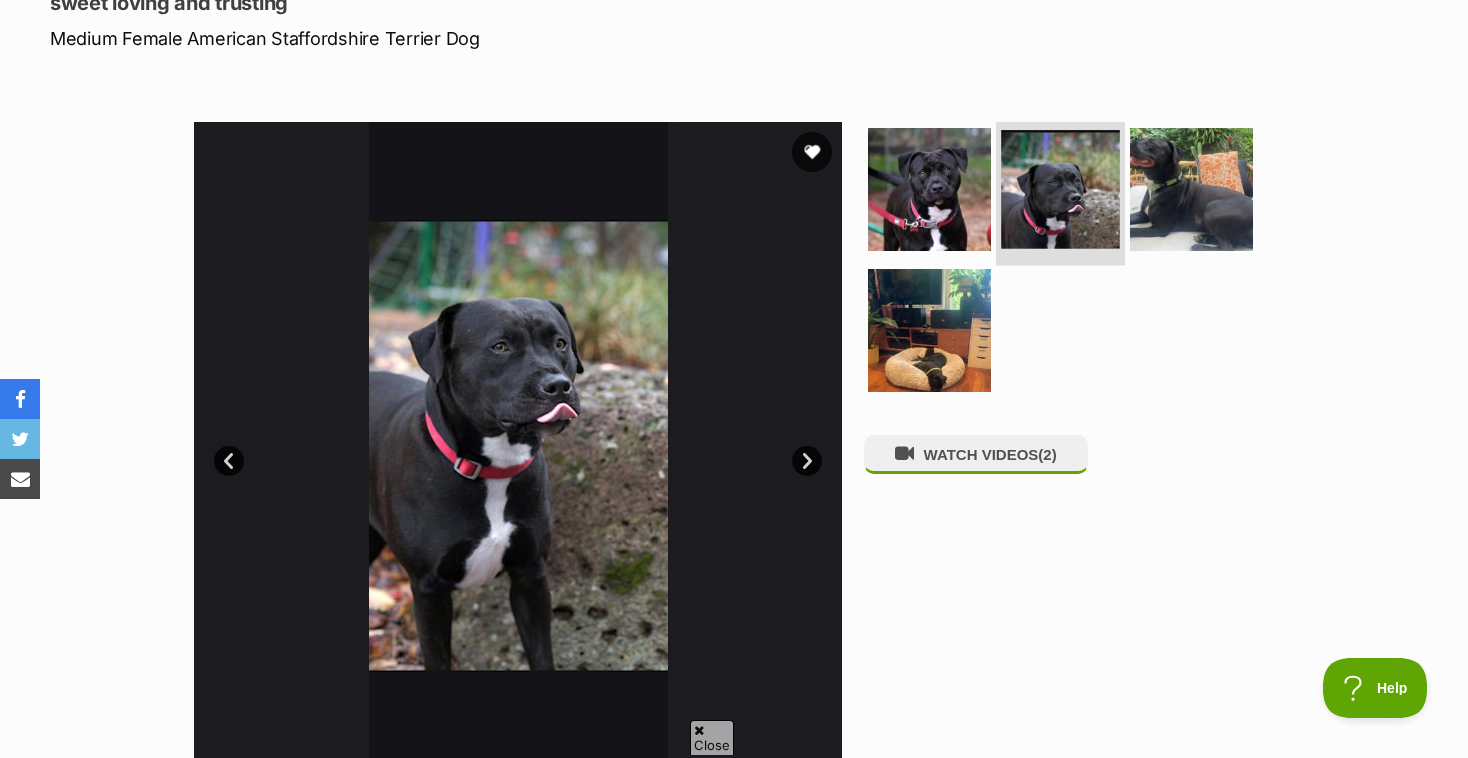 scroll, scrollTop: 0, scrollLeft: 0, axis: both 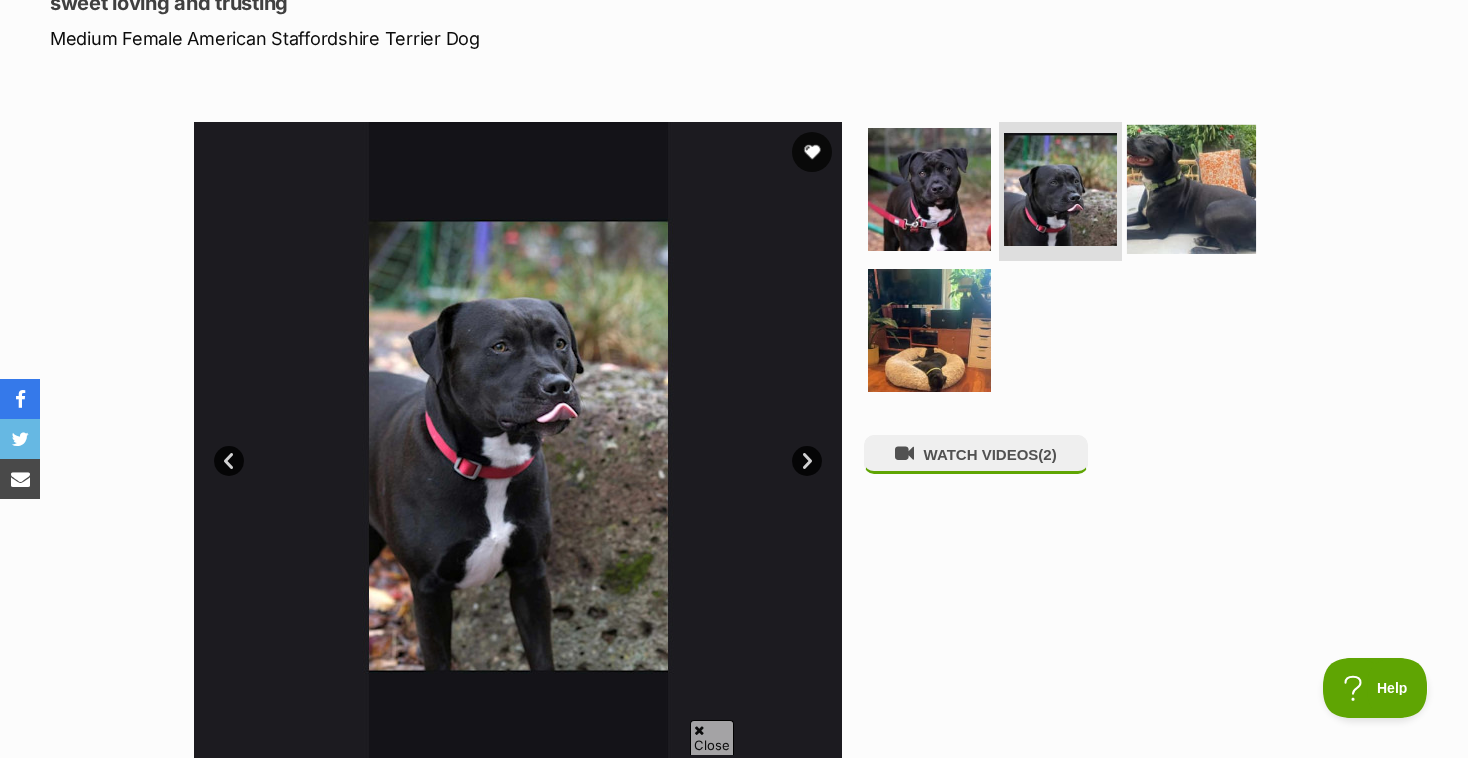 click at bounding box center [1191, 188] 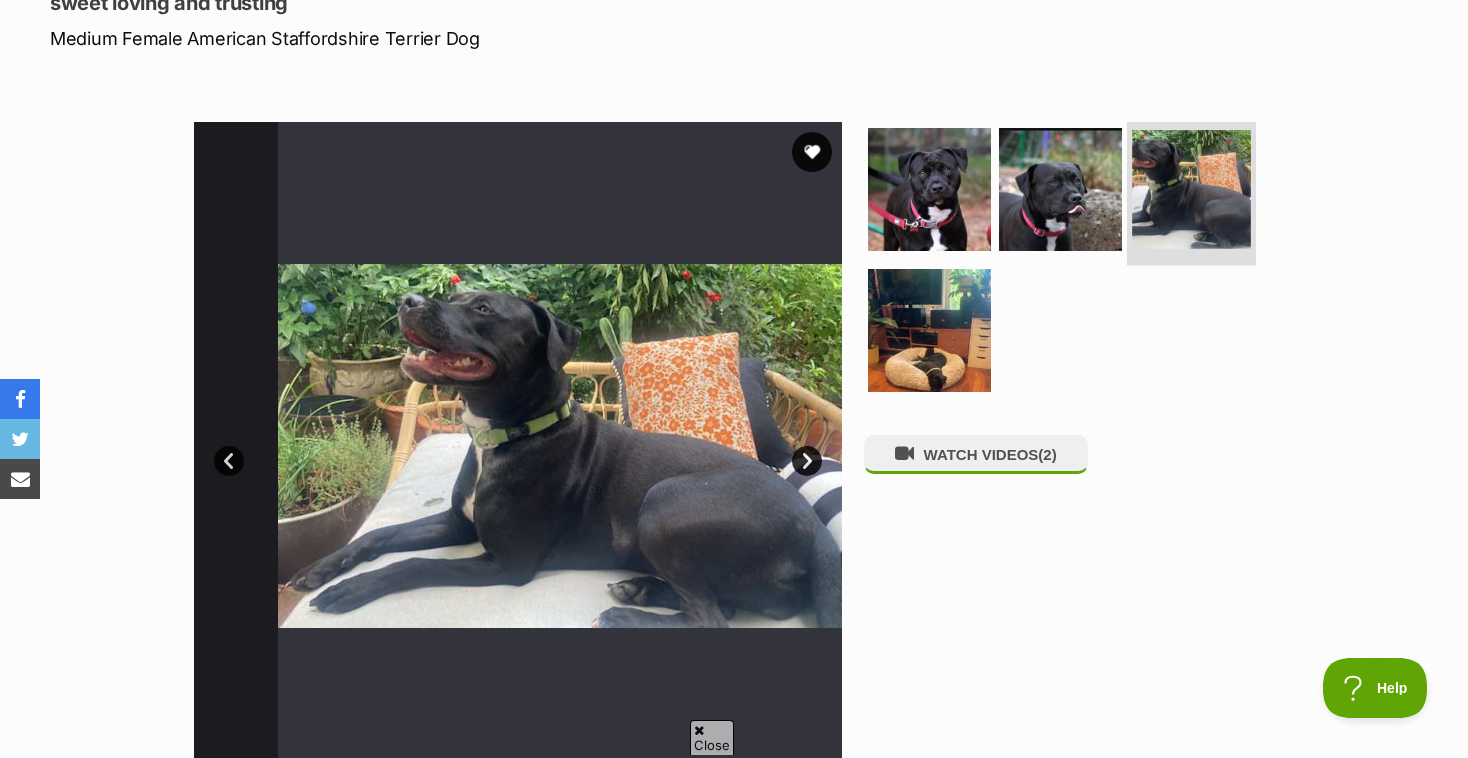 scroll, scrollTop: 0, scrollLeft: 0, axis: both 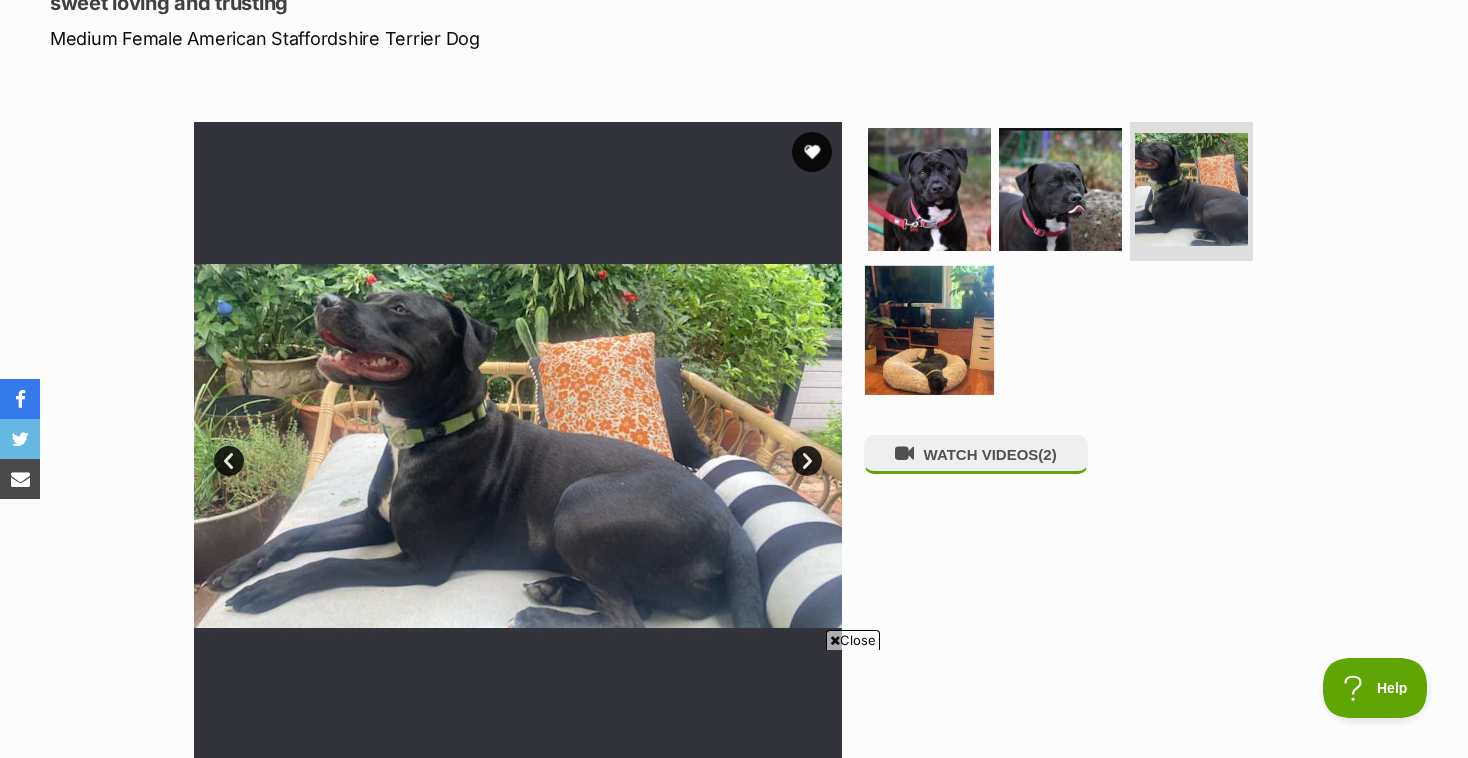 click at bounding box center (929, 330) 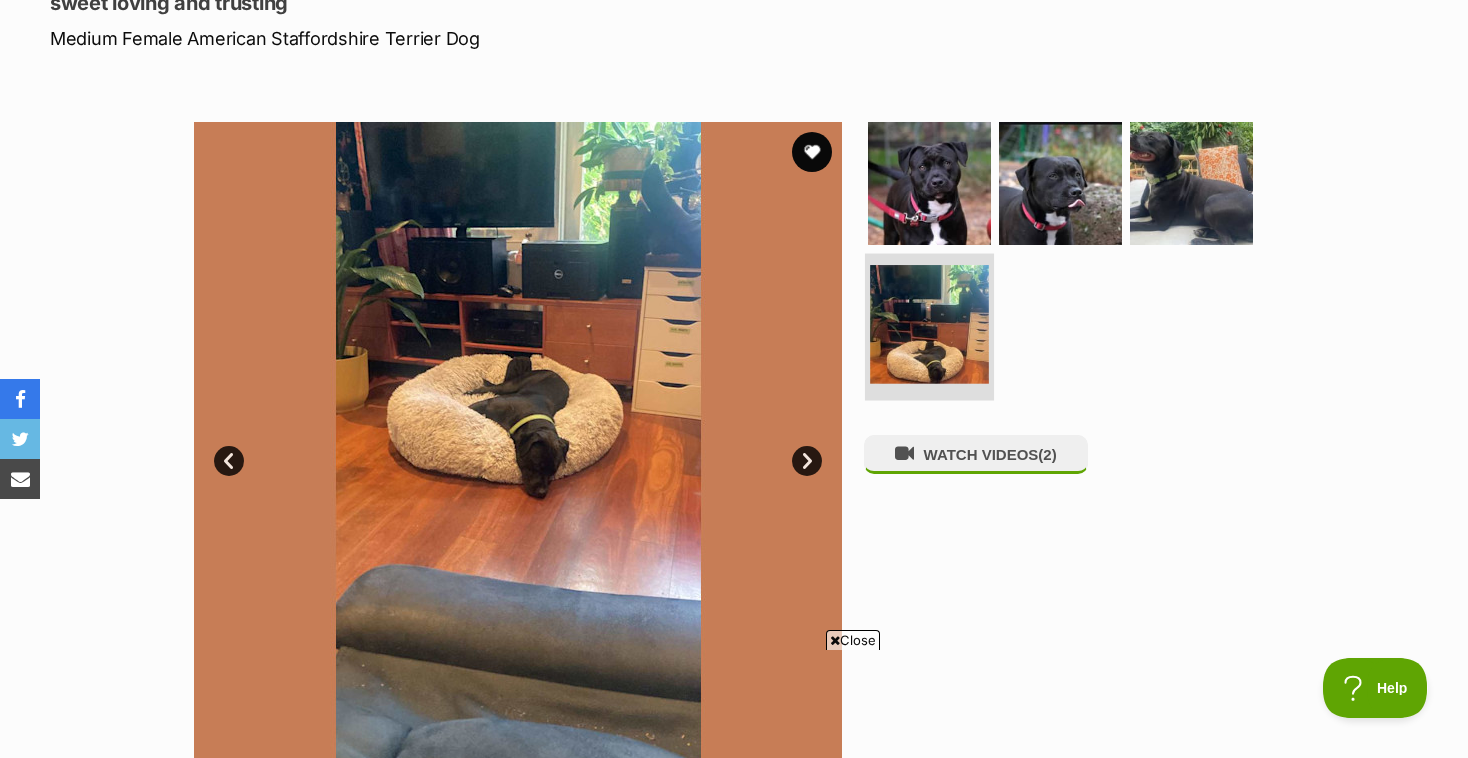 scroll, scrollTop: 0, scrollLeft: 0, axis: both 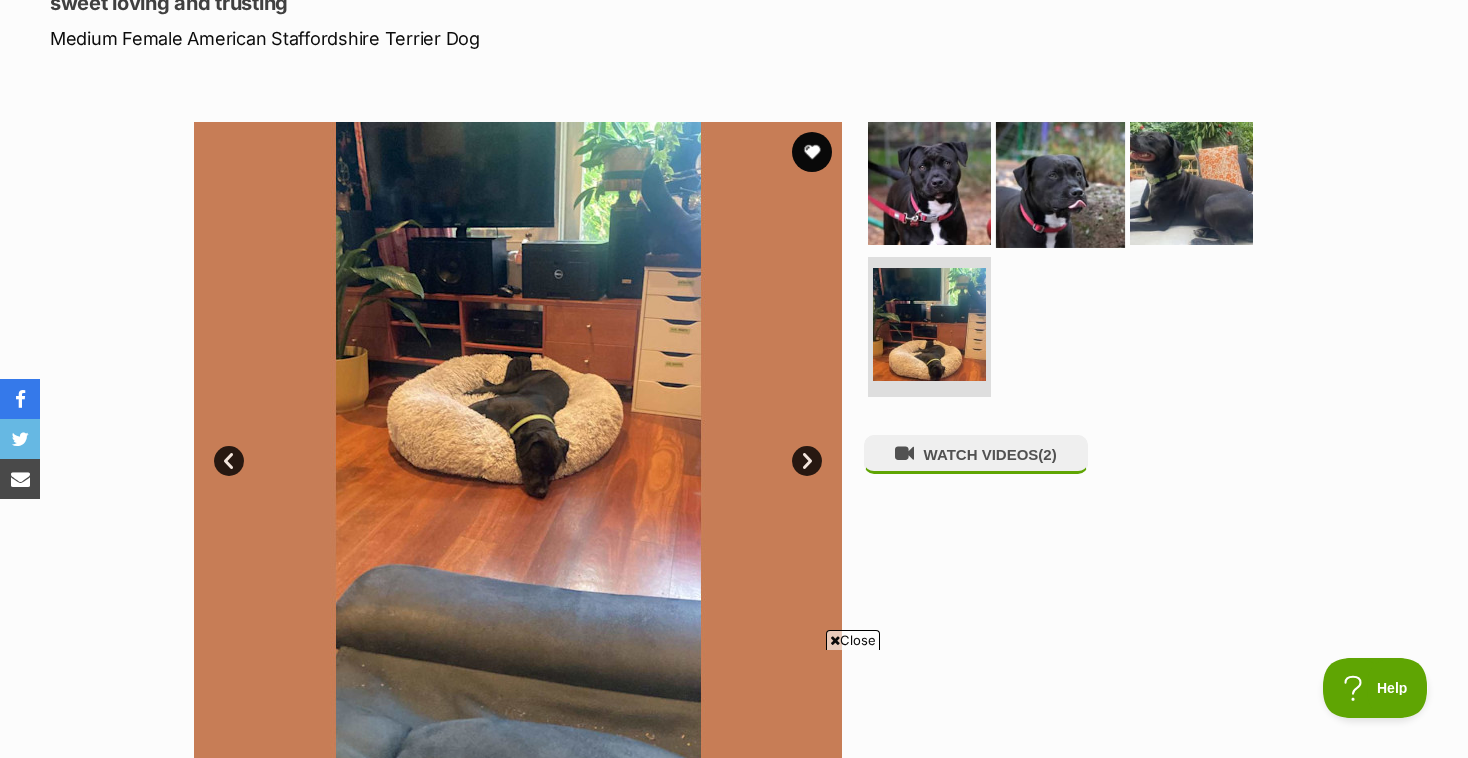 click at bounding box center [1060, 182] 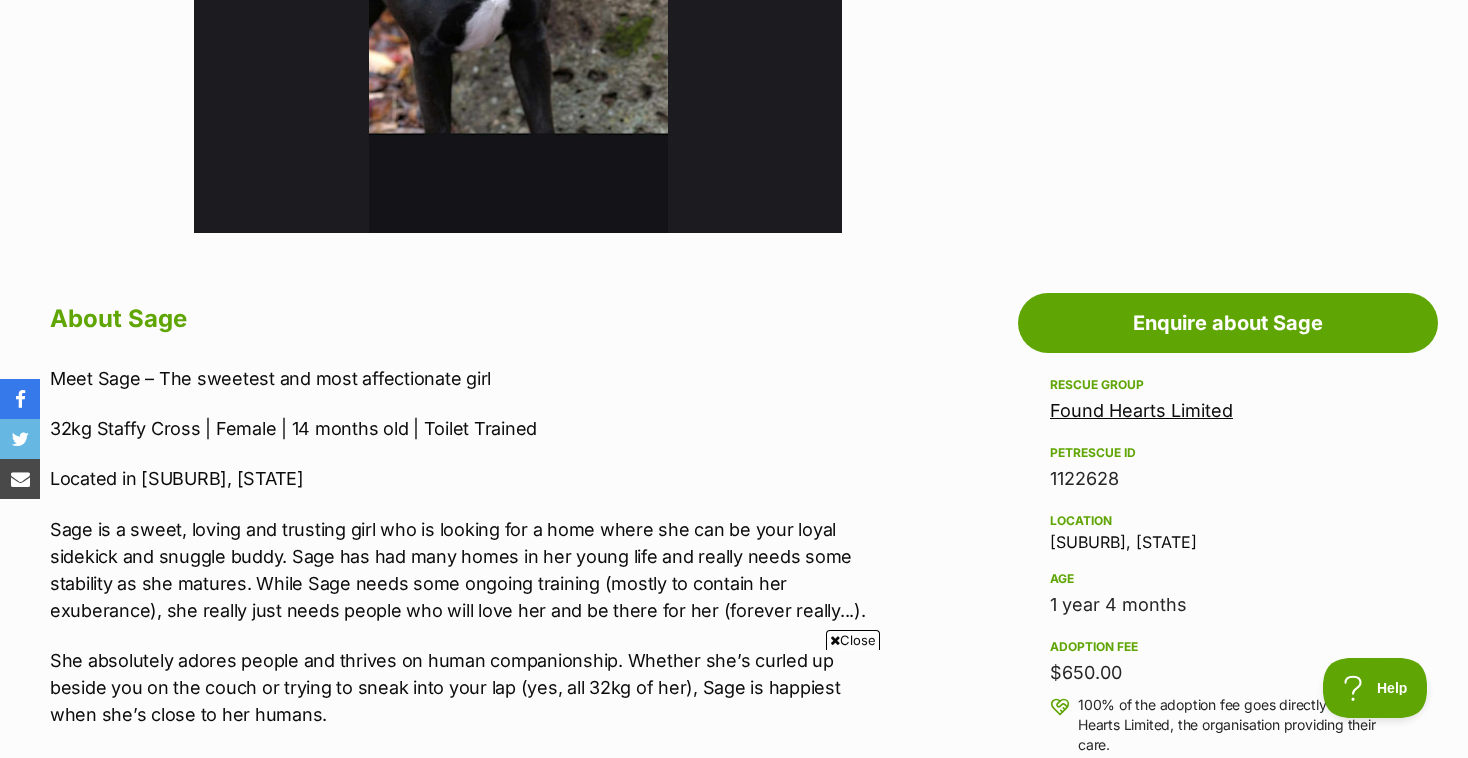 scroll, scrollTop: 1012, scrollLeft: 0, axis: vertical 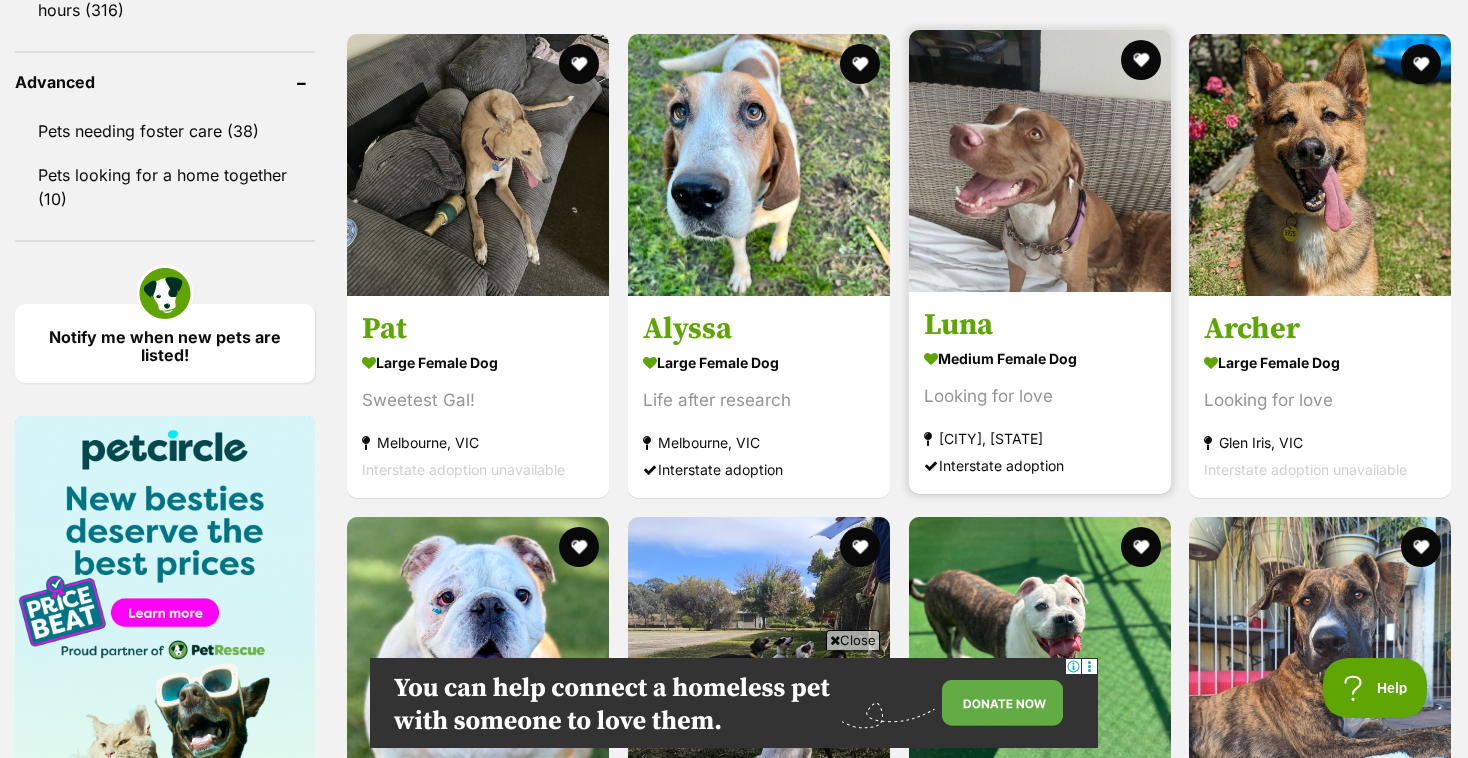 click at bounding box center [1040, 161] 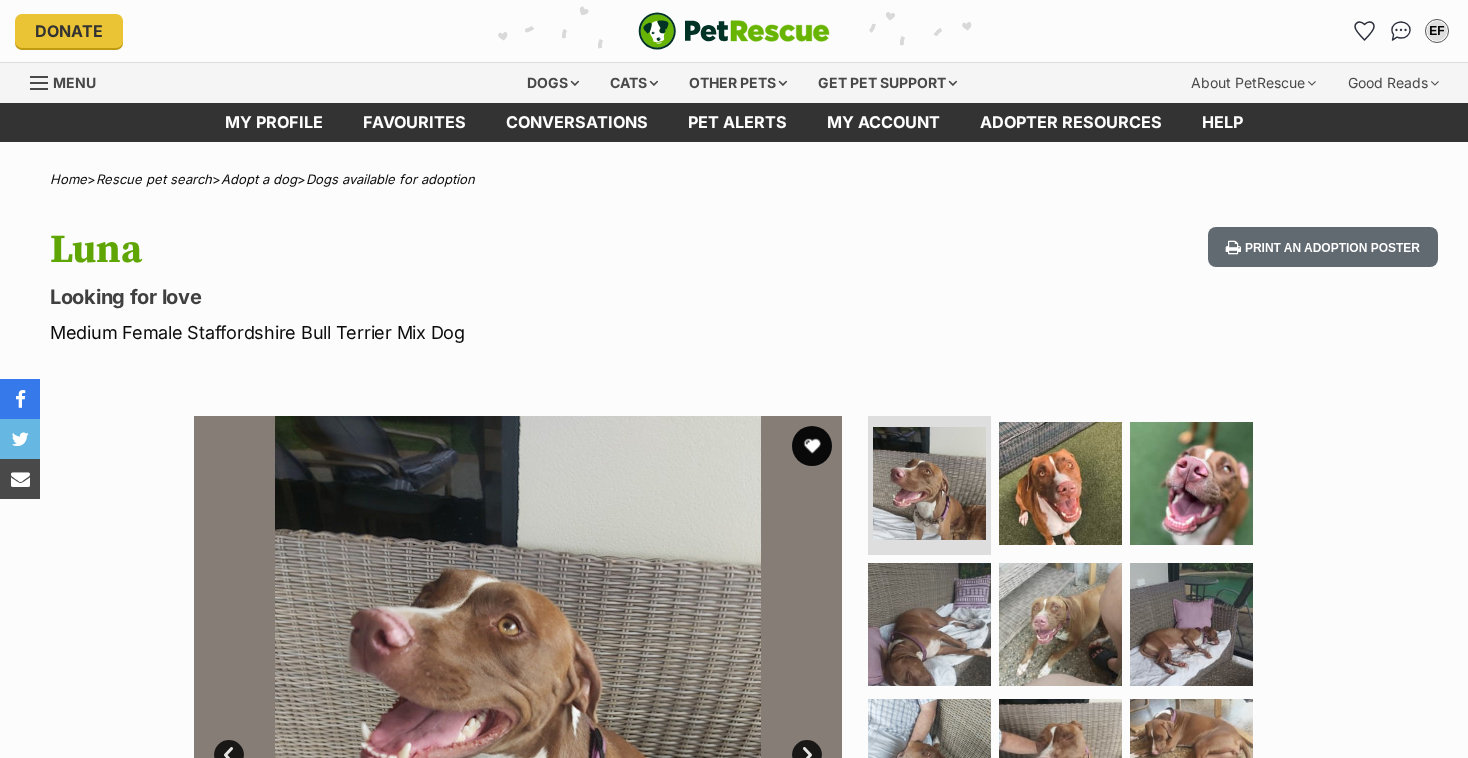 scroll, scrollTop: 0, scrollLeft: 0, axis: both 